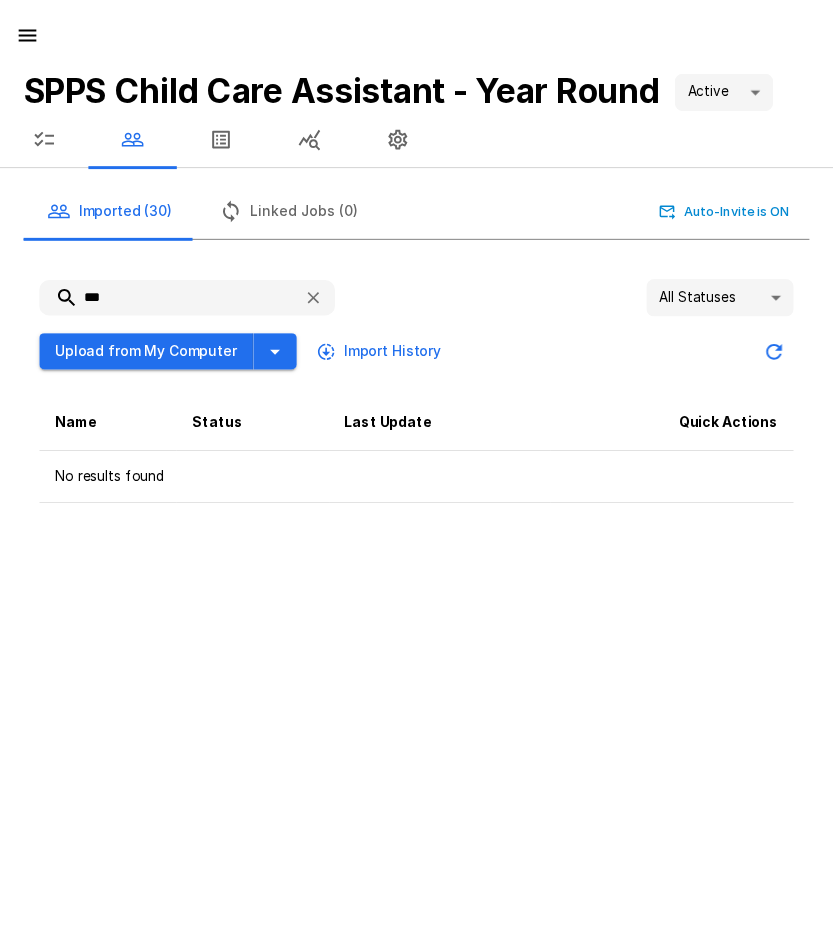 scroll, scrollTop: 0, scrollLeft: 0, axis: both 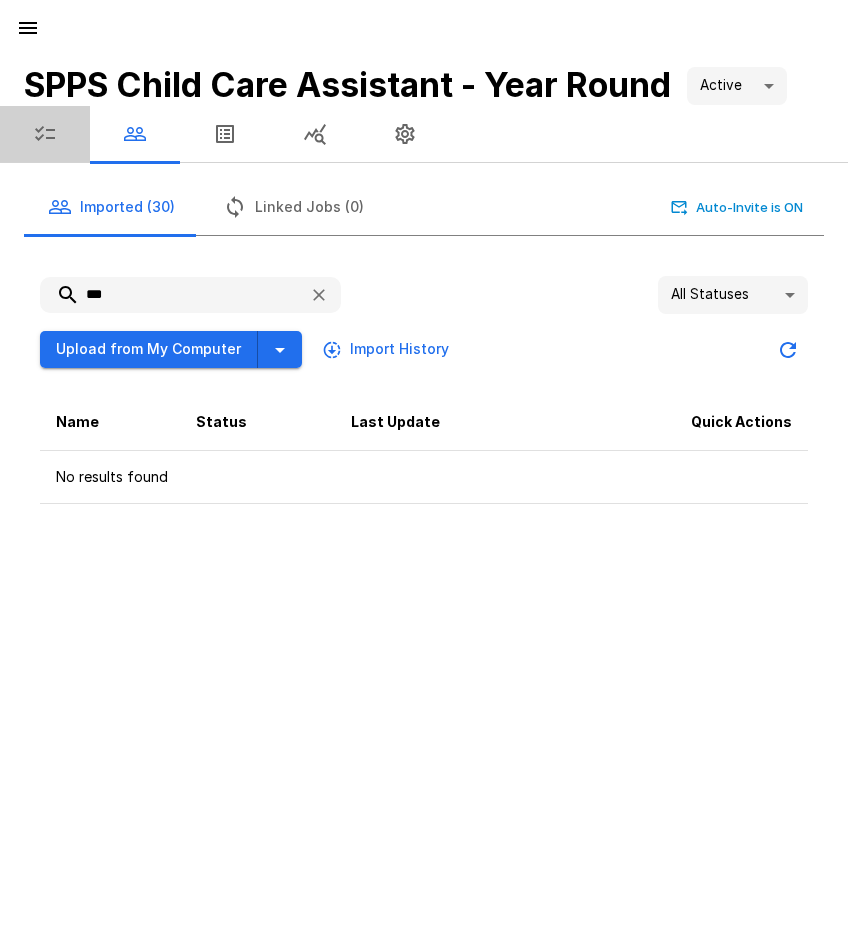click 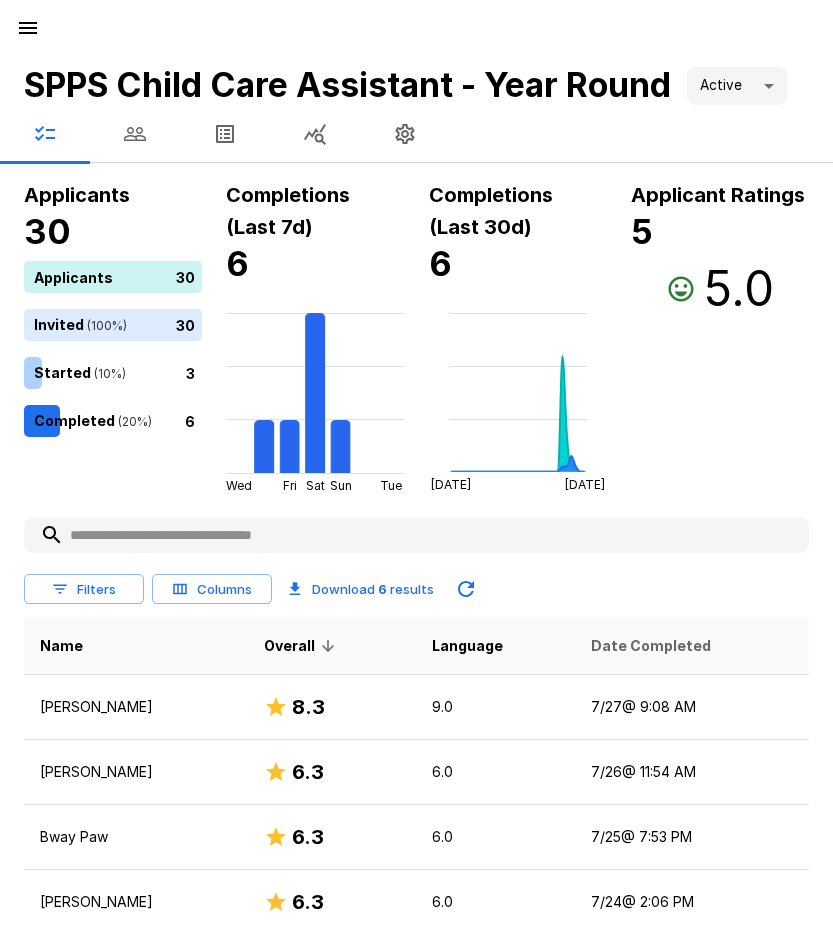 click on "Date Completed" at bounding box center [651, 646] 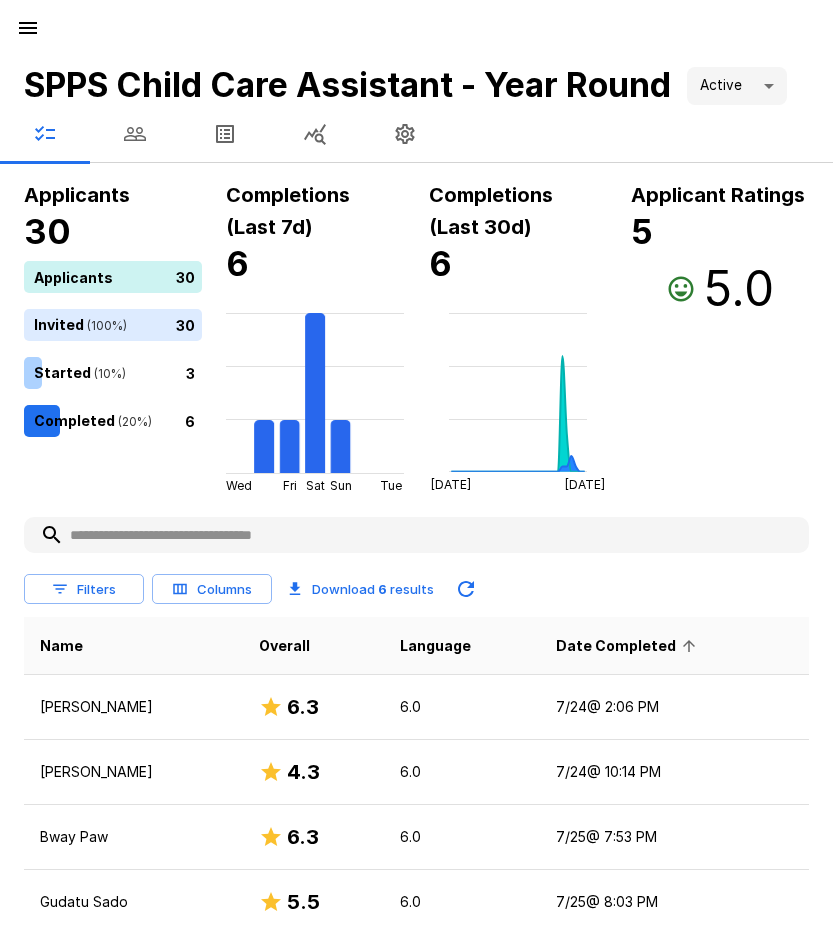 click on "Date Completed" at bounding box center (629, 646) 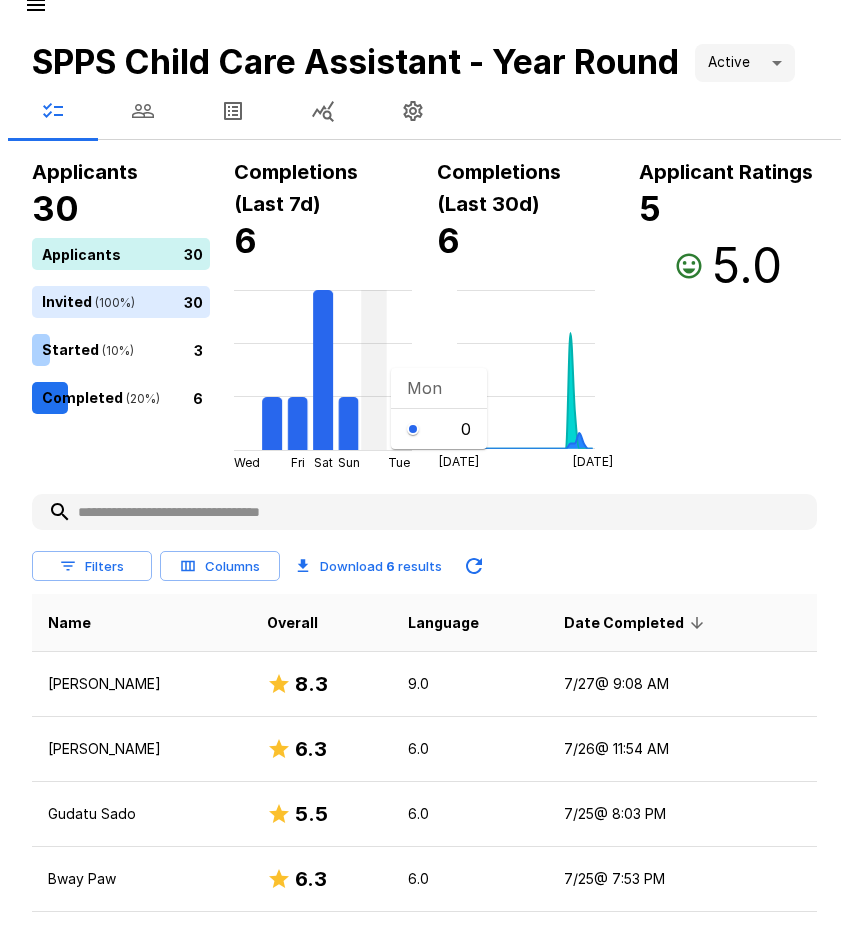 scroll, scrollTop: 0, scrollLeft: 0, axis: both 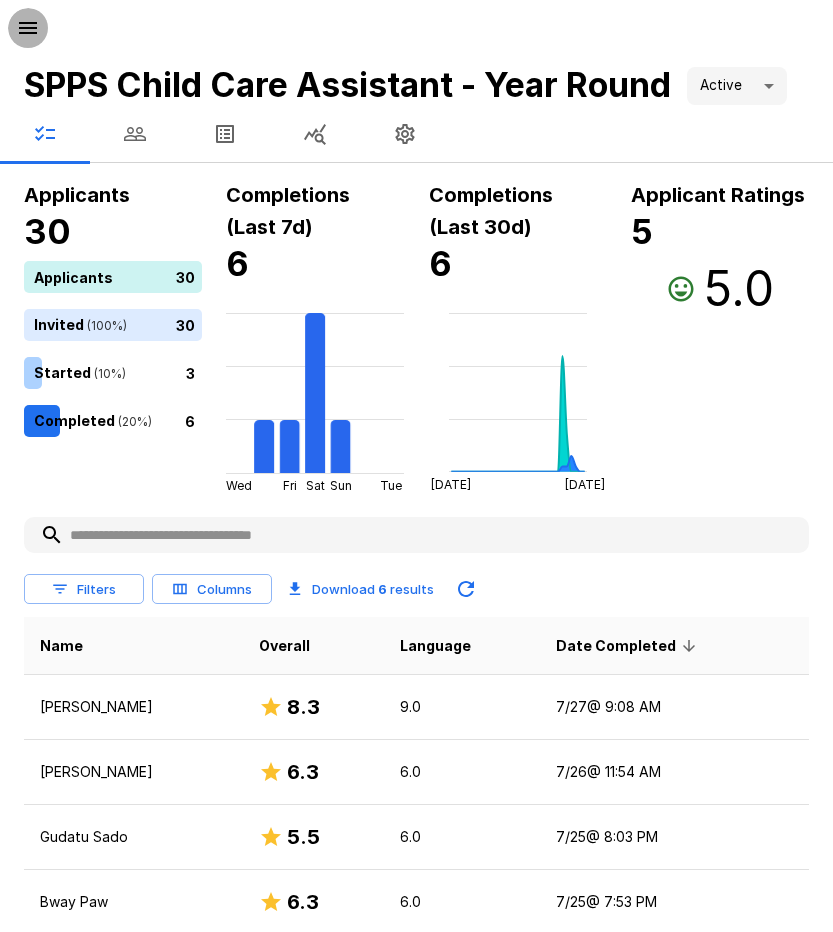 click 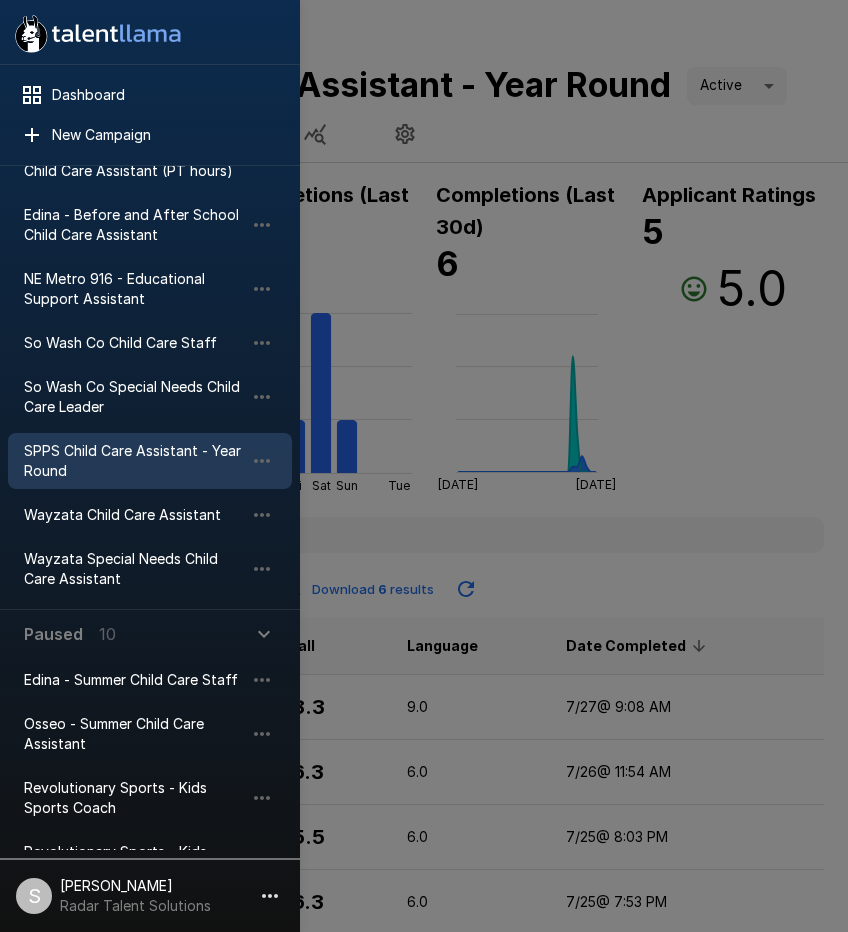 scroll, scrollTop: 400, scrollLeft: 0, axis: vertical 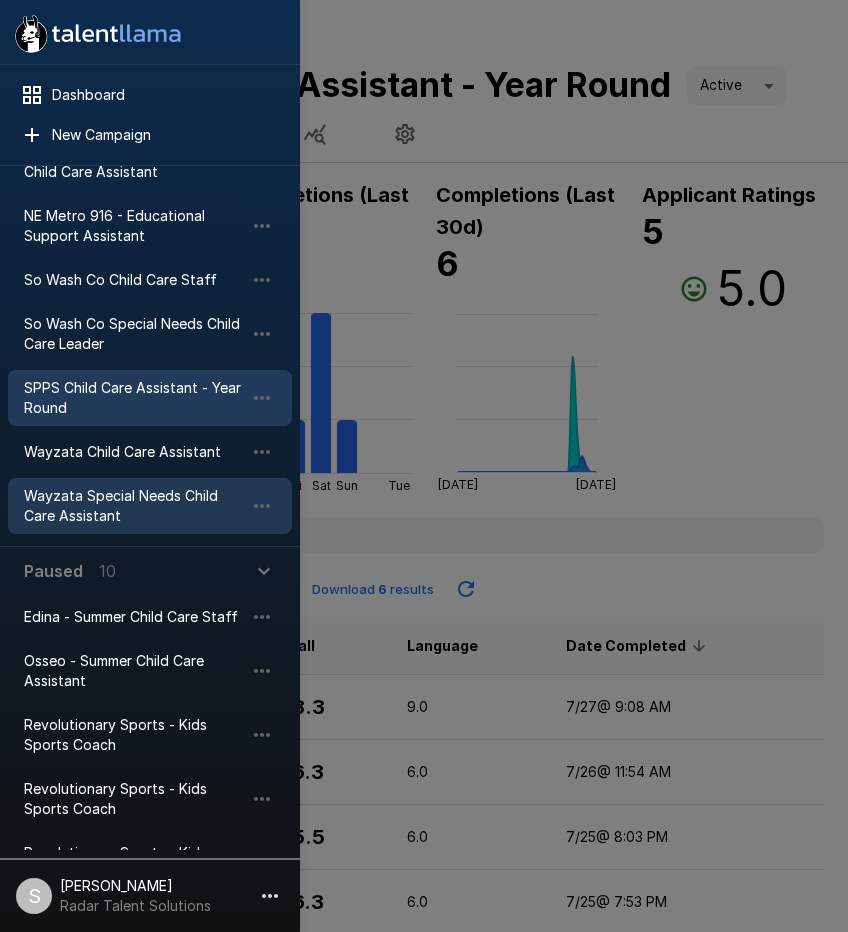 click on "Wayzata Special Needs Child Care Assistant" at bounding box center [134, 506] 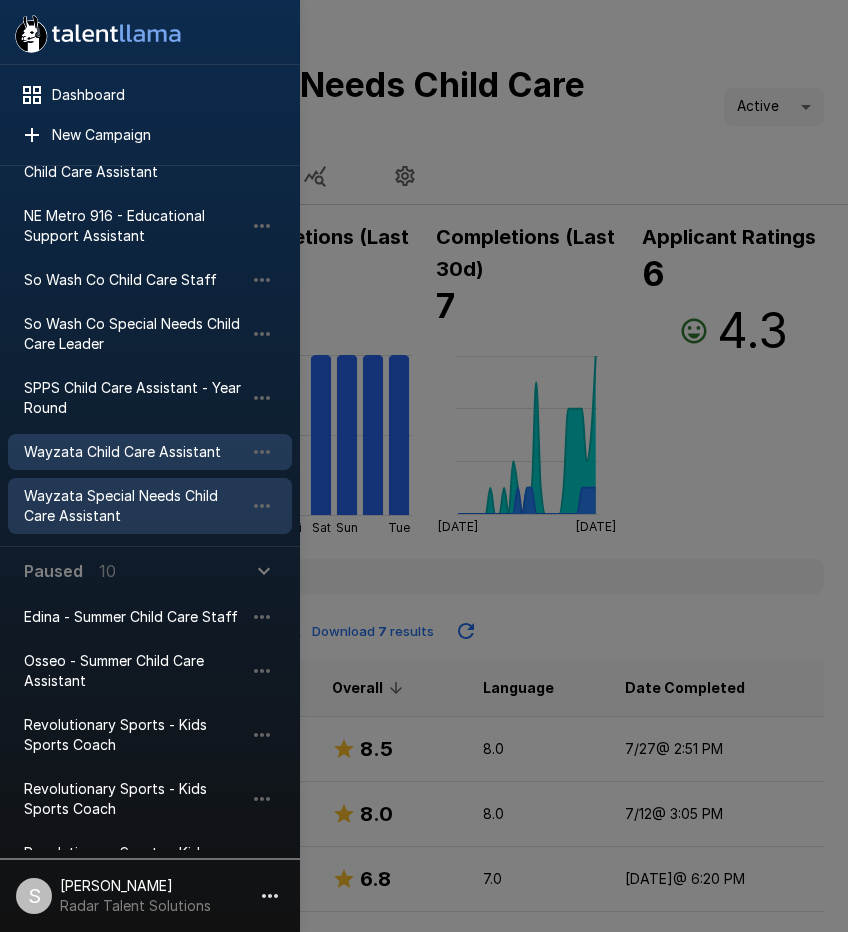 click on "Wayzata Child Care Assistant" at bounding box center [134, 452] 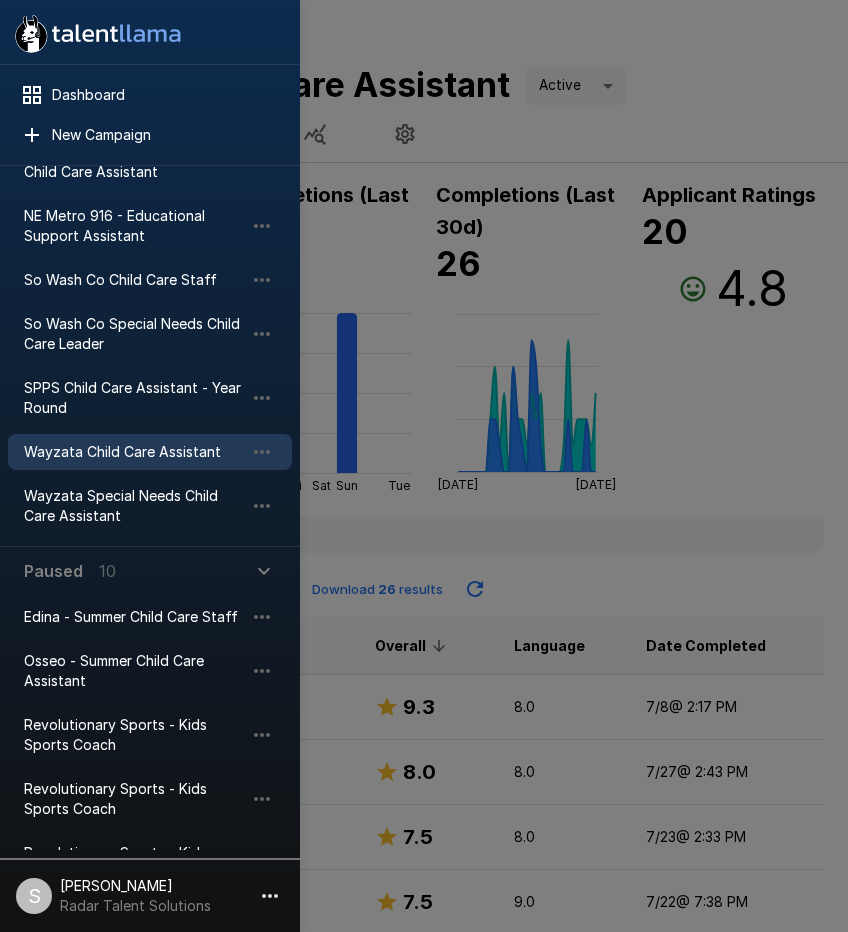 click at bounding box center [424, 466] 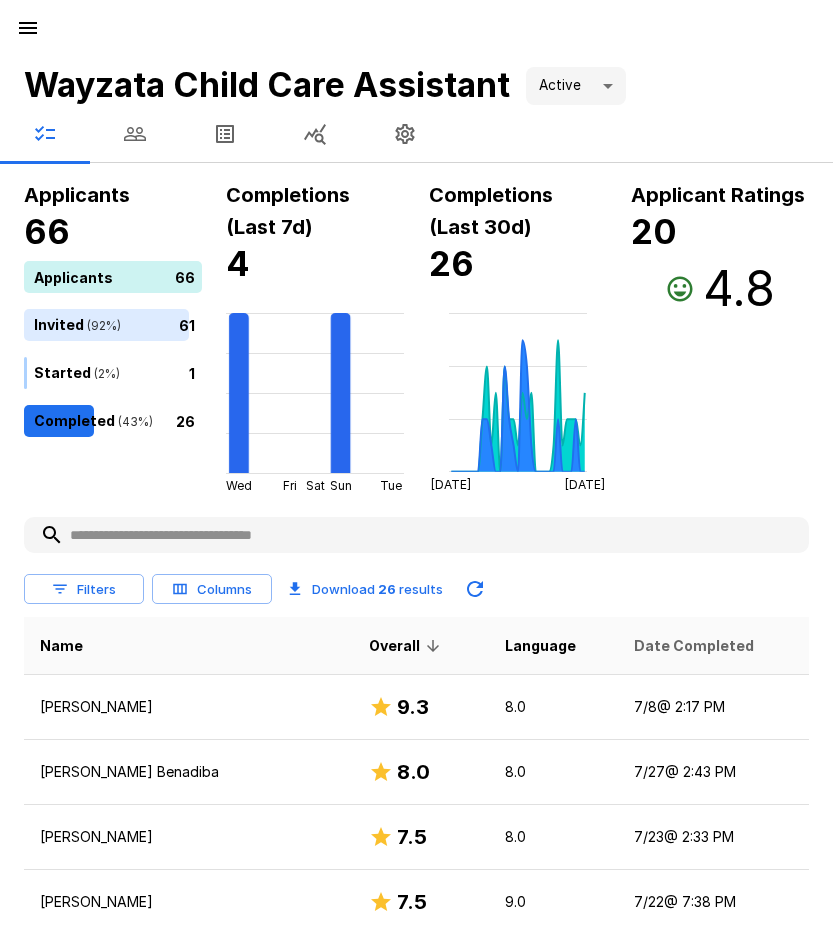 click on "Date Completed" at bounding box center [694, 646] 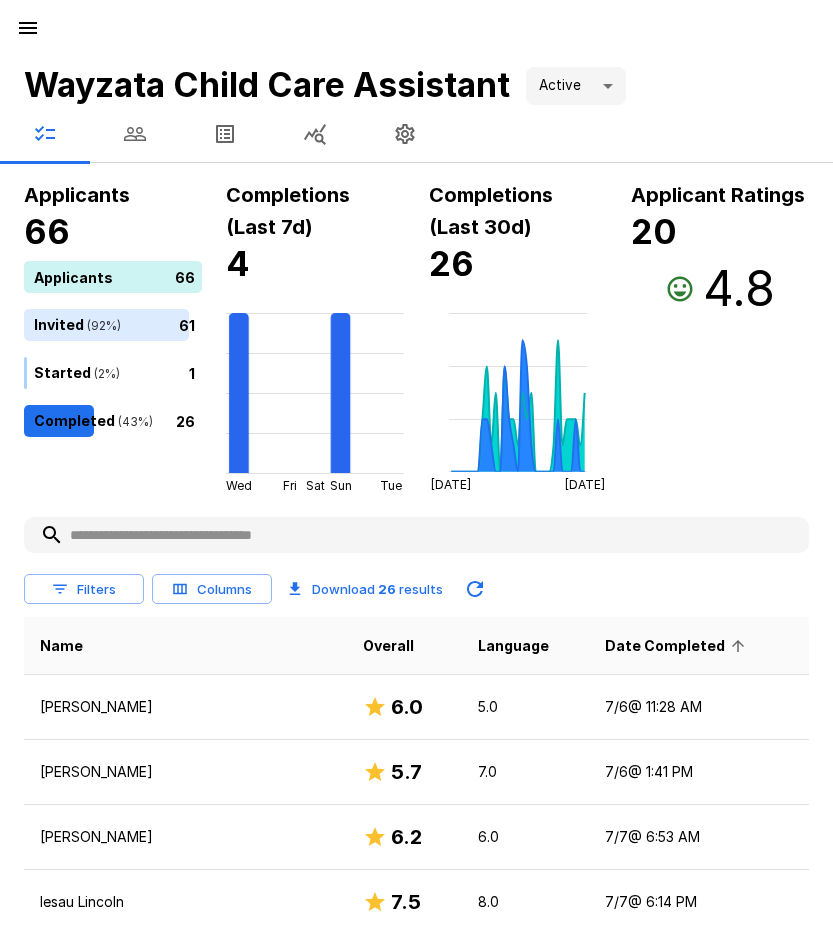 click on "Date Completed" at bounding box center [678, 646] 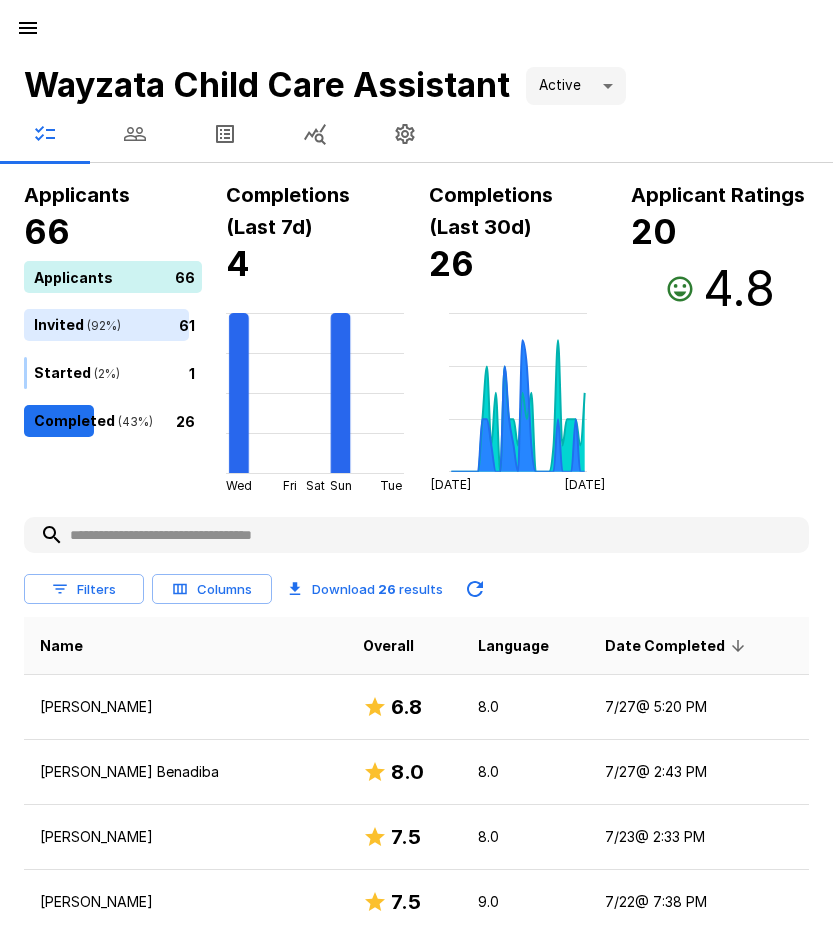 click 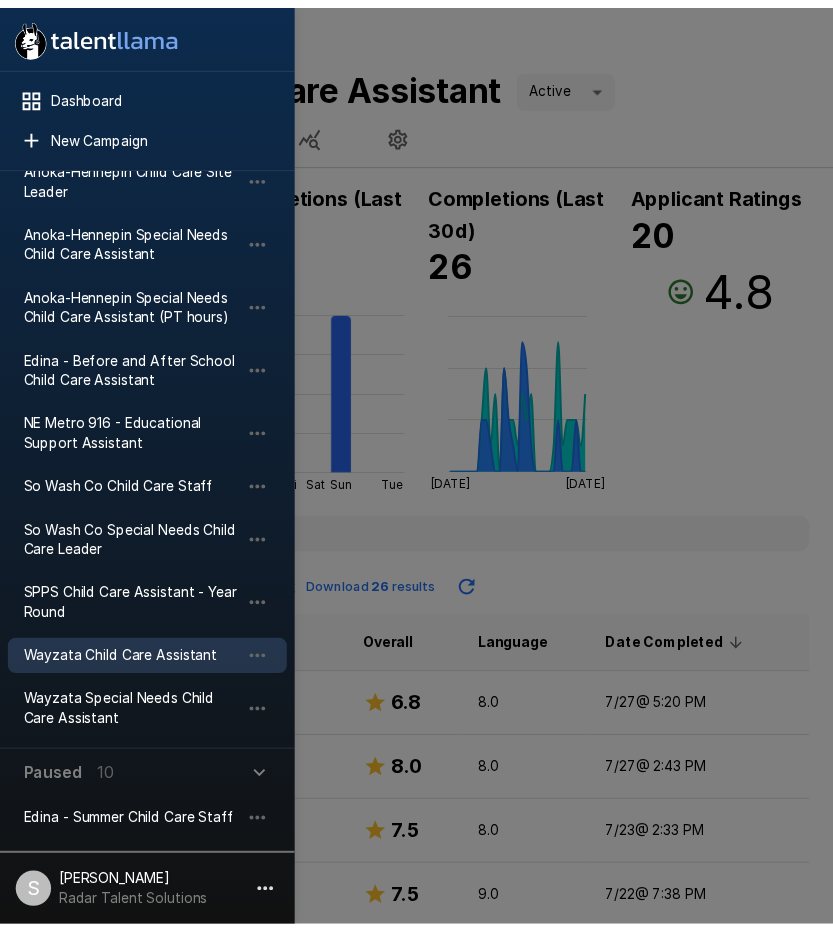 scroll, scrollTop: 200, scrollLeft: 0, axis: vertical 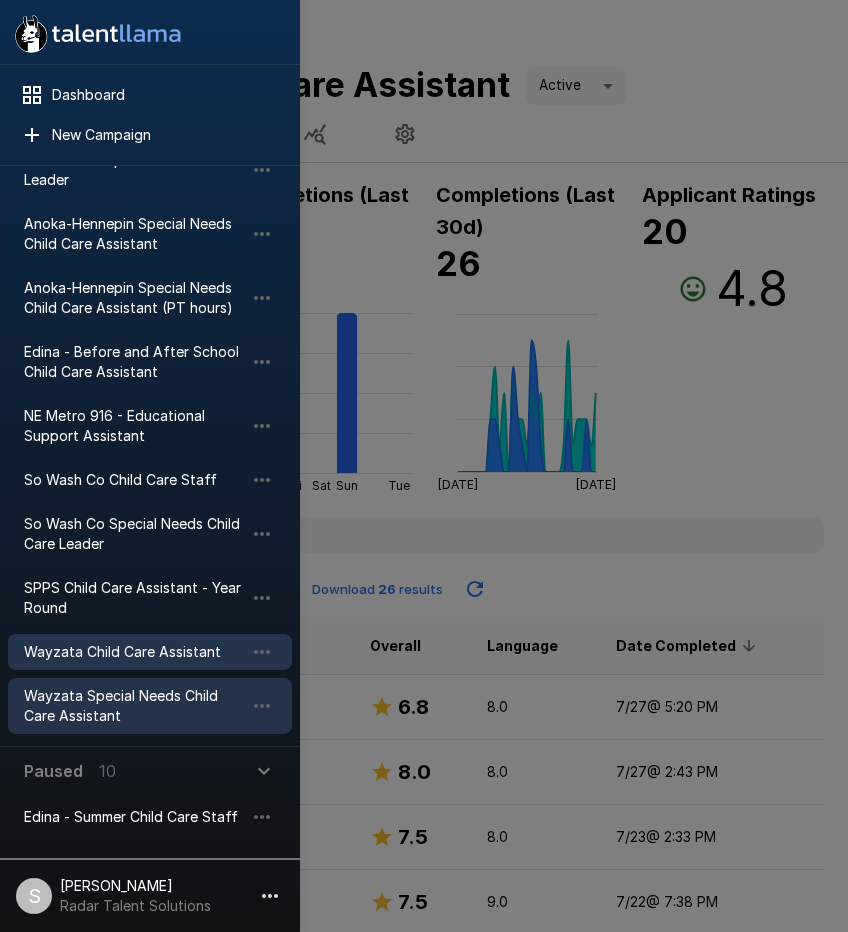click on "Wayzata Special Needs Child Care Assistant" at bounding box center (134, 706) 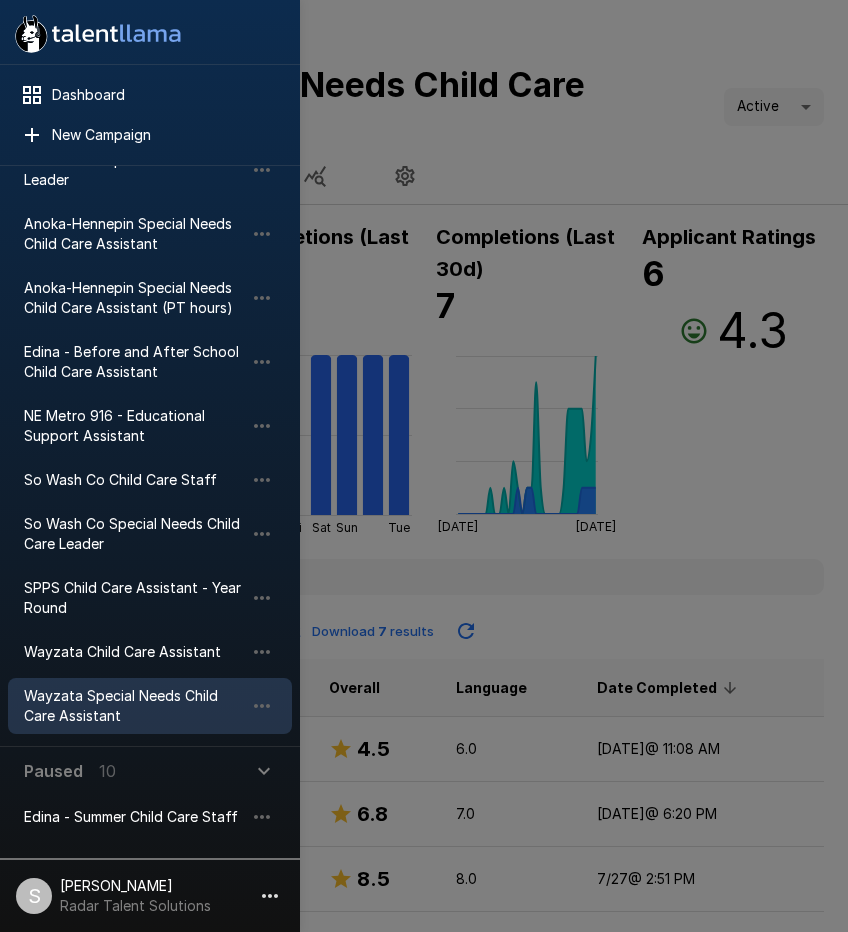 click at bounding box center [424, 466] 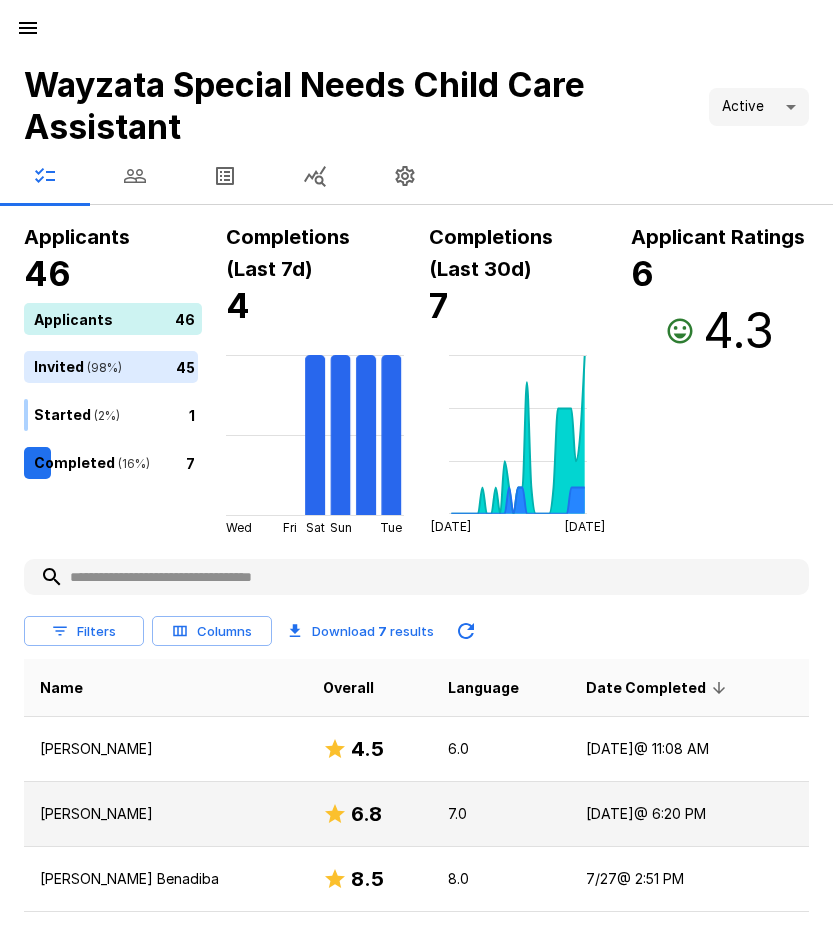 click on "[PERSON_NAME]" at bounding box center [165, 814] 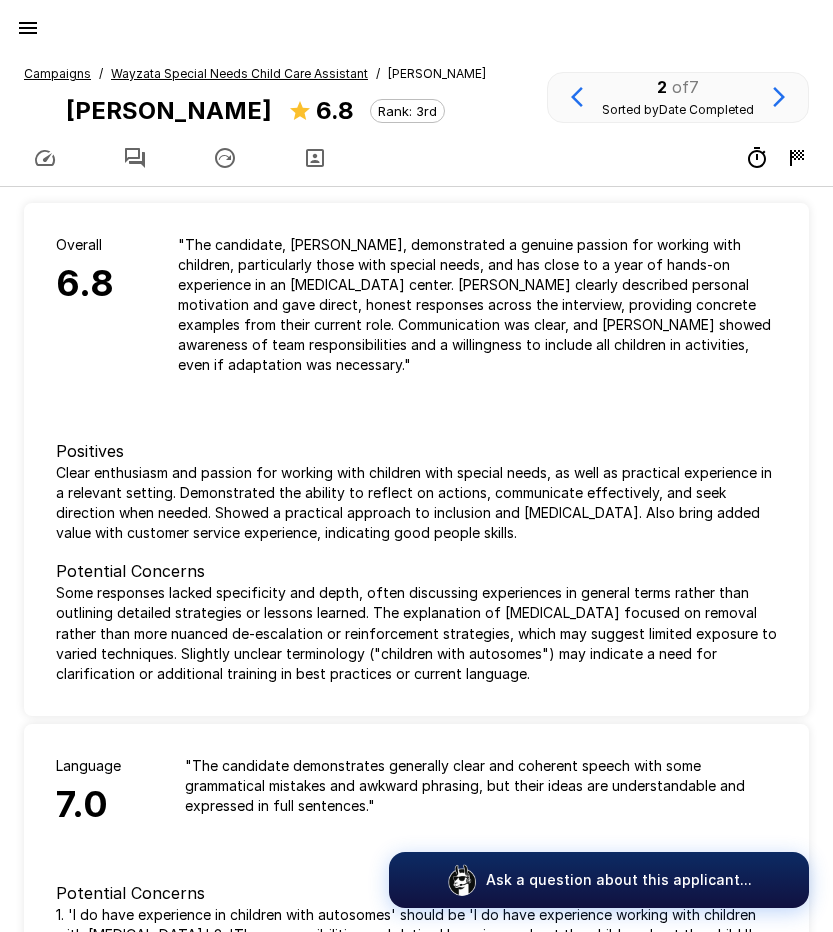 click on "Wayzata Special Needs Child Care Assistant" at bounding box center [239, 73] 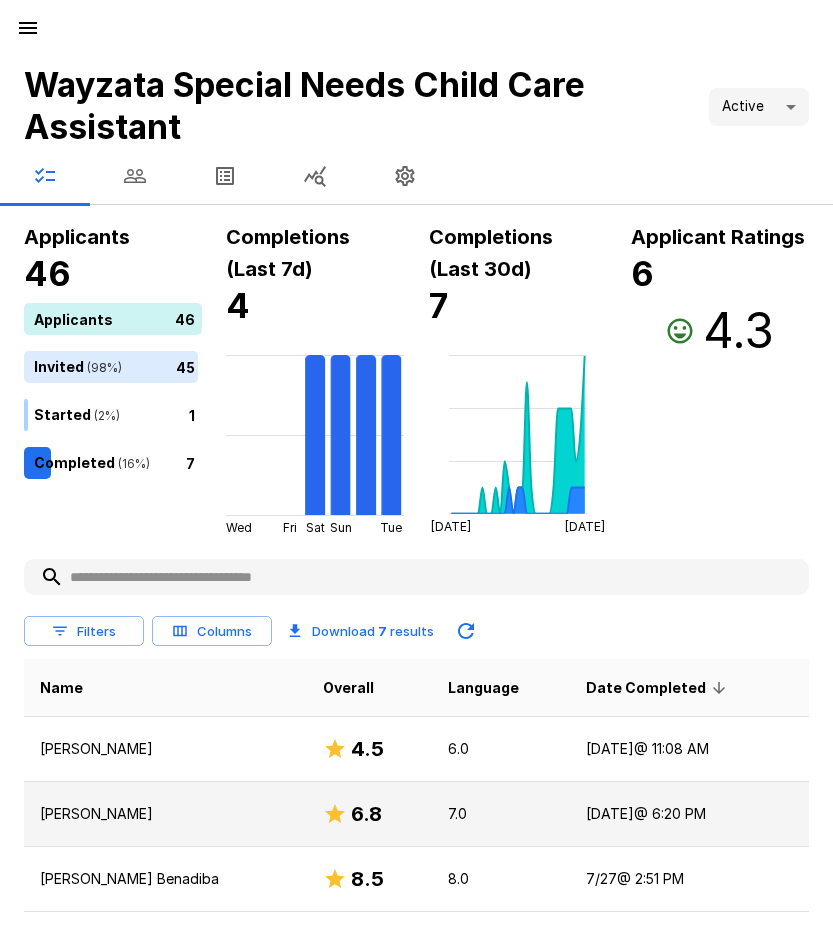 click on "[PERSON_NAME]" at bounding box center (165, 814) 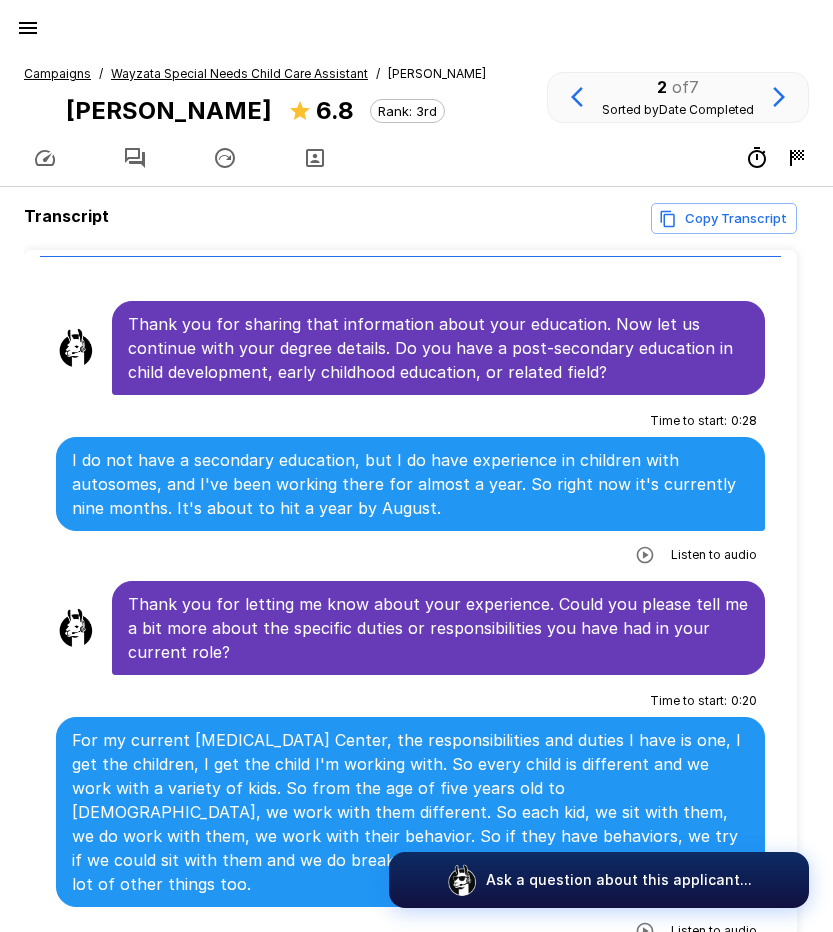 scroll, scrollTop: 700, scrollLeft: 0, axis: vertical 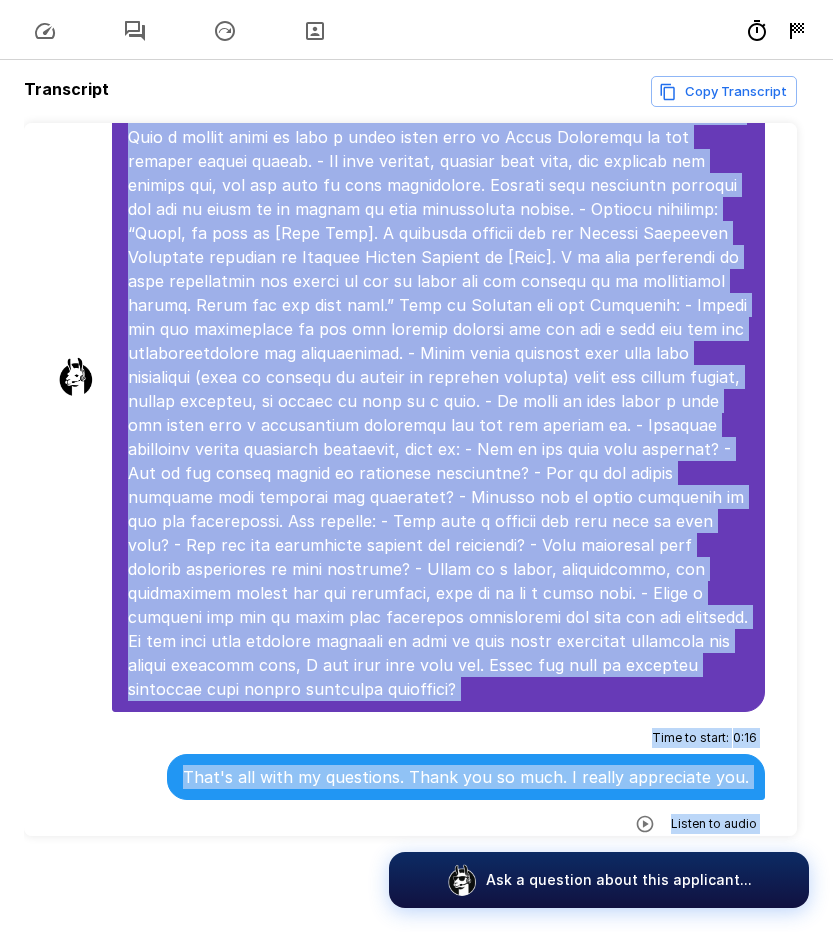 drag, startPoint x: 130, startPoint y: 378, endPoint x: 622, endPoint y: 815, distance: 658.0524 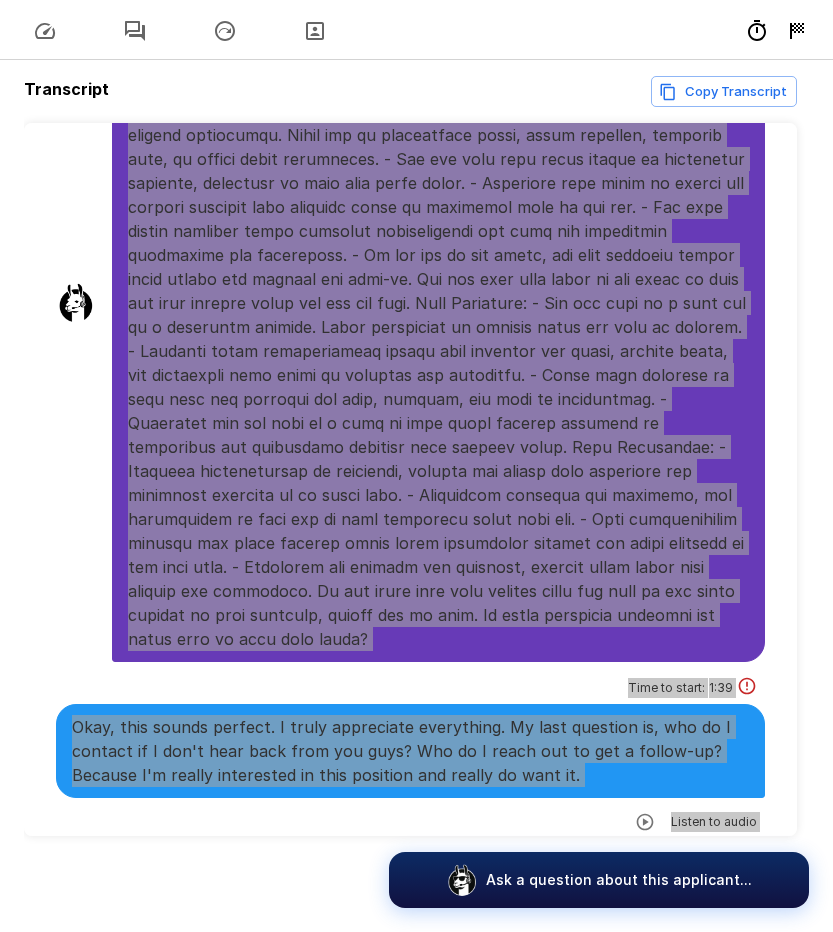 scroll, scrollTop: 5654, scrollLeft: 0, axis: vertical 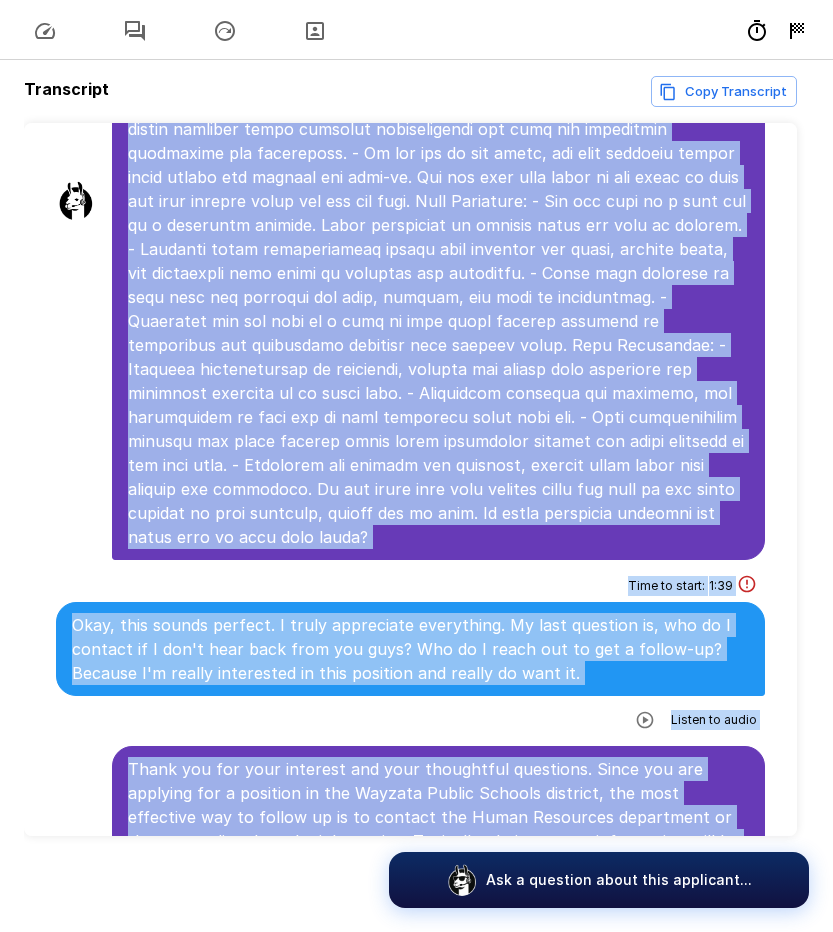 click on "Okay, this sounds perfect. I truly appreciate everything. My last question is, who do I contact if I don't hear back from you guys? Who do I reach out to get a follow-up? Because I'm really interested in this position and really do want it." at bounding box center (410, 649) 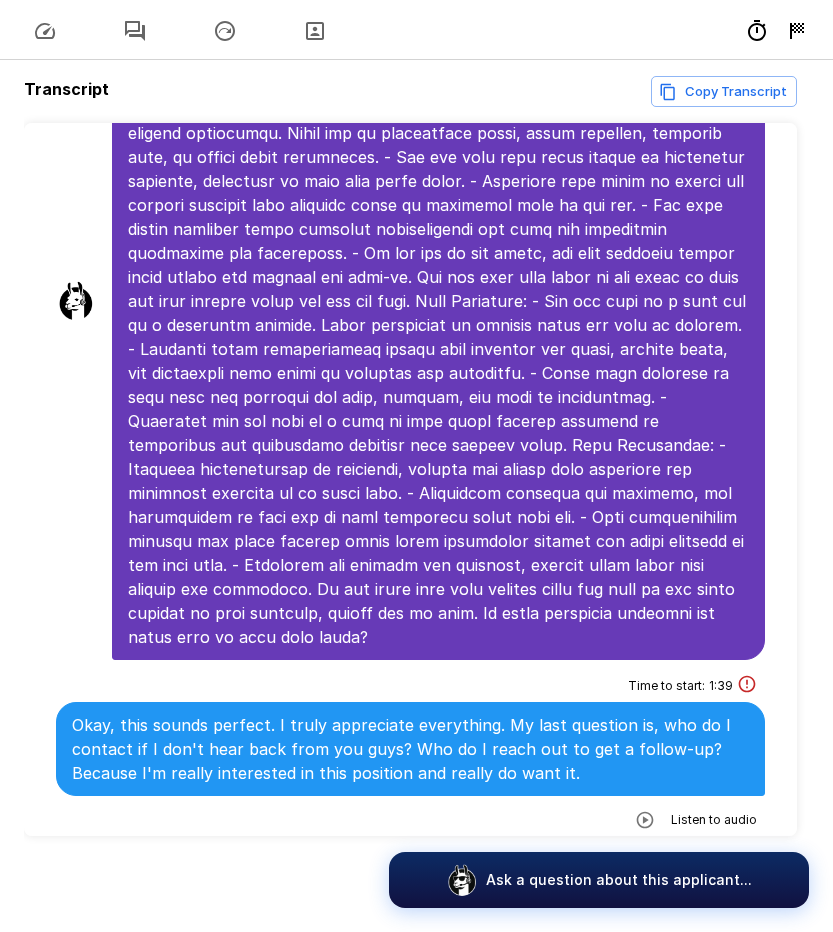 scroll, scrollTop: 5454, scrollLeft: 0, axis: vertical 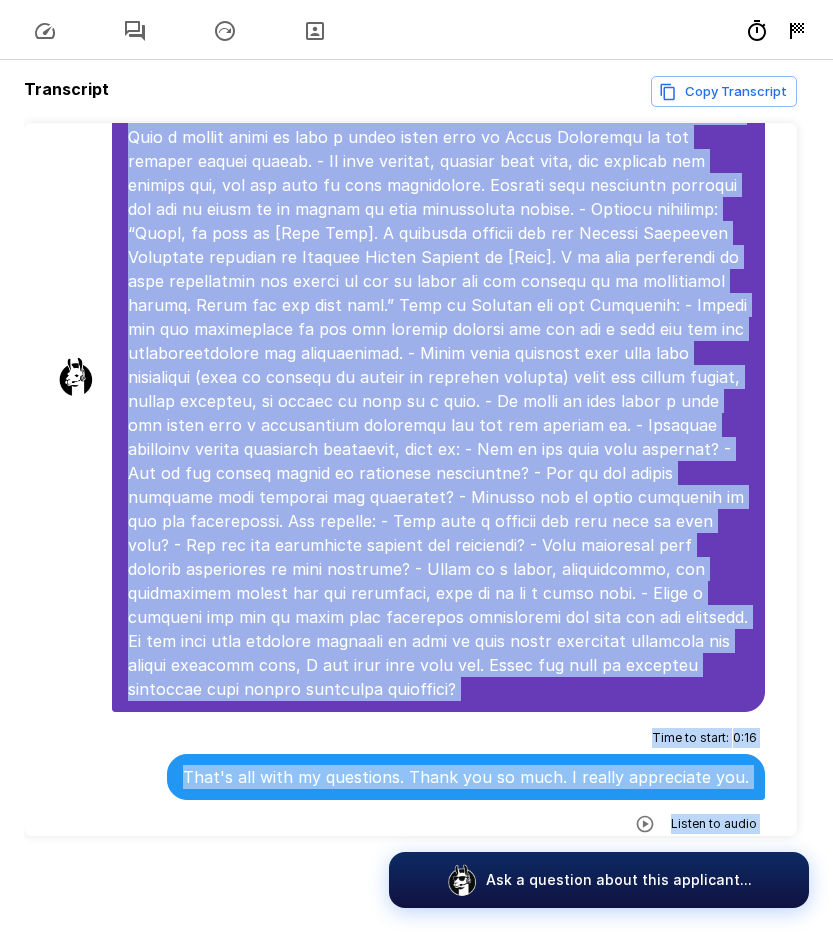 drag, startPoint x: 415, startPoint y: 208, endPoint x: 799, endPoint y: 810, distance: 714.0448 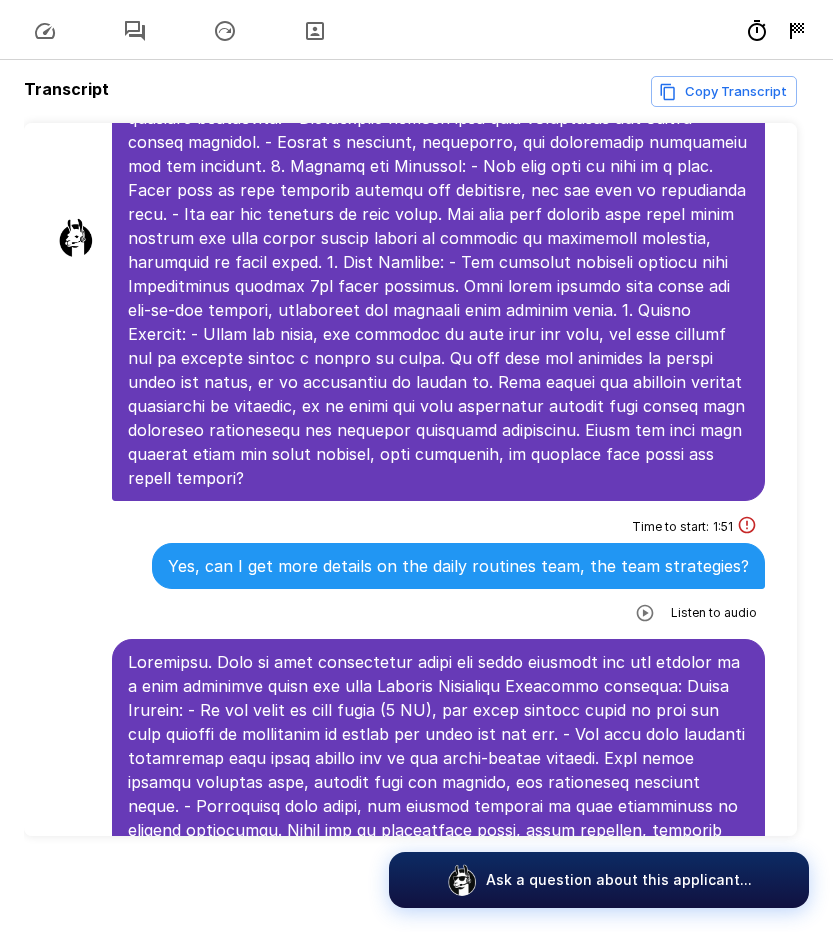 scroll, scrollTop: 4854, scrollLeft: 0, axis: vertical 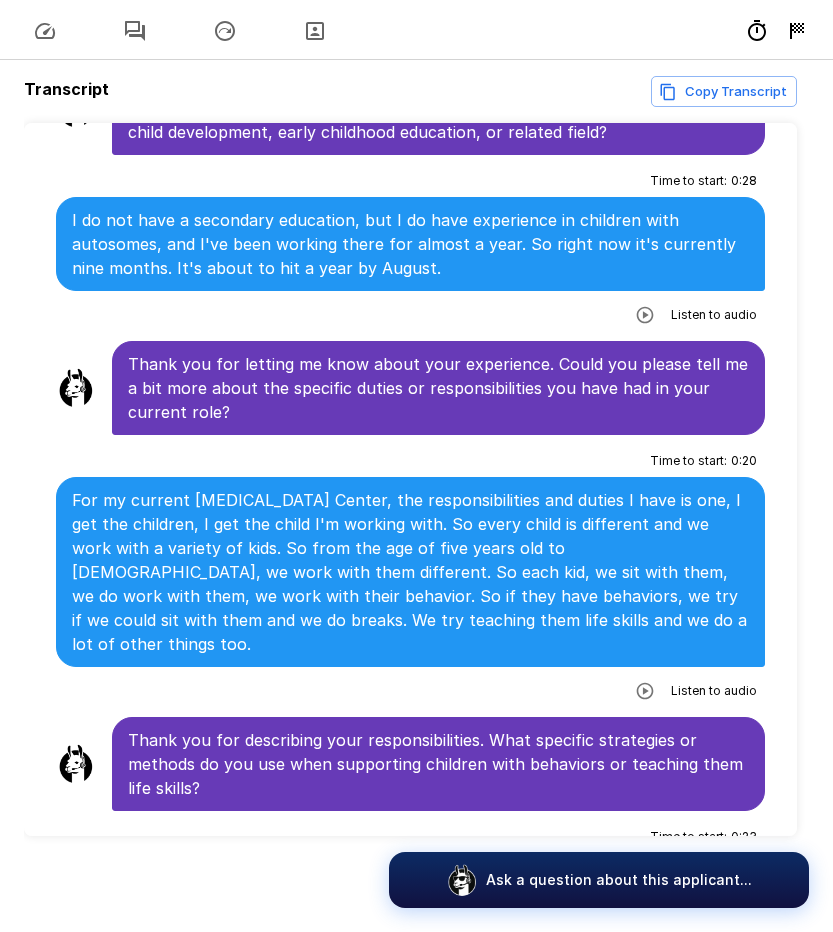 click 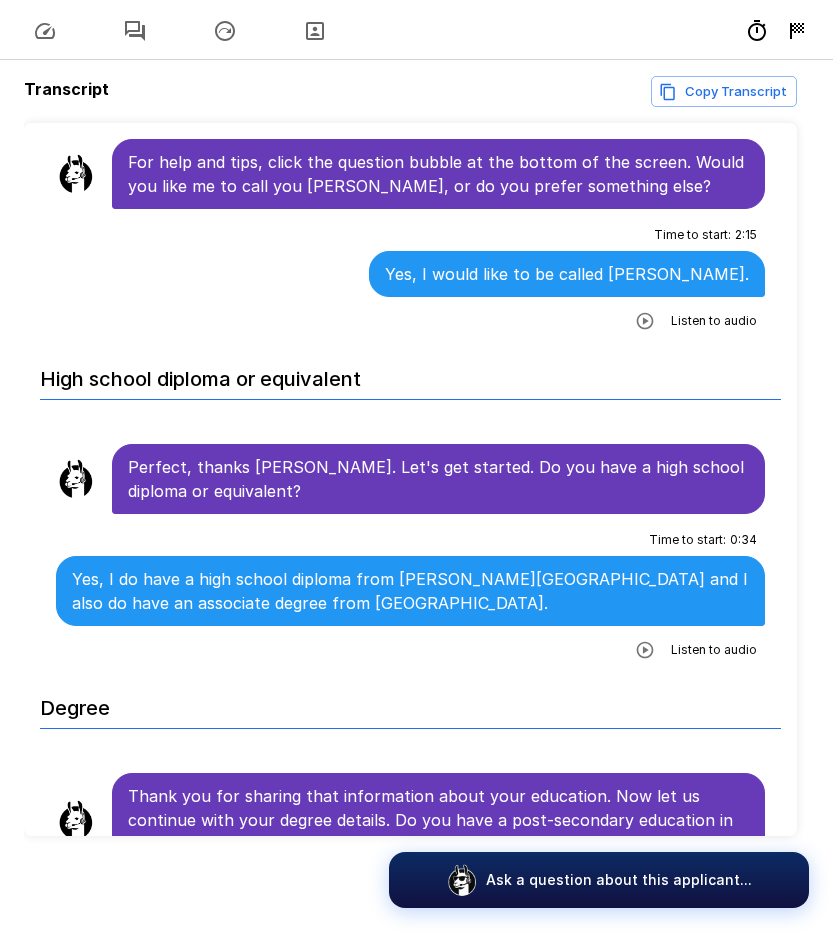 scroll, scrollTop: 0, scrollLeft: 0, axis: both 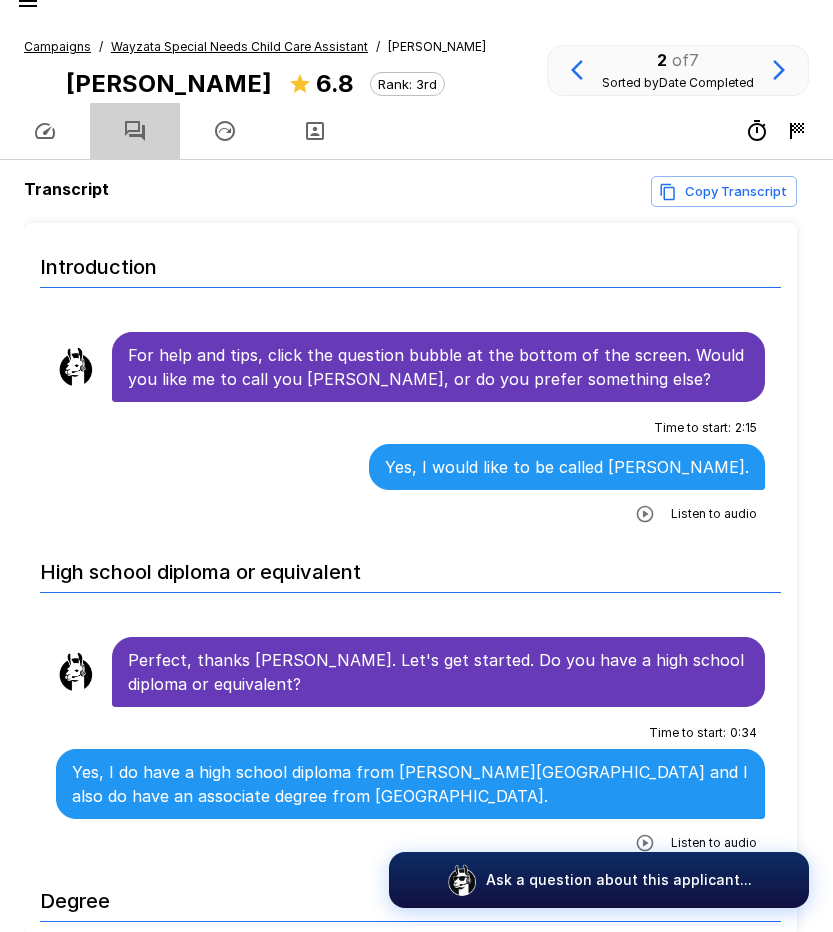 click 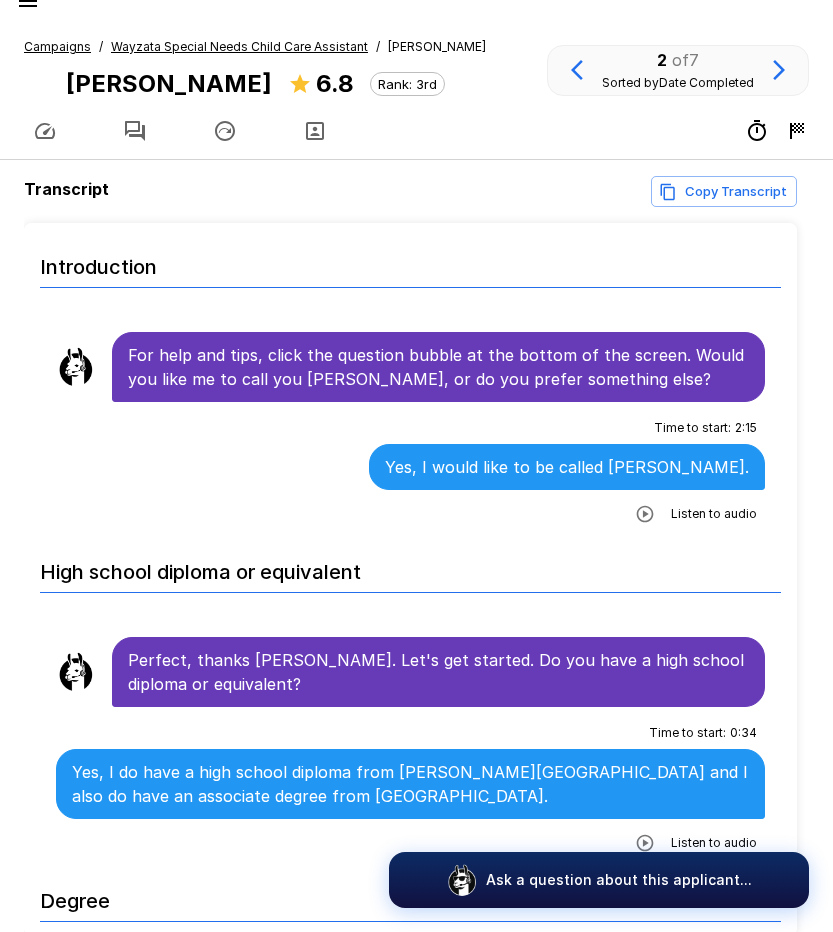 click on "Wayzata Special Needs Child Care Assistant" at bounding box center [239, 46] 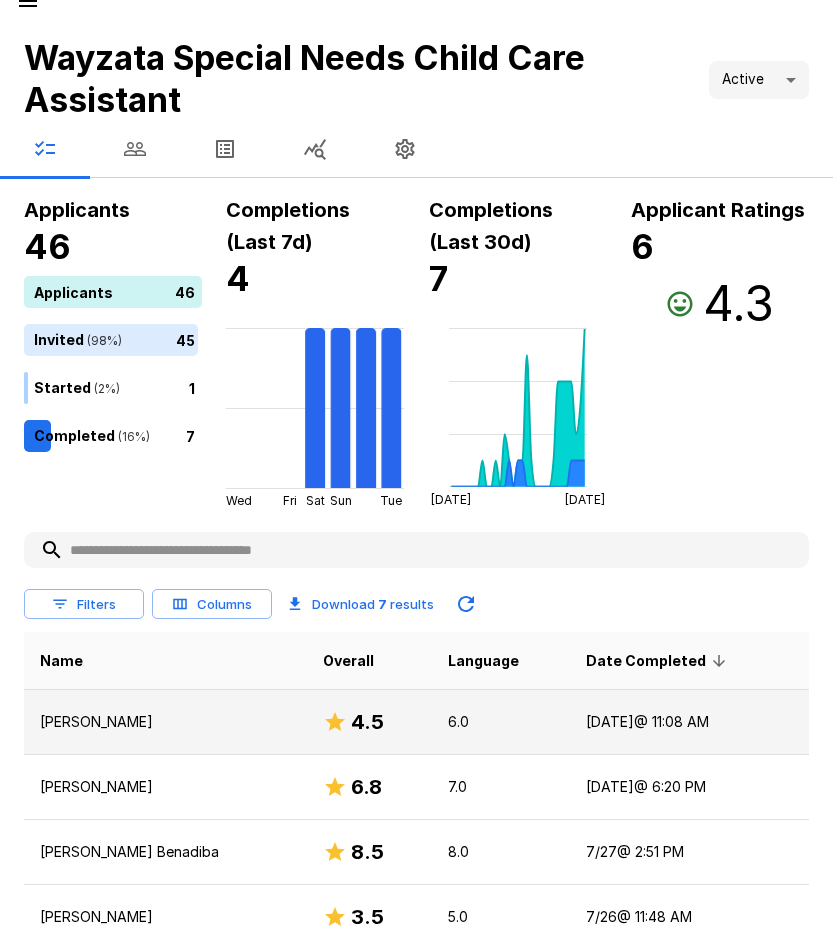 click on "[PERSON_NAME]" at bounding box center [165, 722] 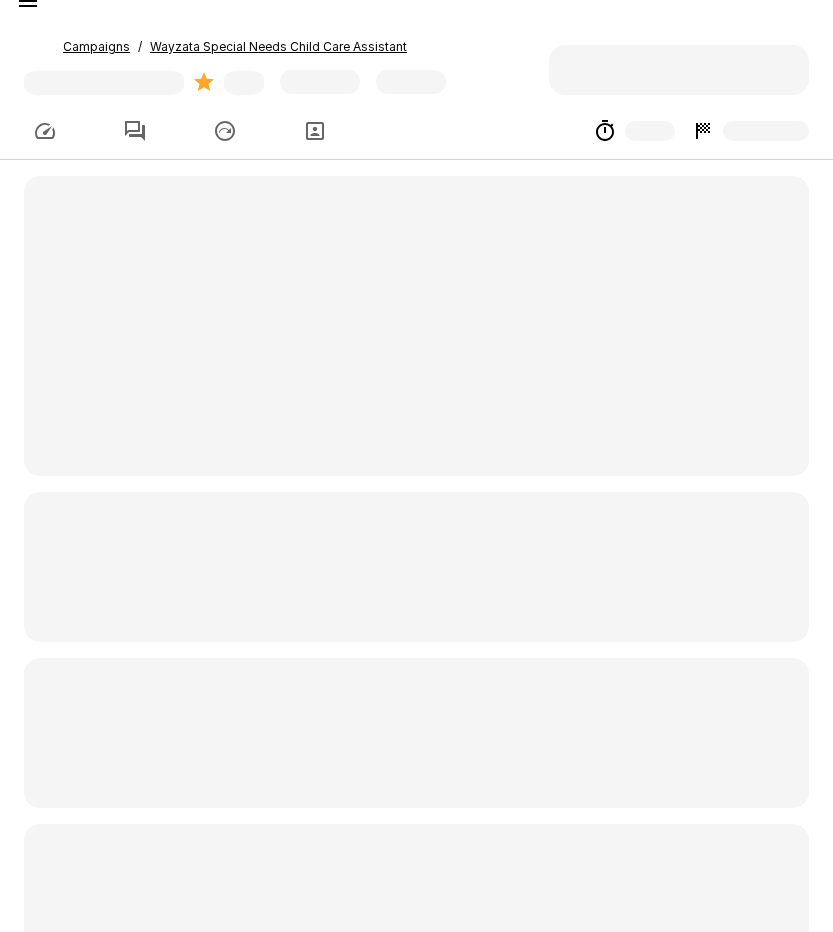 scroll, scrollTop: 0, scrollLeft: 0, axis: both 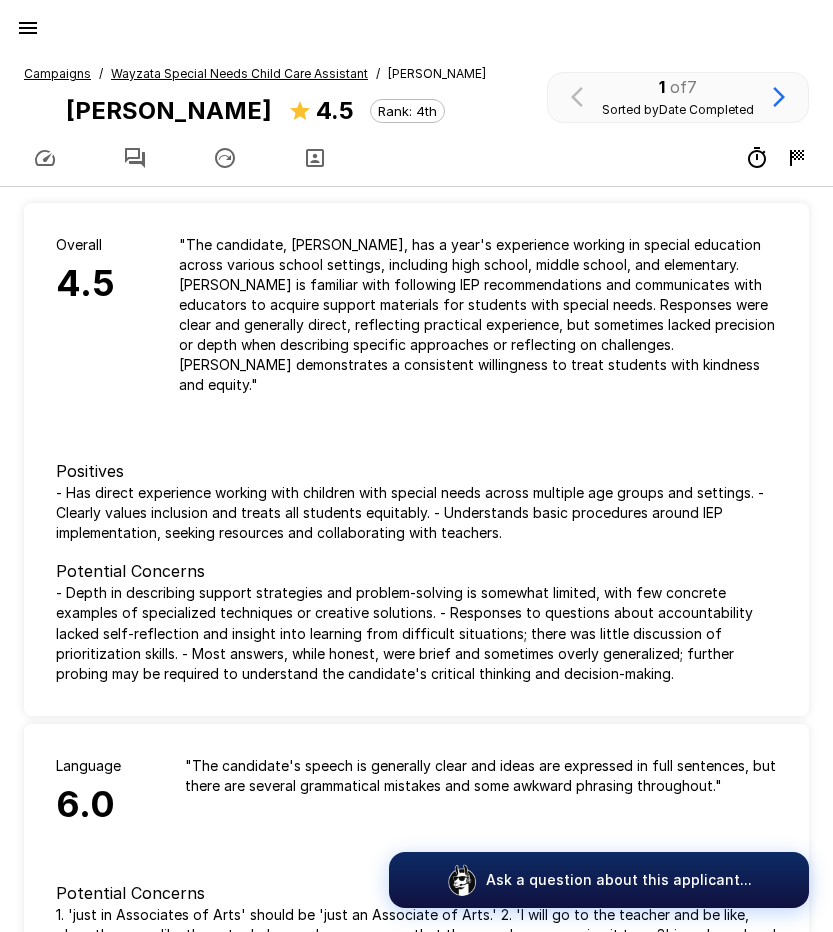 drag, startPoint x: 131, startPoint y: 148, endPoint x: 152, endPoint y: 161, distance: 24.698177 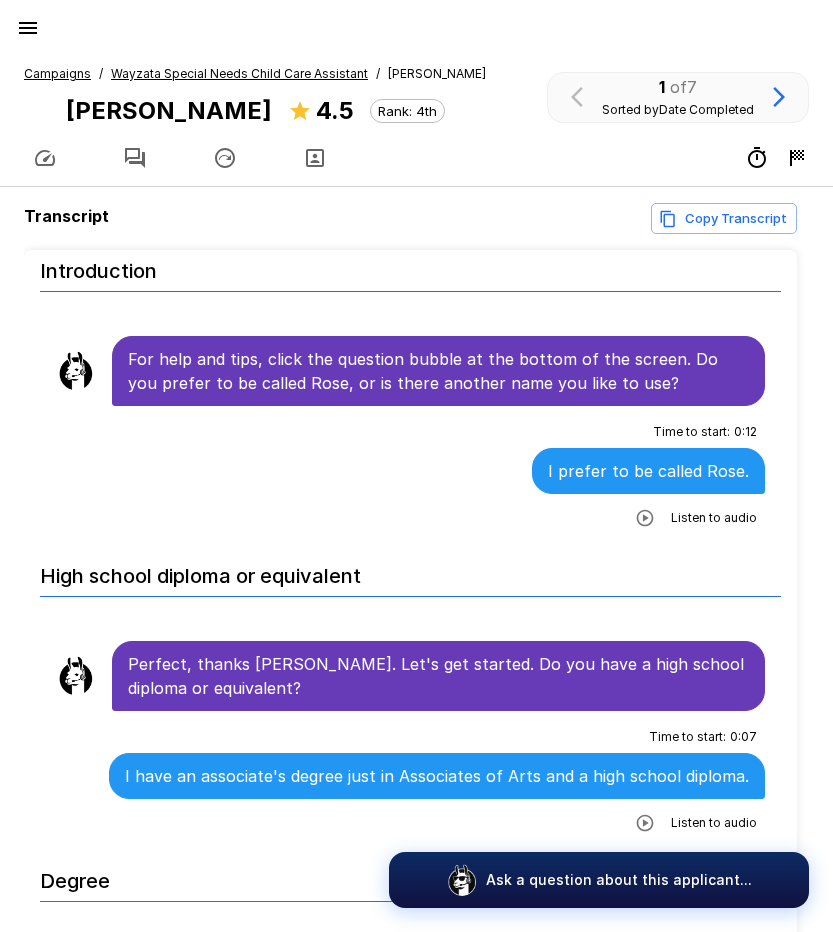 scroll, scrollTop: 0, scrollLeft: 0, axis: both 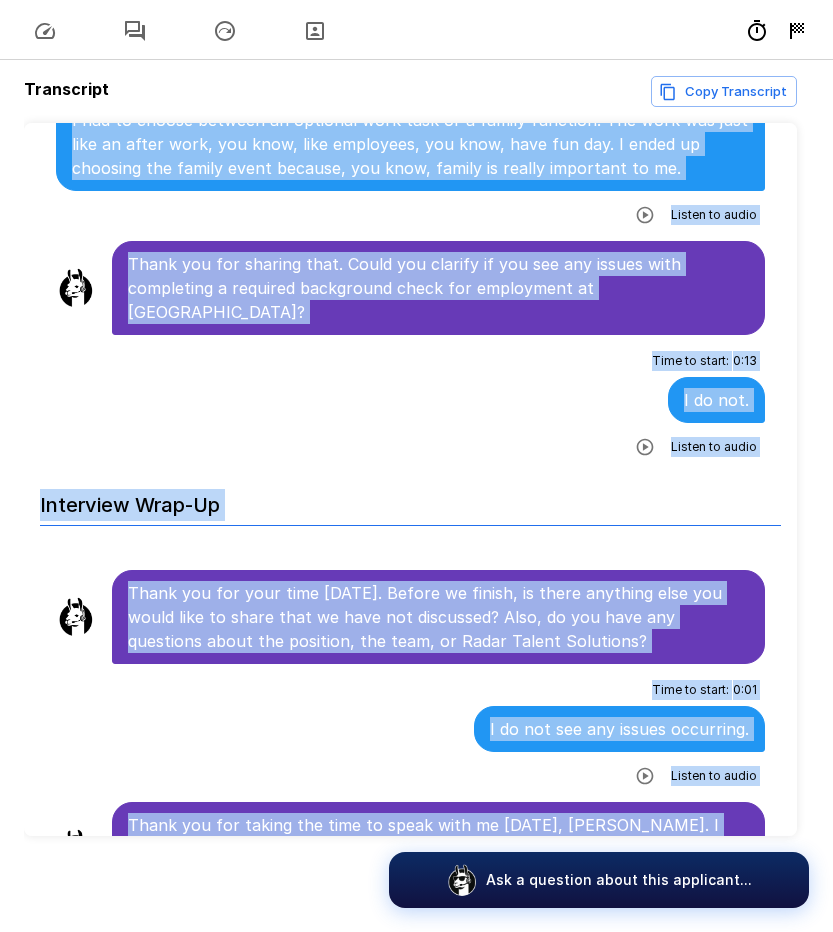 drag, startPoint x: 129, startPoint y: 378, endPoint x: 850, endPoint y: 895, distance: 887.2035 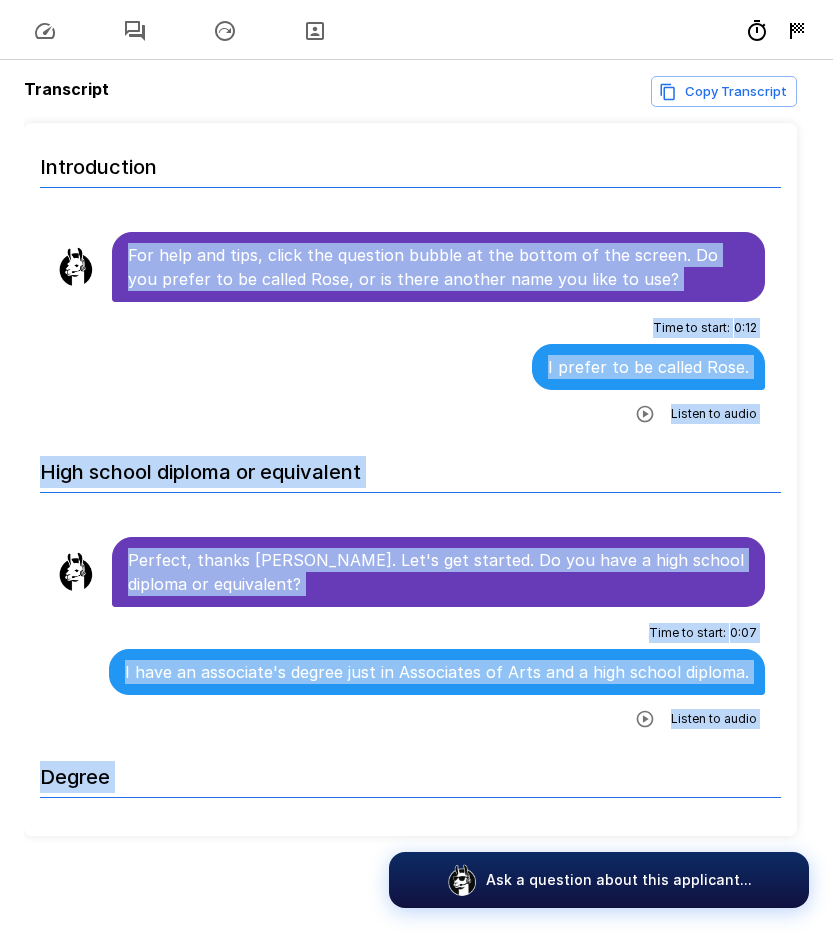scroll, scrollTop: 500, scrollLeft: 0, axis: vertical 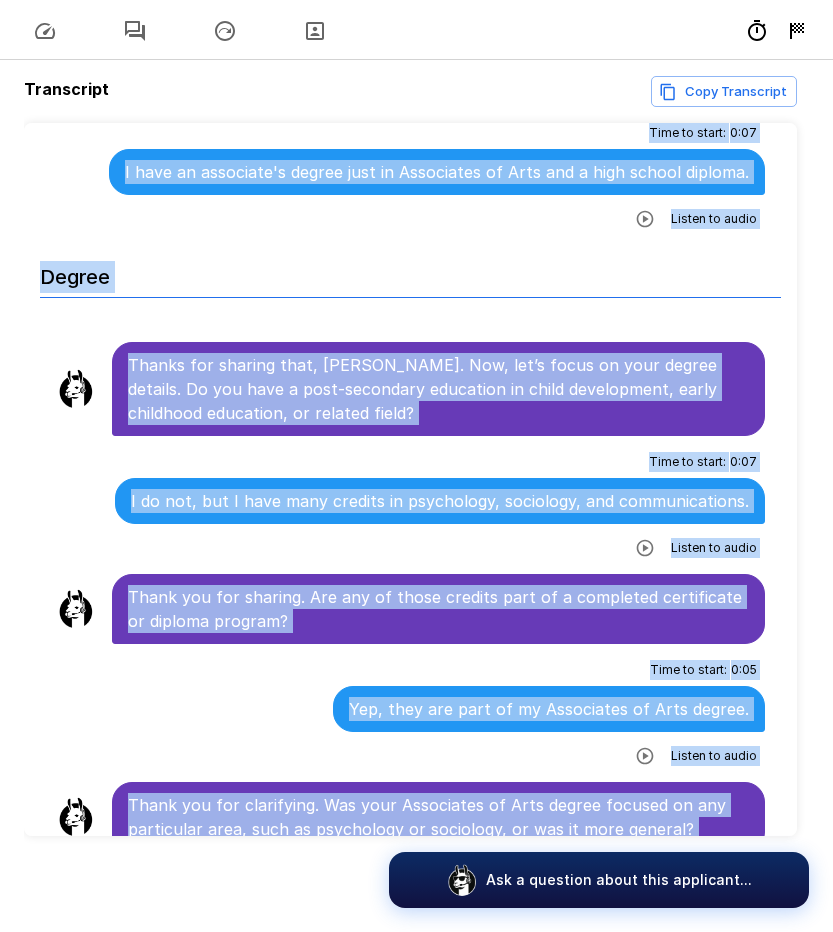 click on "Time to start : 0 : 07 I do not, but I have many credits in psychology, sociology, and communications. Listen to audio" at bounding box center (410, 505) 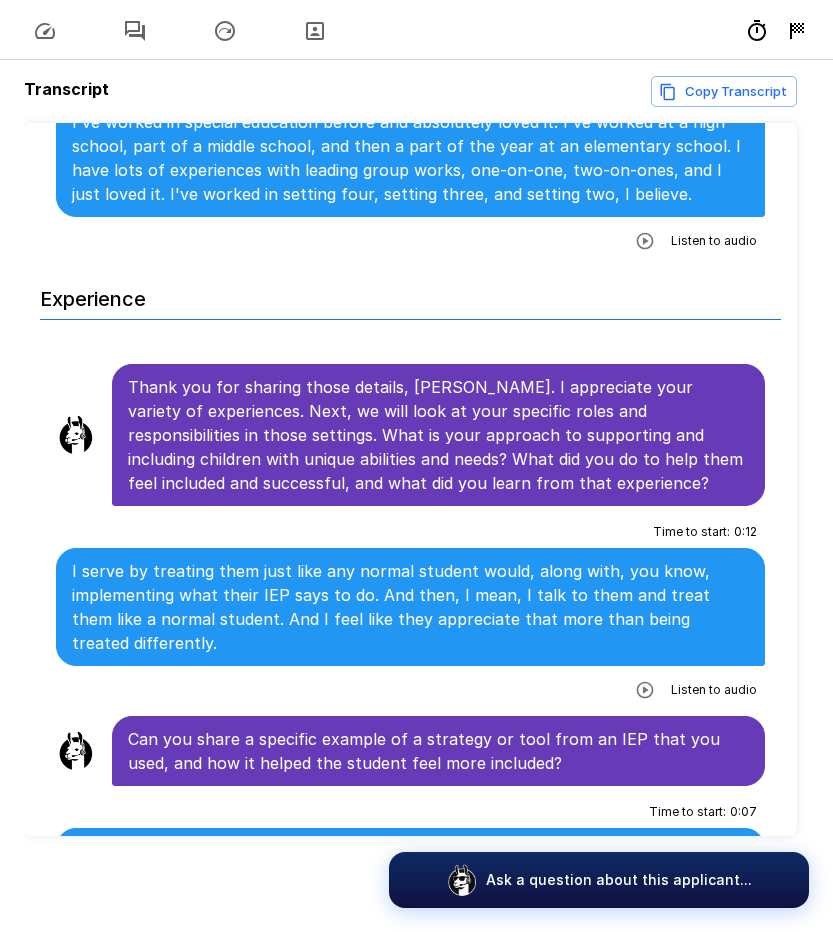 scroll, scrollTop: 1700, scrollLeft: 0, axis: vertical 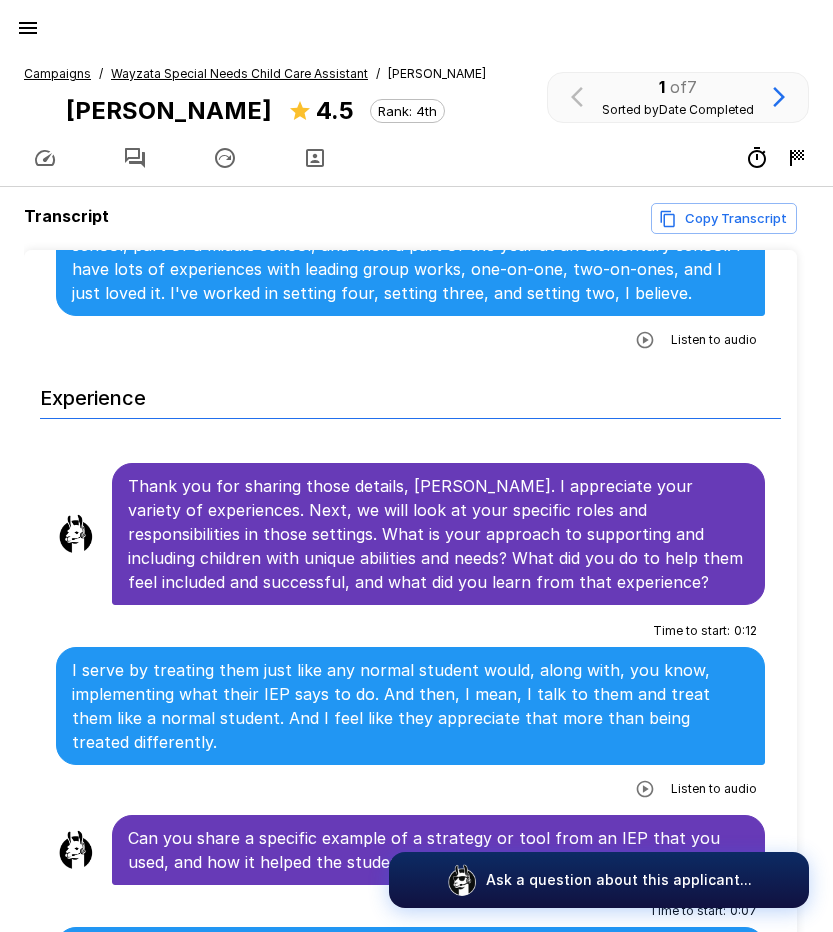 click on "Wayzata Special Needs Child Care Assistant" at bounding box center (239, 73) 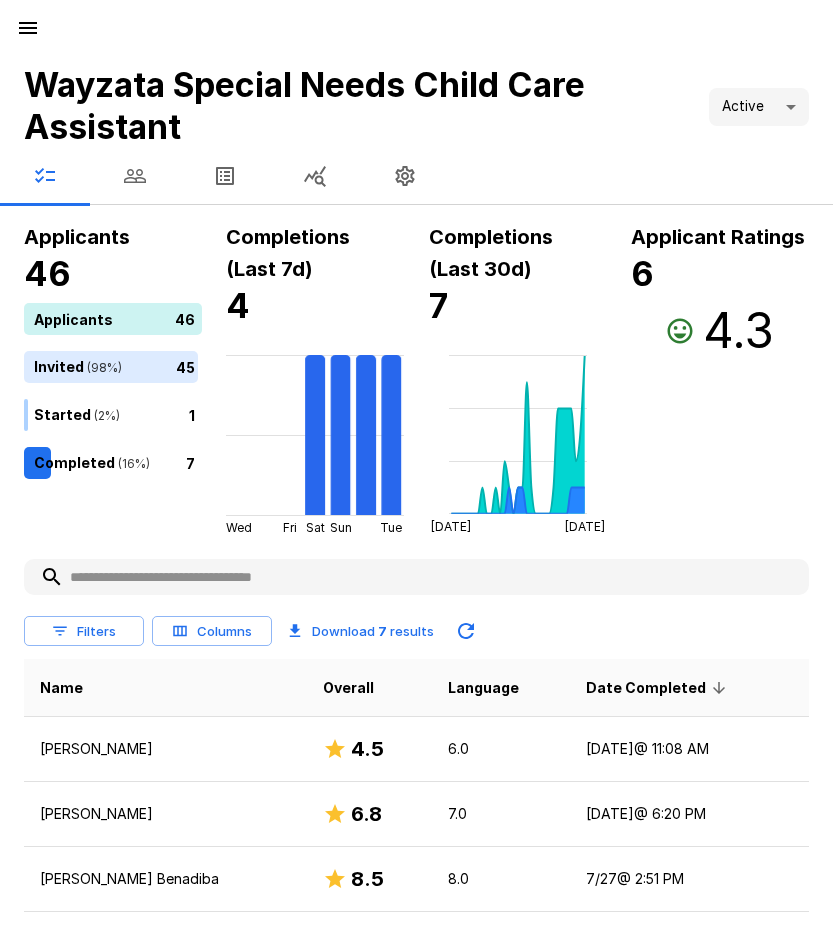 click 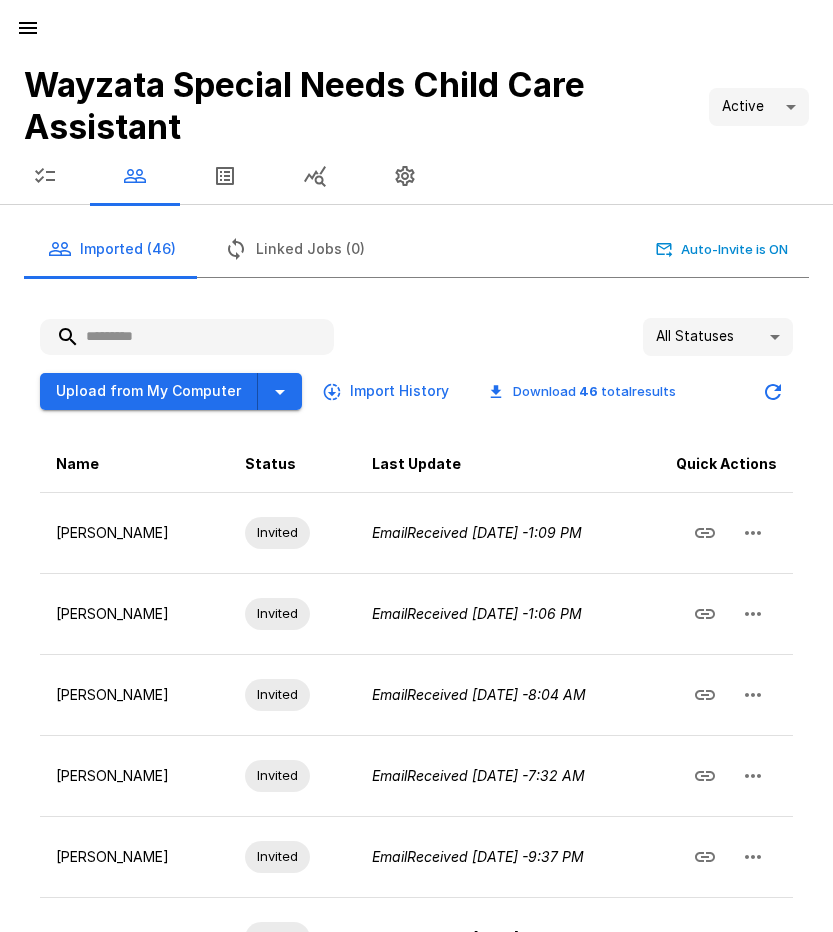 click 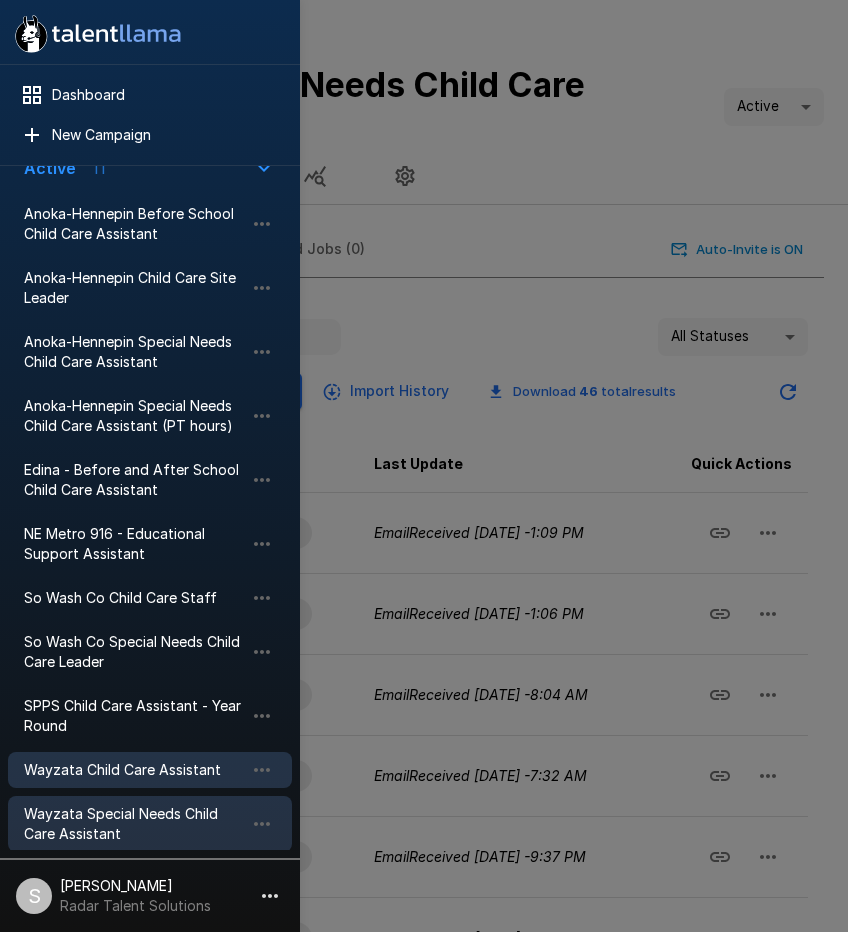 scroll, scrollTop: 200, scrollLeft: 0, axis: vertical 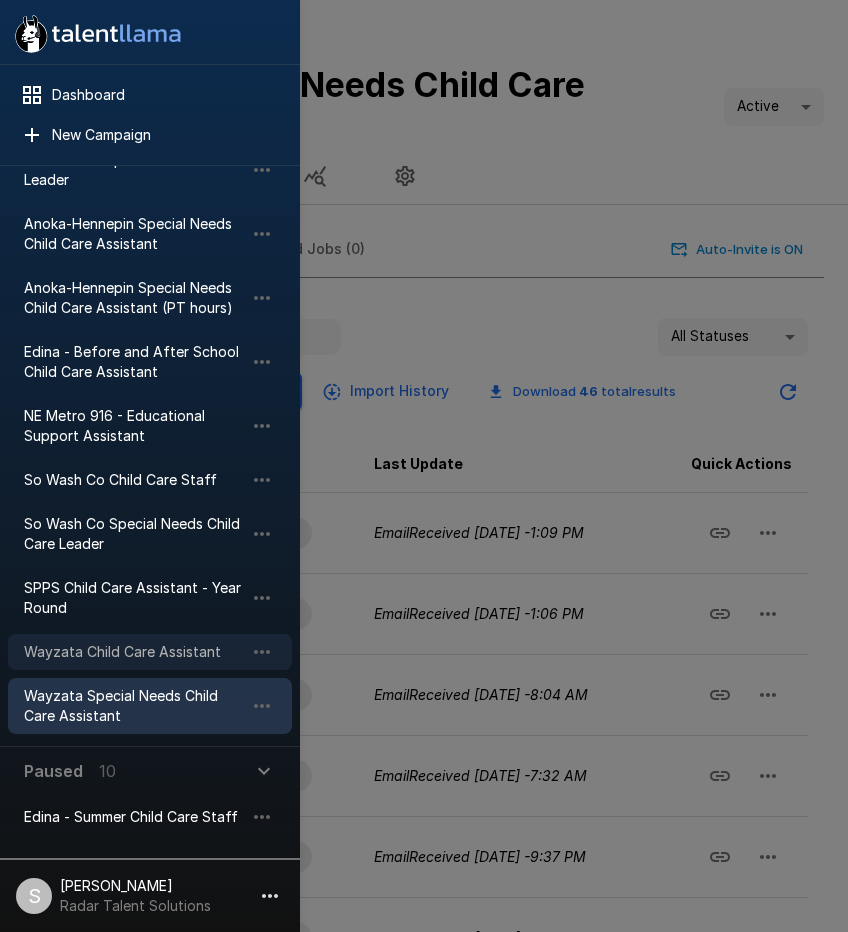 click on "Wayzata Child Care Assistant" at bounding box center (134, 652) 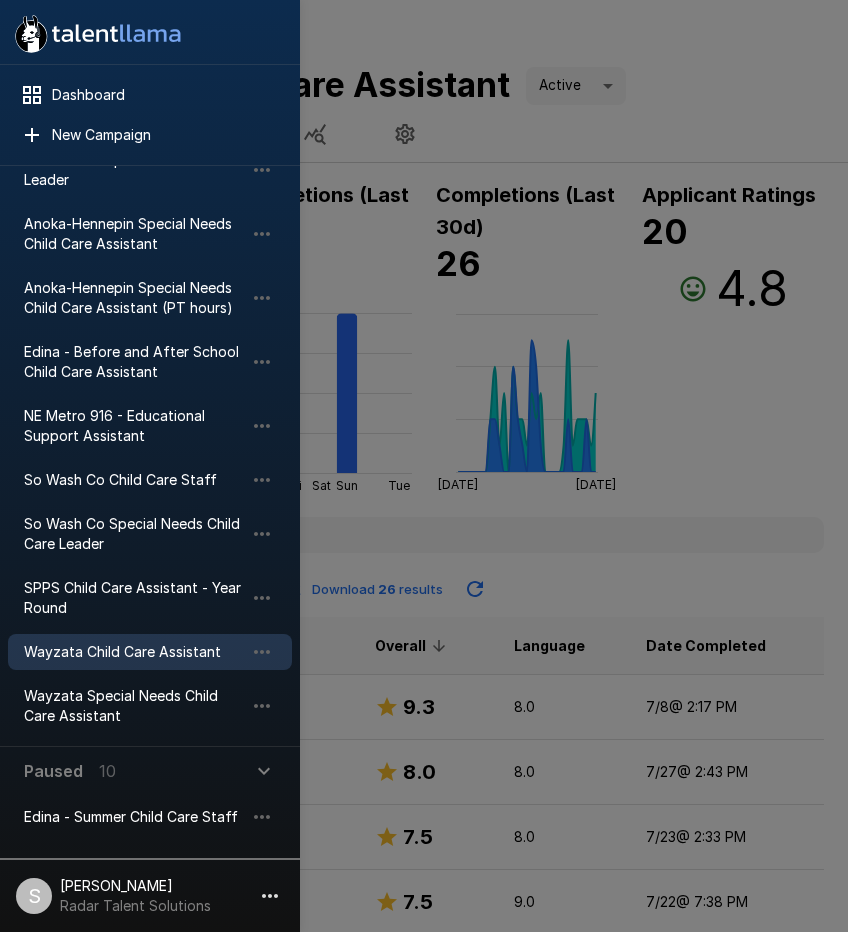click at bounding box center (424, 466) 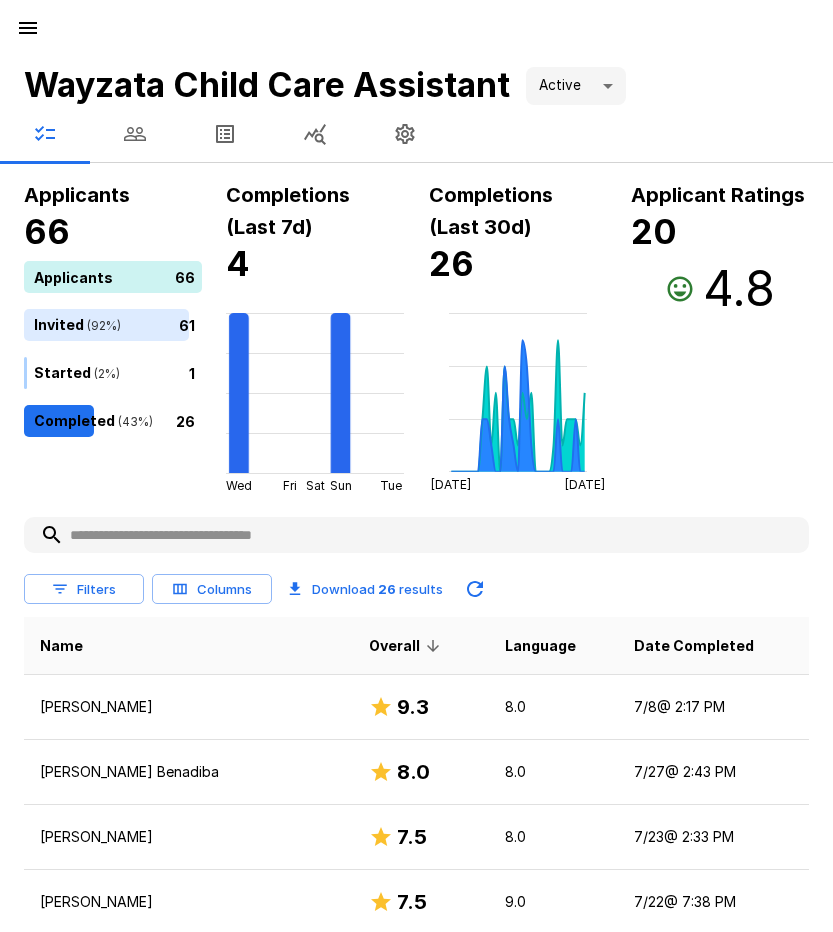 click 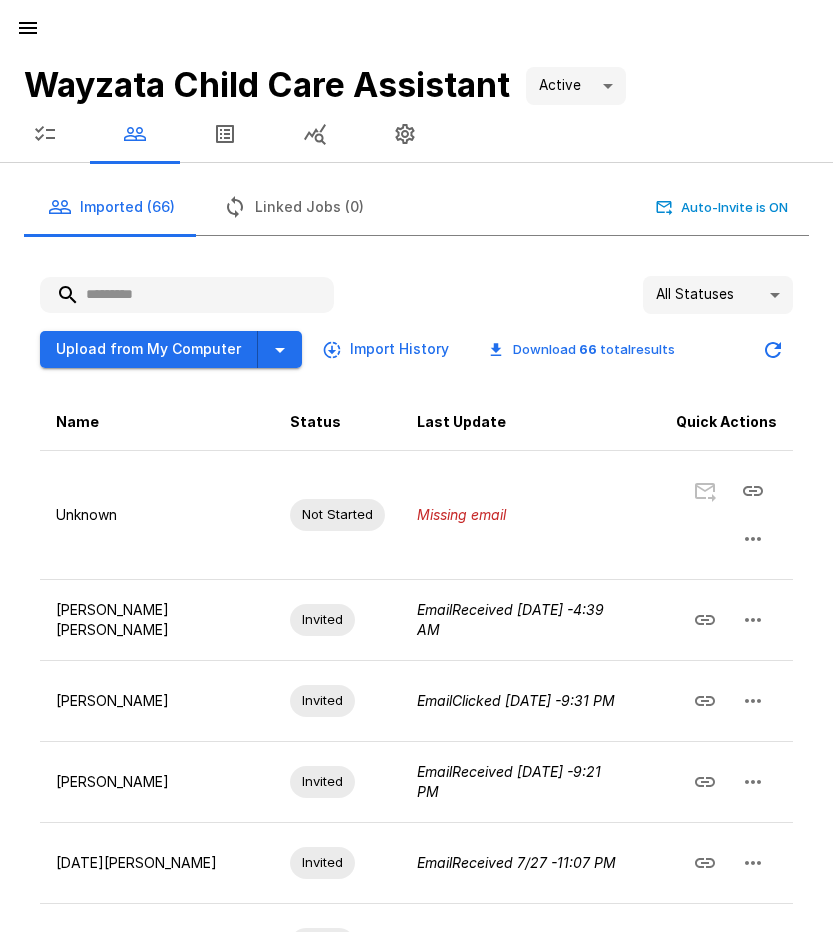 click at bounding box center [187, 295] 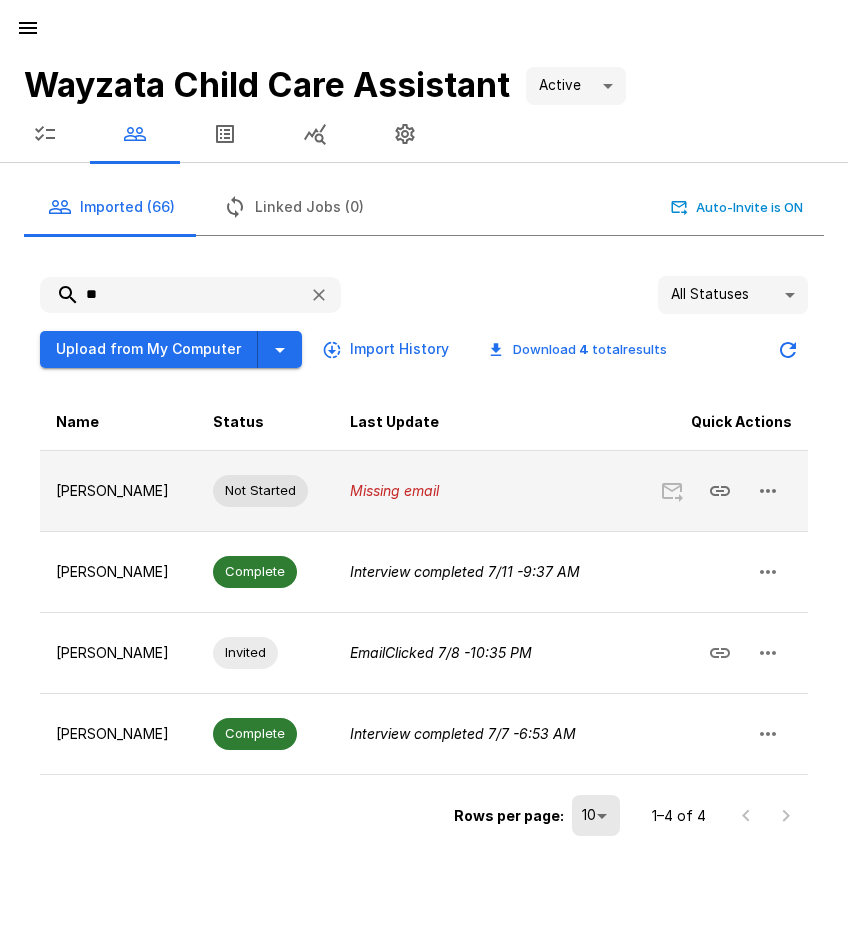 click 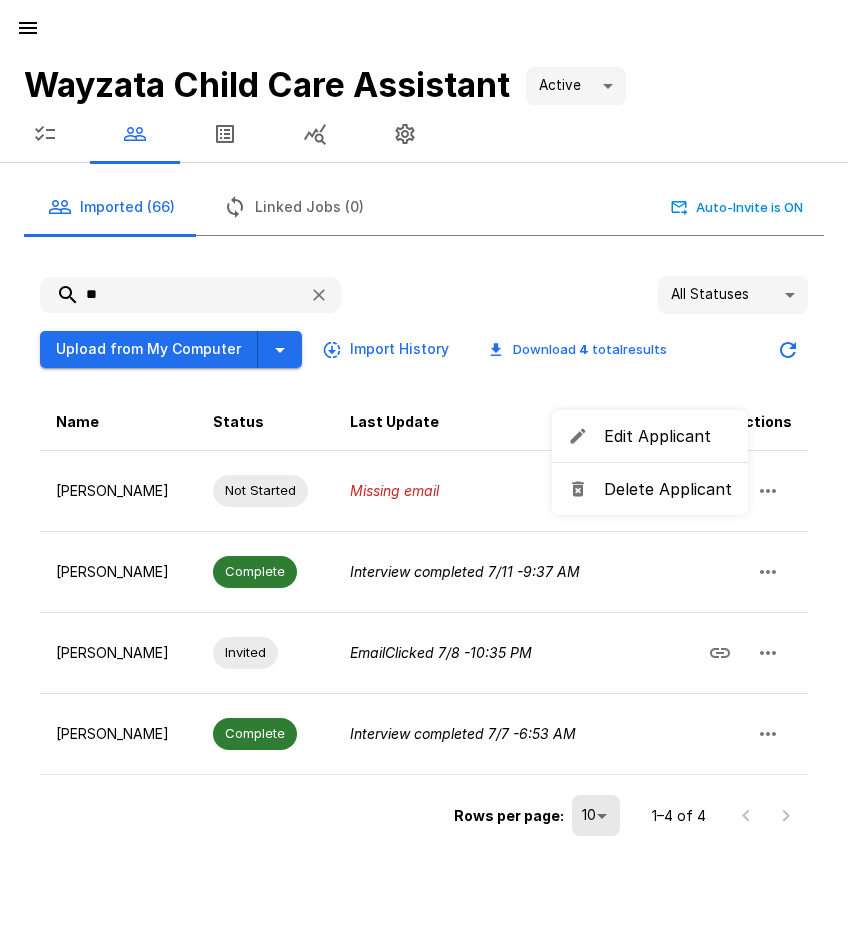 click on "Delete Applicant" at bounding box center (668, 489) 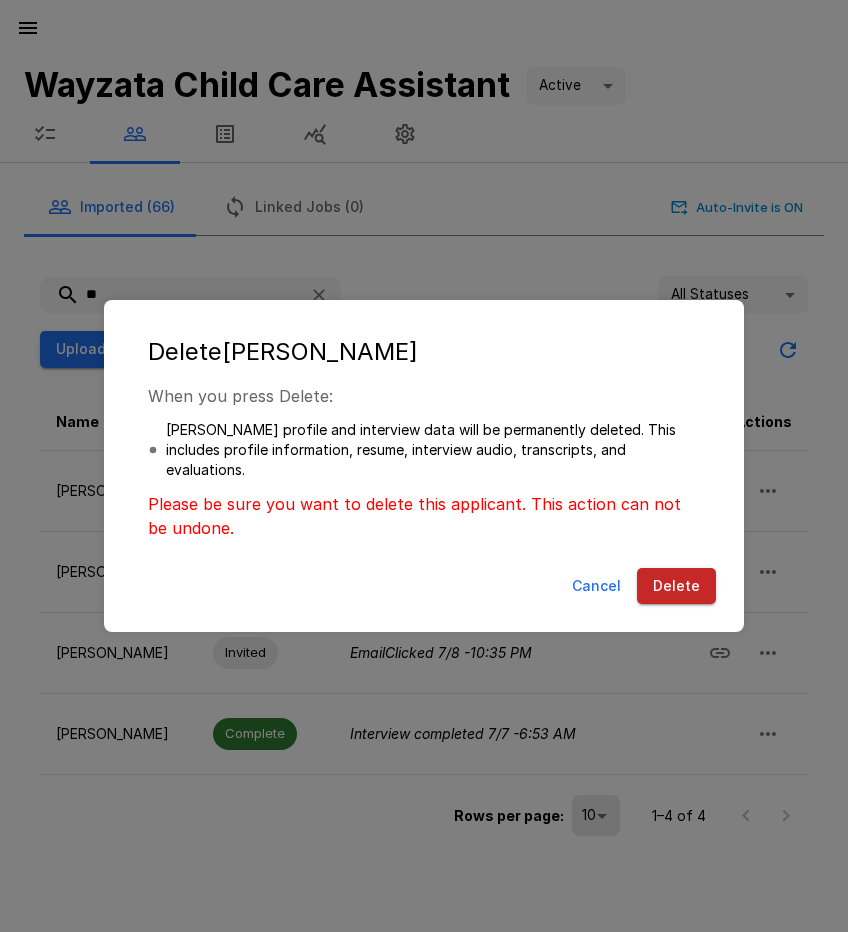 click on "Delete" at bounding box center (676, 586) 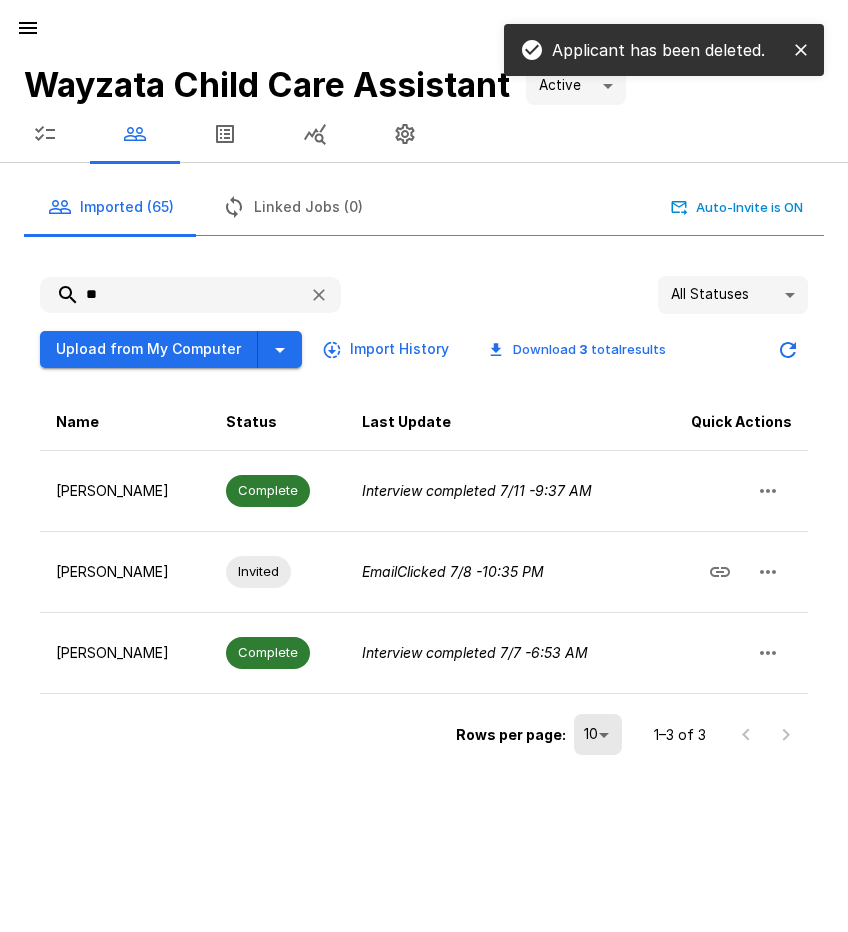 drag, startPoint x: 175, startPoint y: 289, endPoint x: 16, endPoint y: 302, distance: 159.53056 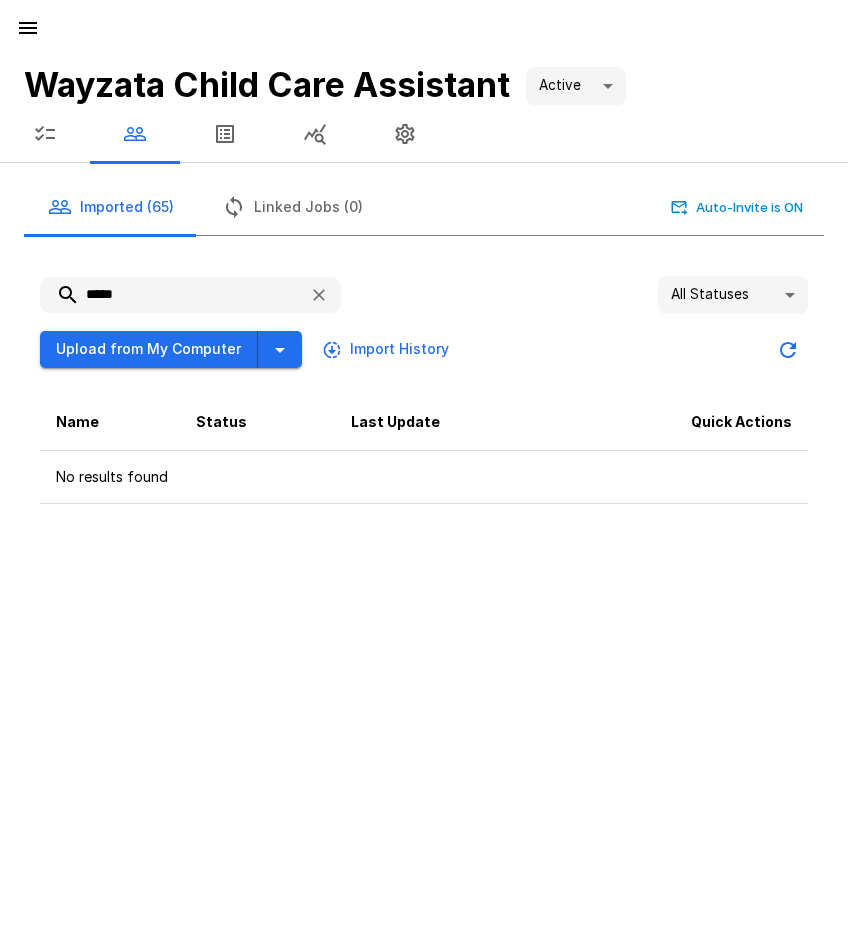 drag, startPoint x: 150, startPoint y: 293, endPoint x: 77, endPoint y: 286, distance: 73.33485 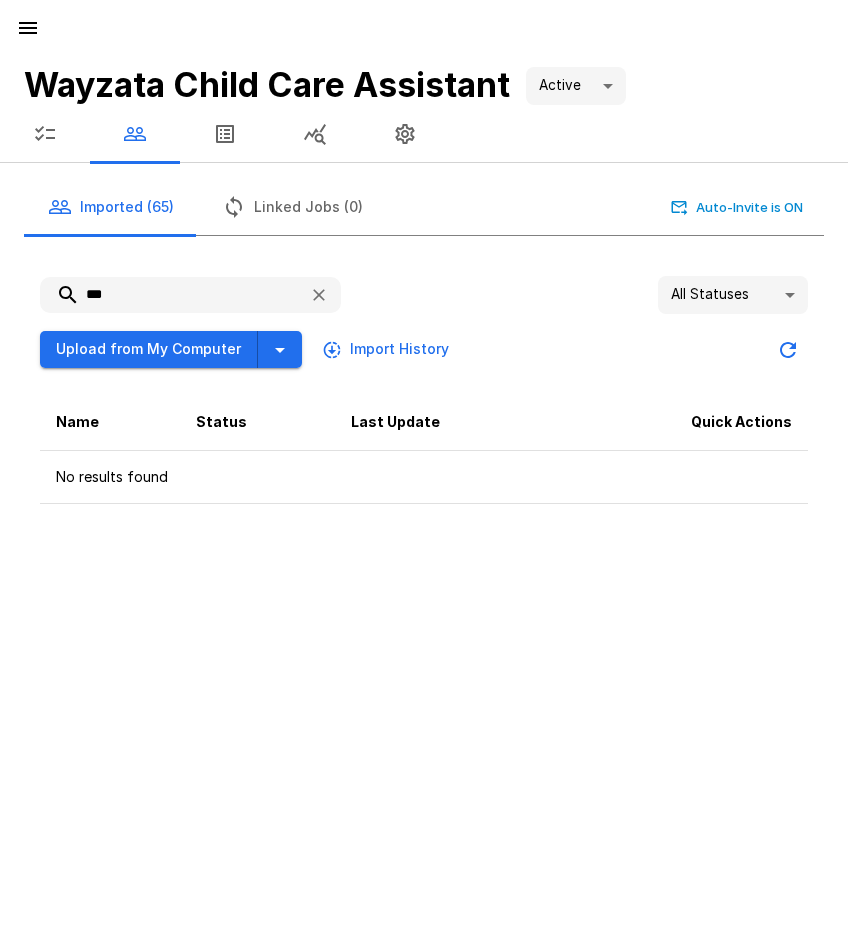 type on "***" 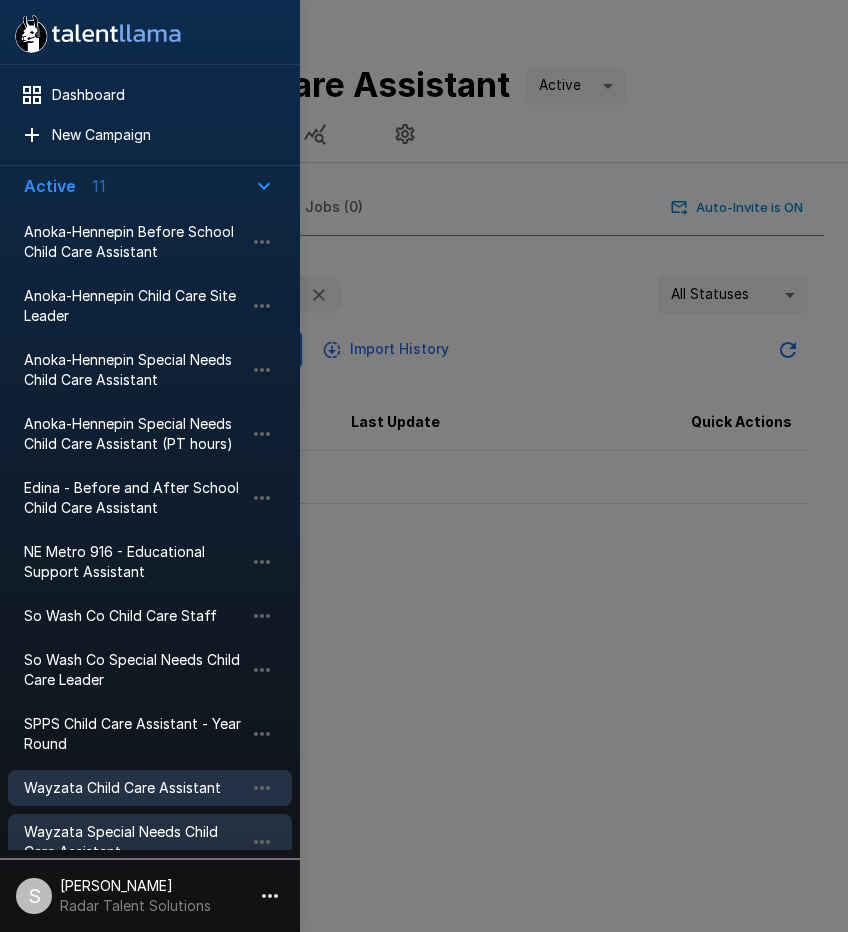 scroll, scrollTop: 100, scrollLeft: 0, axis: vertical 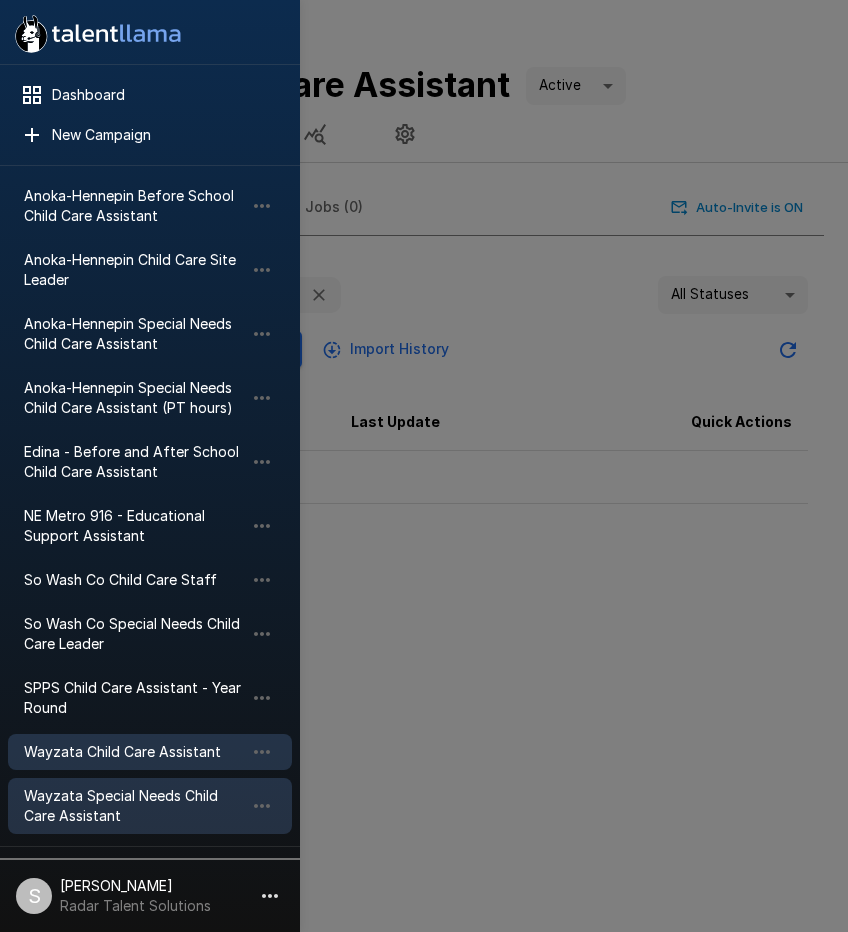 click on "Wayzata Special Needs Child Care Assistant" at bounding box center (134, 806) 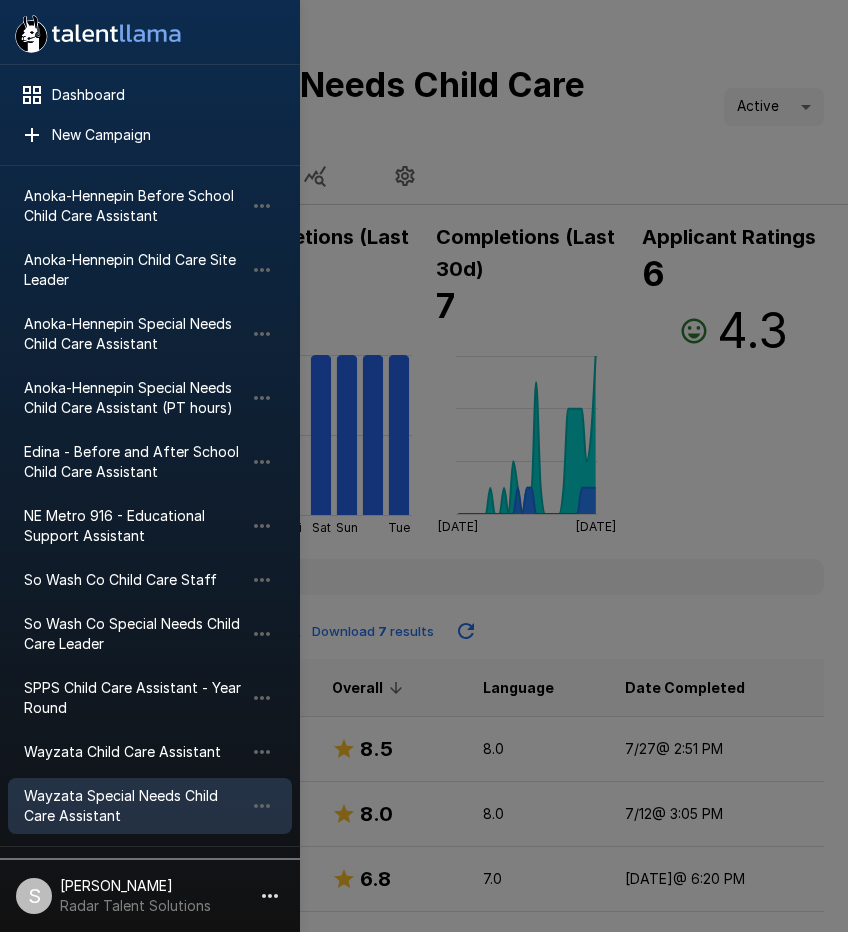 click at bounding box center [424, 466] 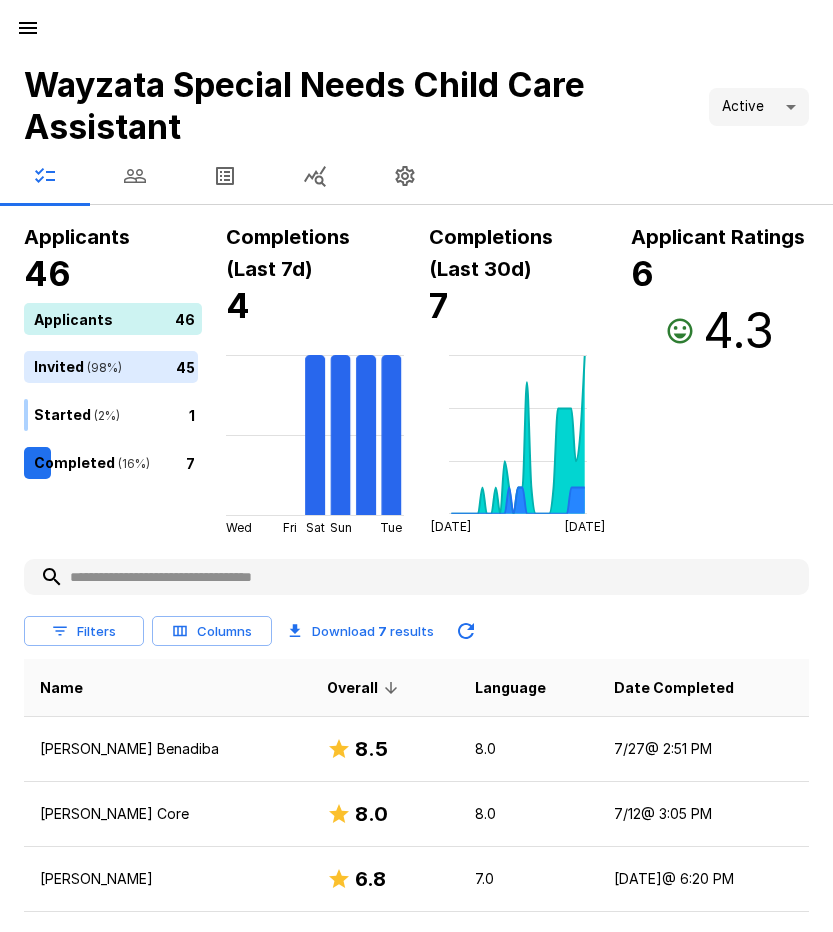 click 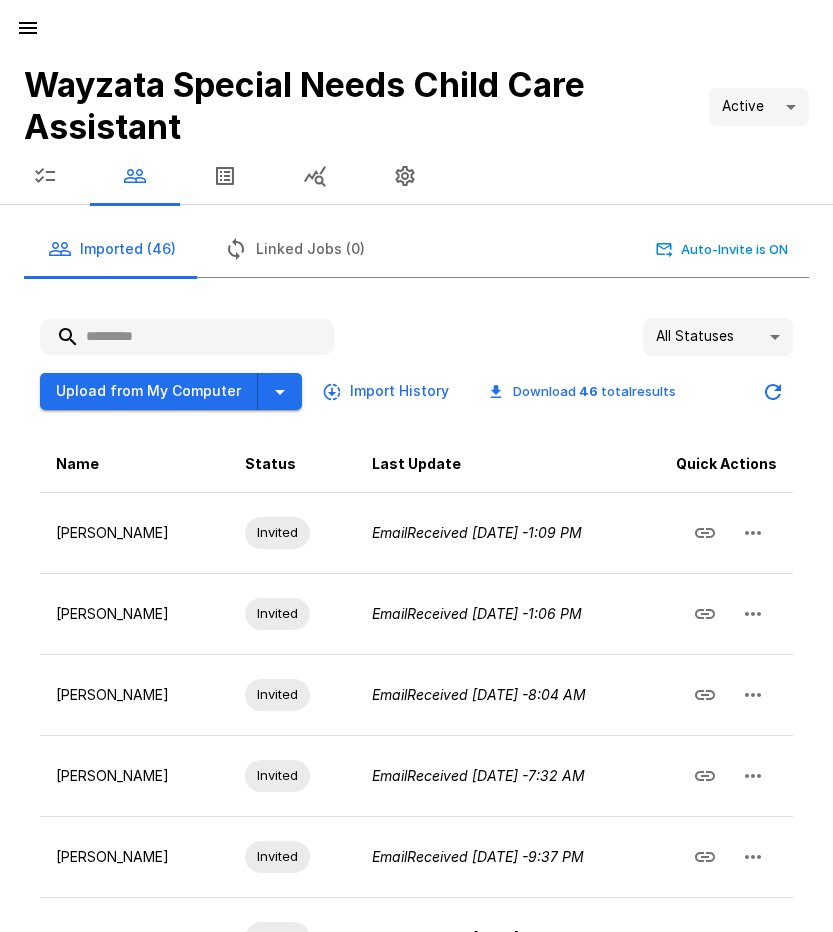 click at bounding box center (187, 337) 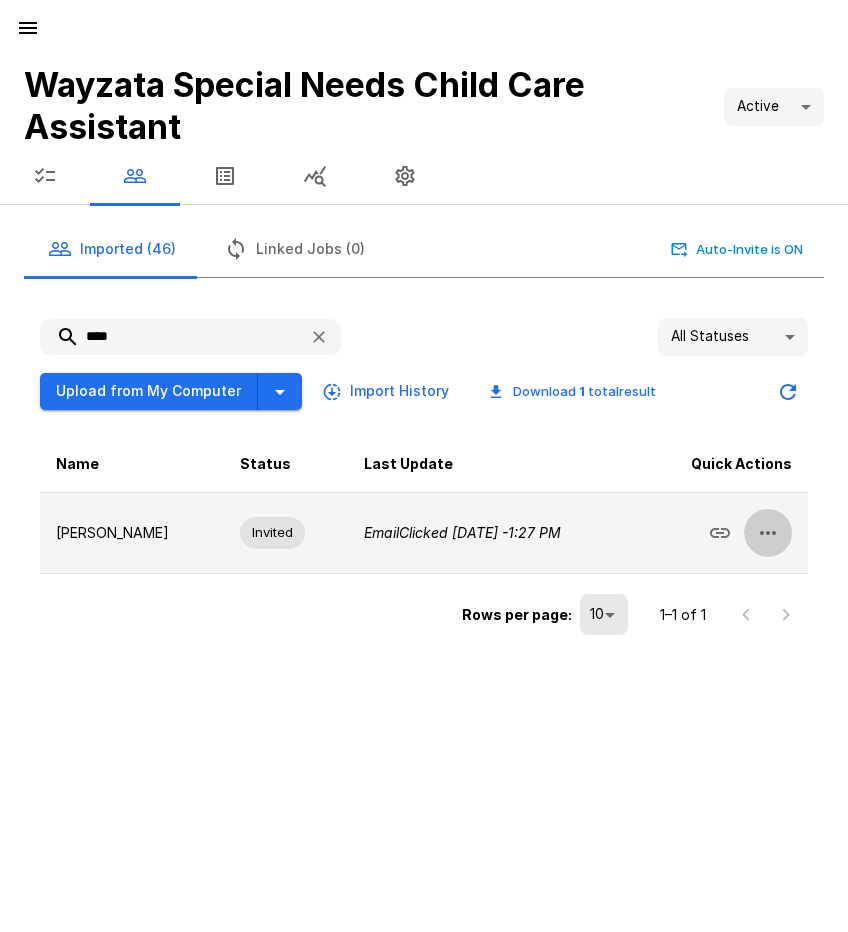click 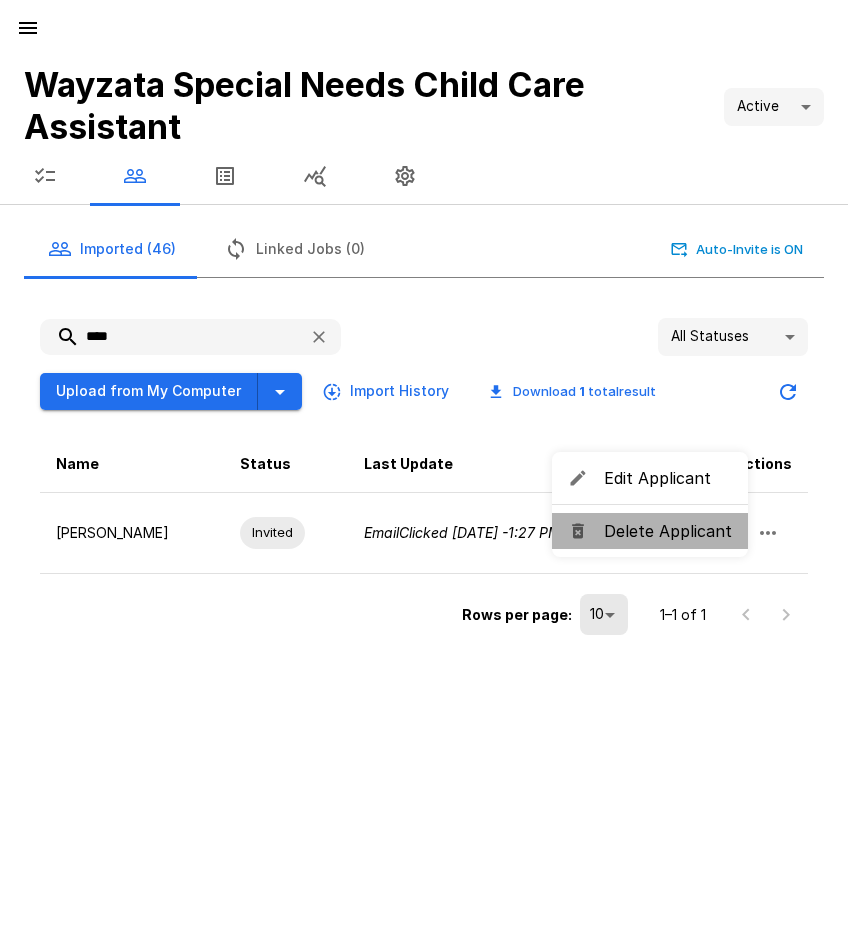 click on "Delete Applicant" at bounding box center (668, 531) 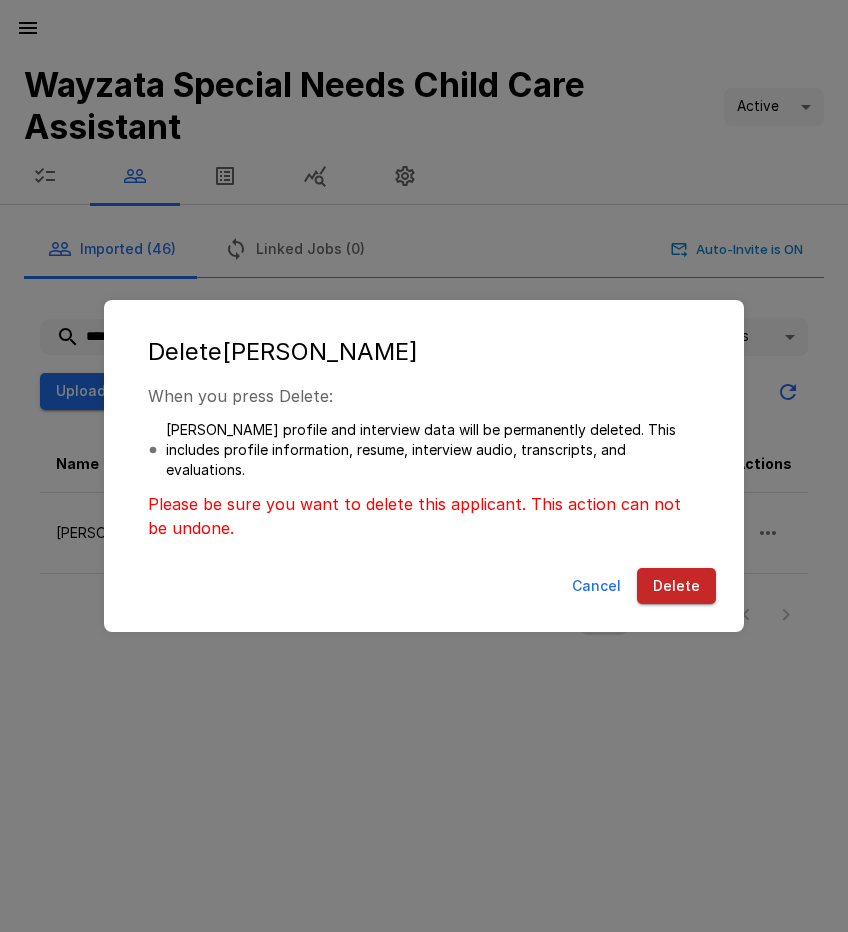 click on "Delete" at bounding box center (676, 586) 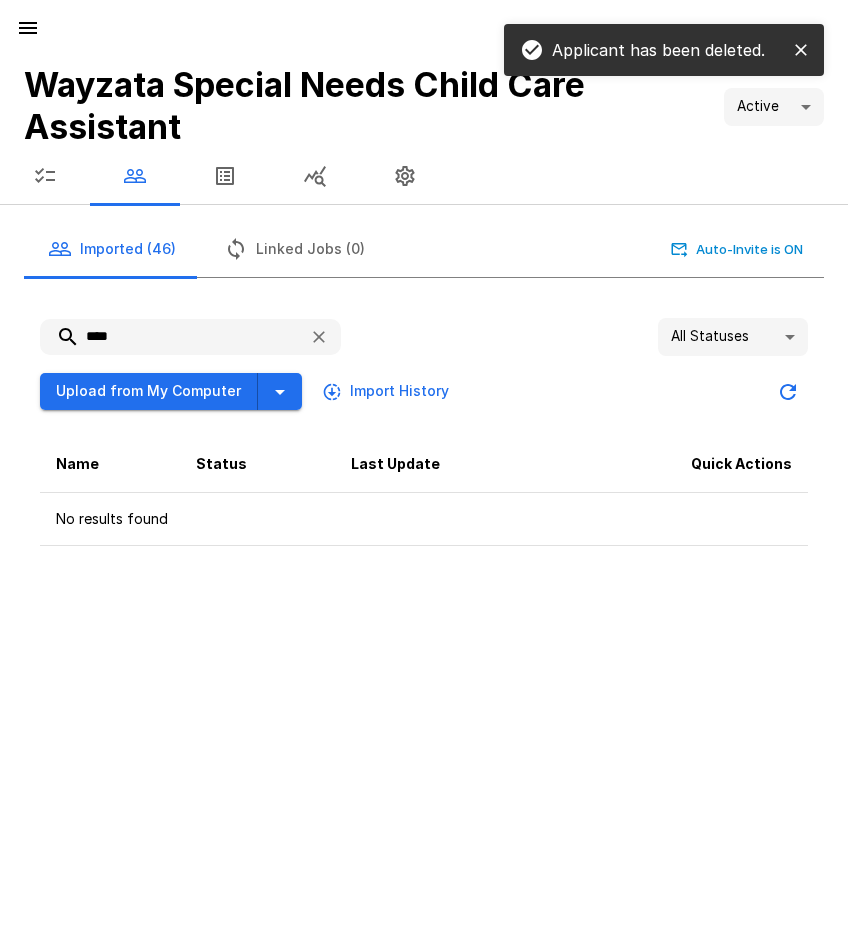 drag, startPoint x: 138, startPoint y: 324, endPoint x: 16, endPoint y: 338, distance: 122.80065 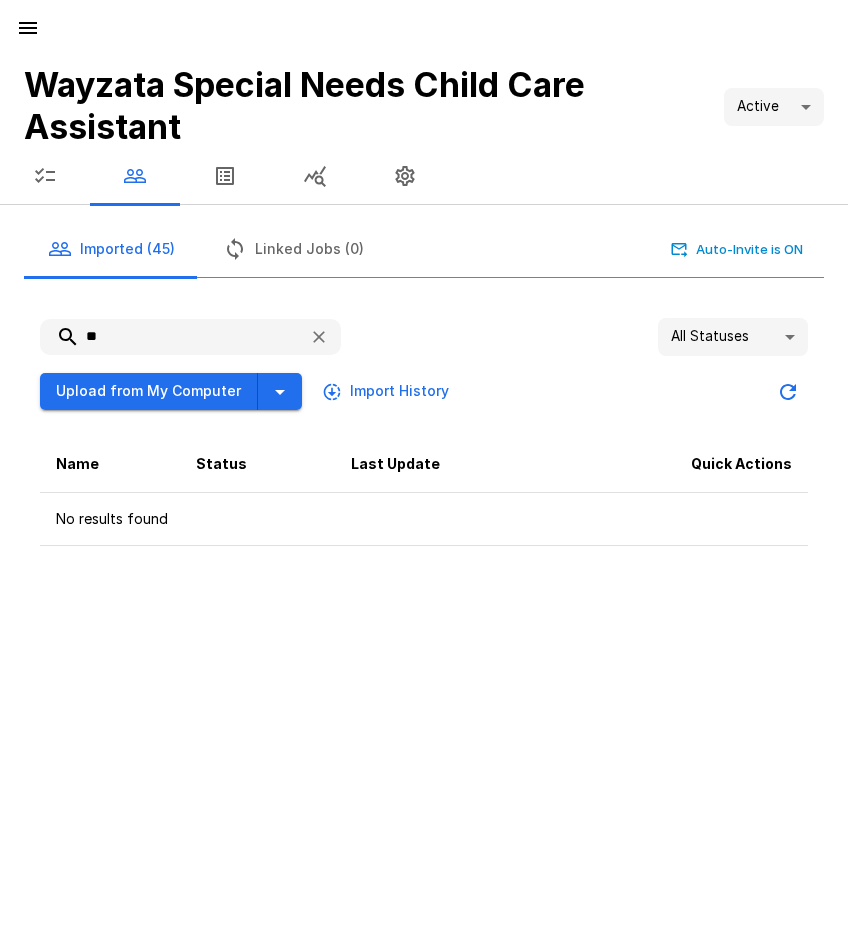 drag, startPoint x: 145, startPoint y: 331, endPoint x: 44, endPoint y: 328, distance: 101.04455 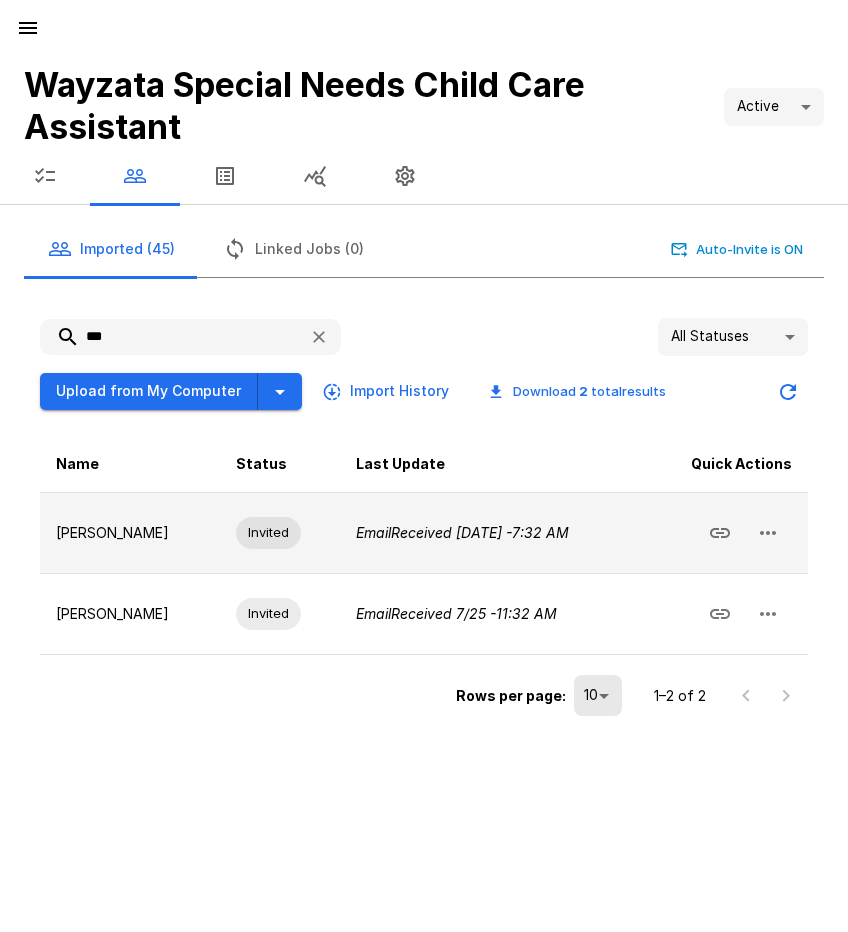 type on "***" 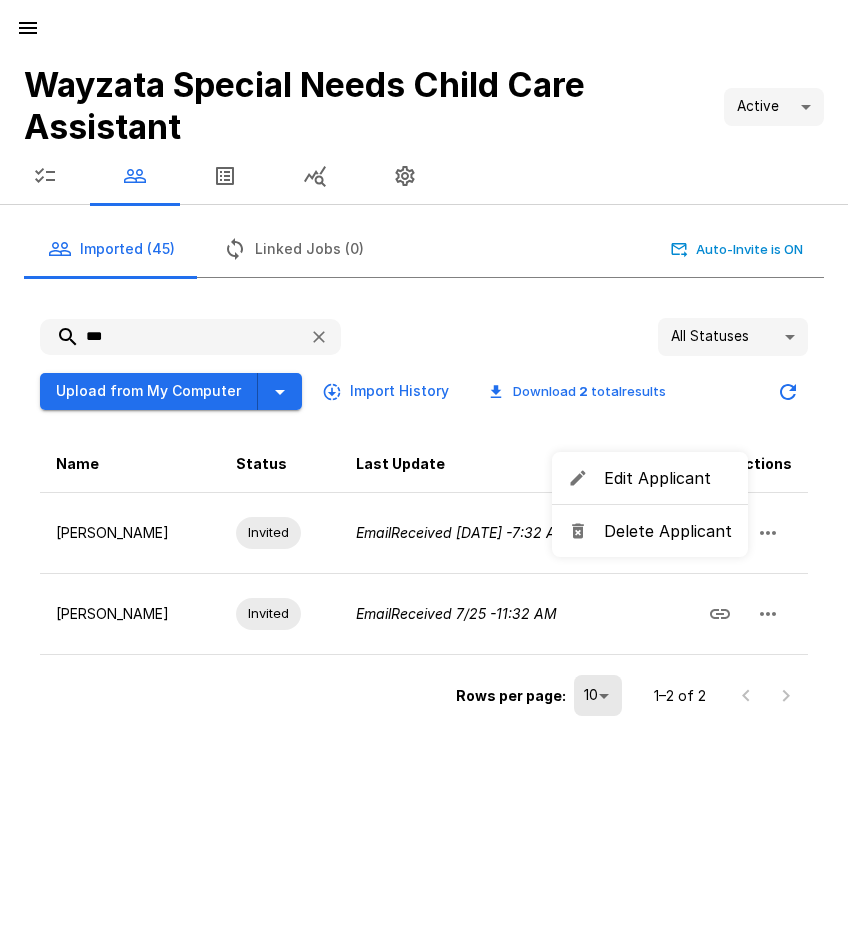 click on "Delete Applicant" at bounding box center (668, 531) 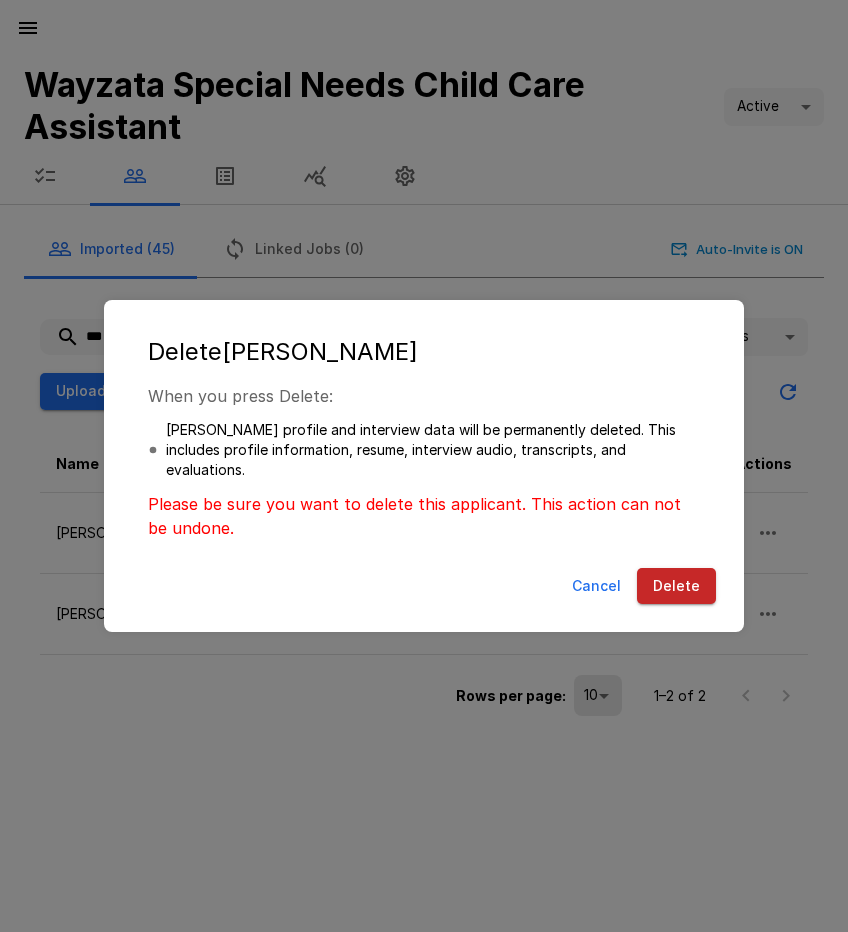 click on "Delete" at bounding box center (676, 586) 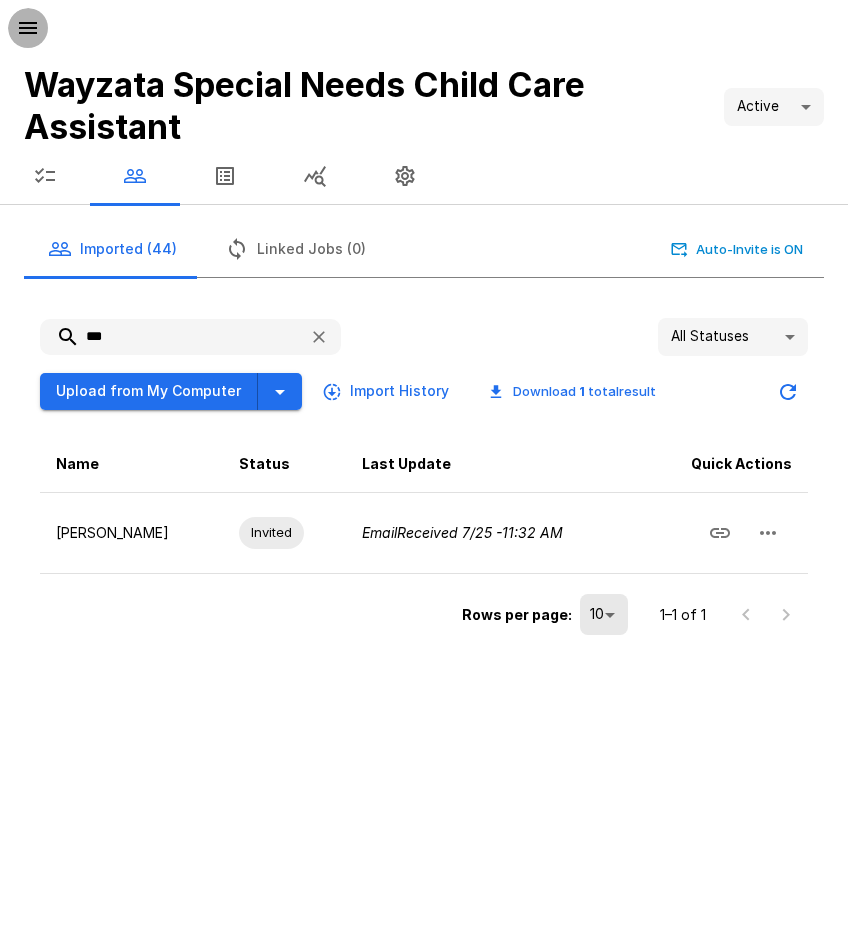 click 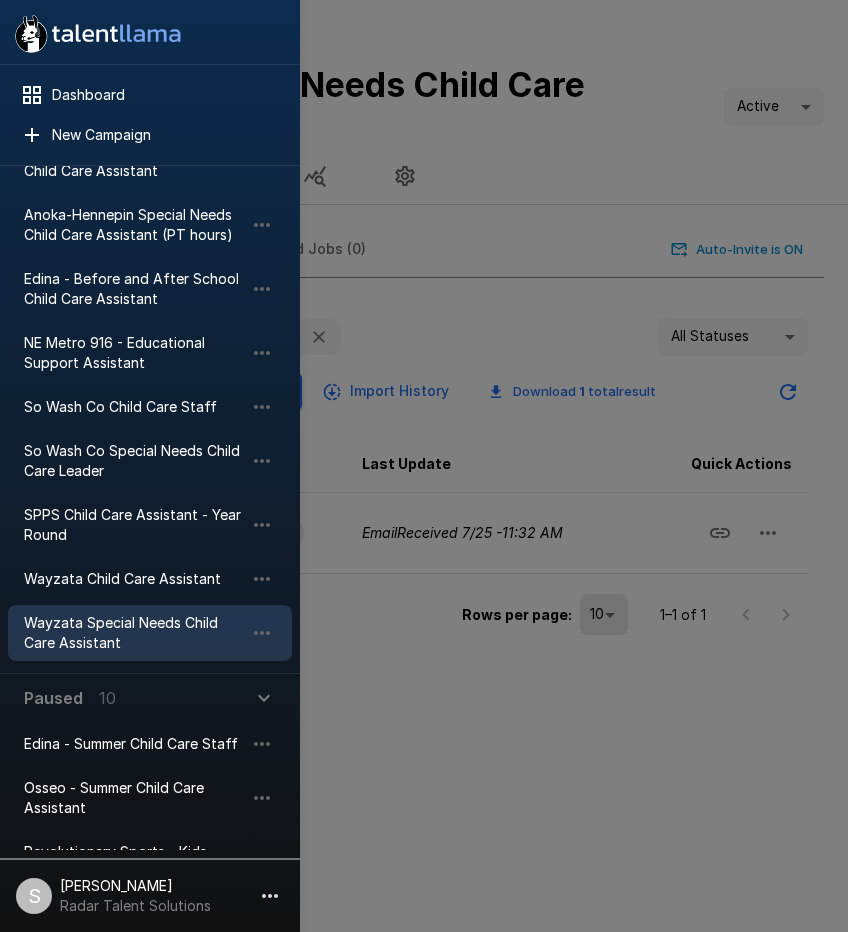 scroll, scrollTop: 300, scrollLeft: 0, axis: vertical 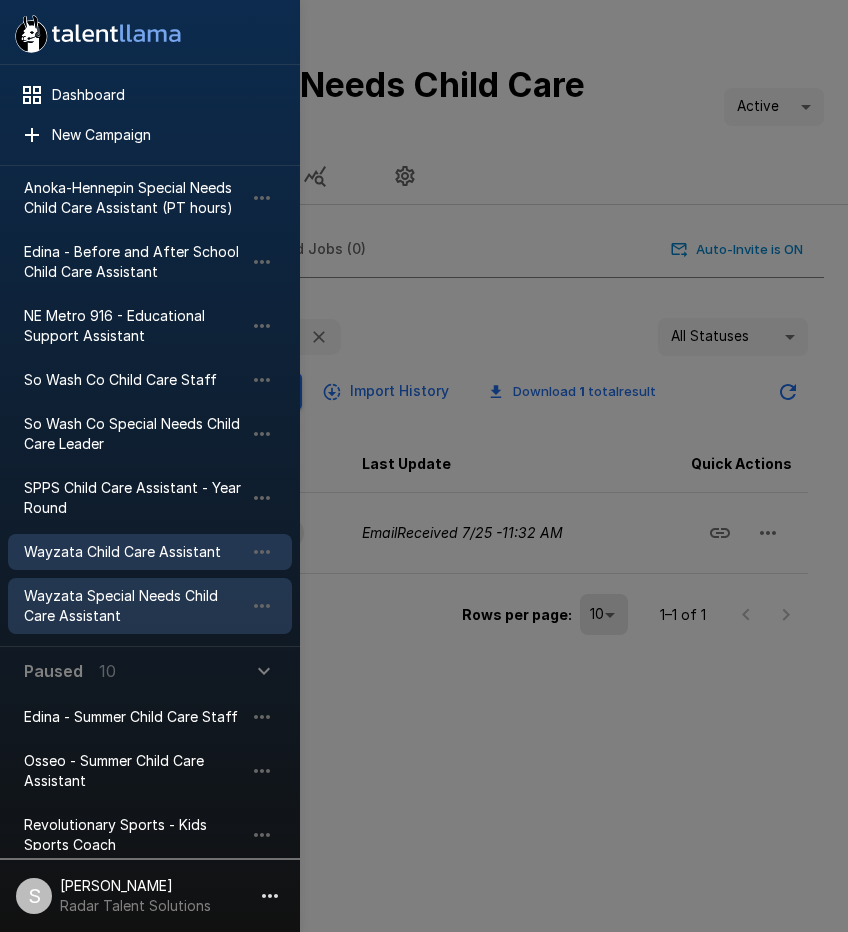 click on "Wayzata Child Care Assistant" at bounding box center (134, 552) 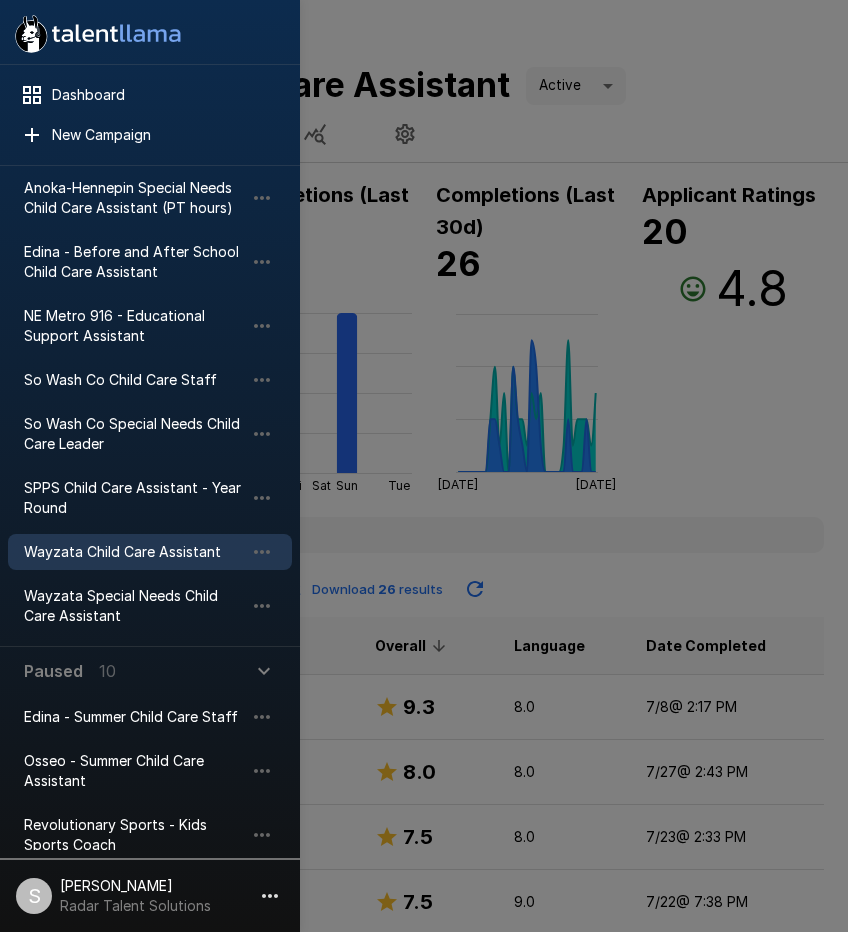 click at bounding box center (424, 466) 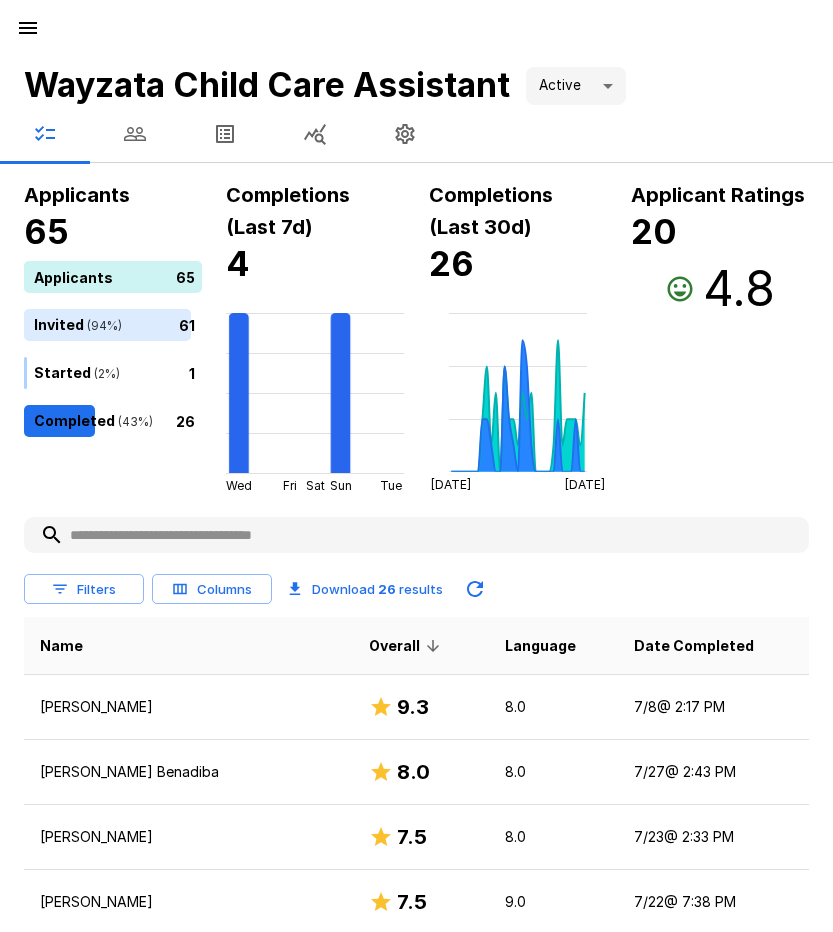 click 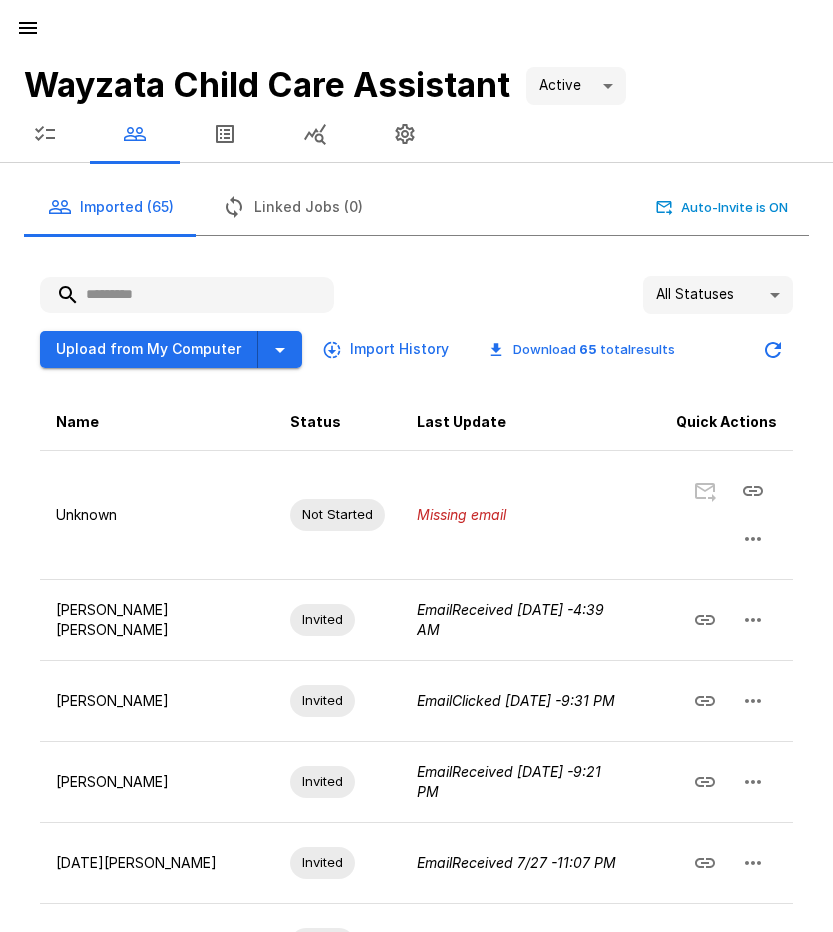 click at bounding box center [187, 295] 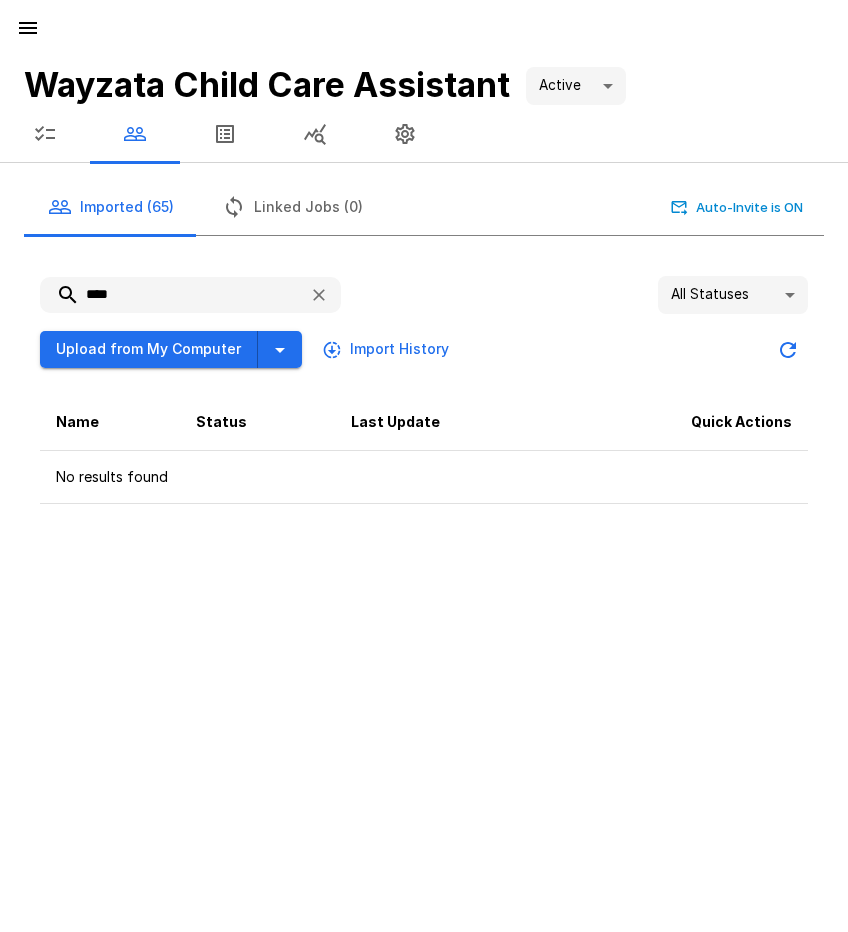 drag, startPoint x: 171, startPoint y: 301, endPoint x: 40, endPoint y: 289, distance: 131.54848 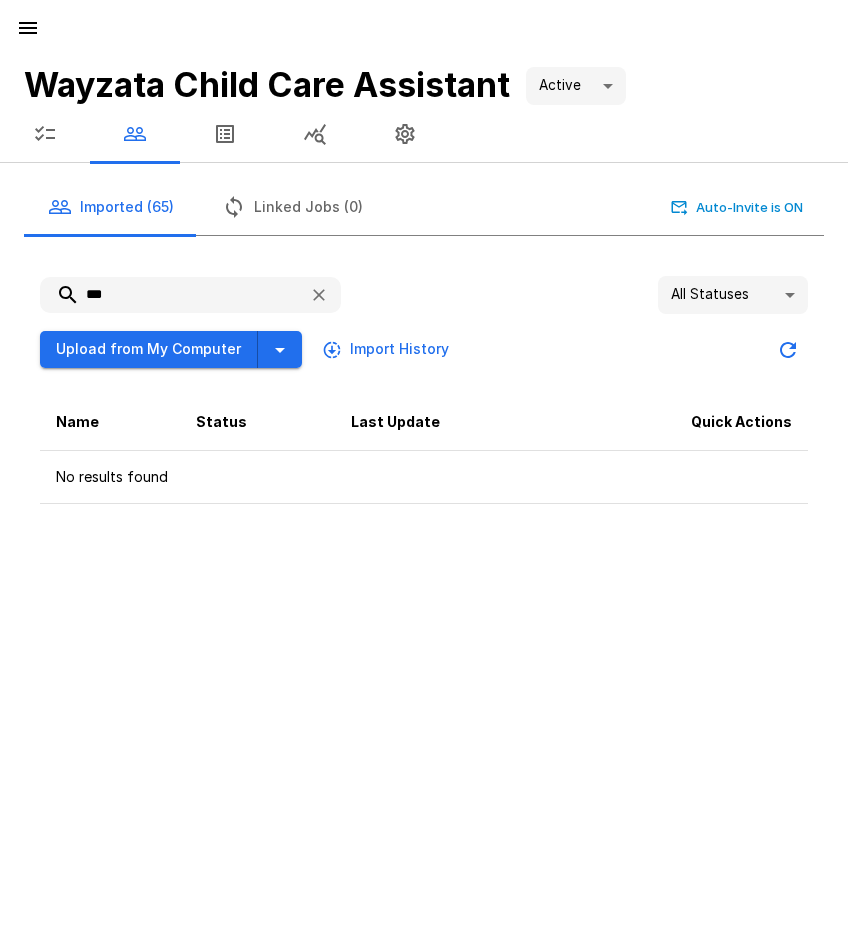 drag, startPoint x: 136, startPoint y: 296, endPoint x: 27, endPoint y: 295, distance: 109.004585 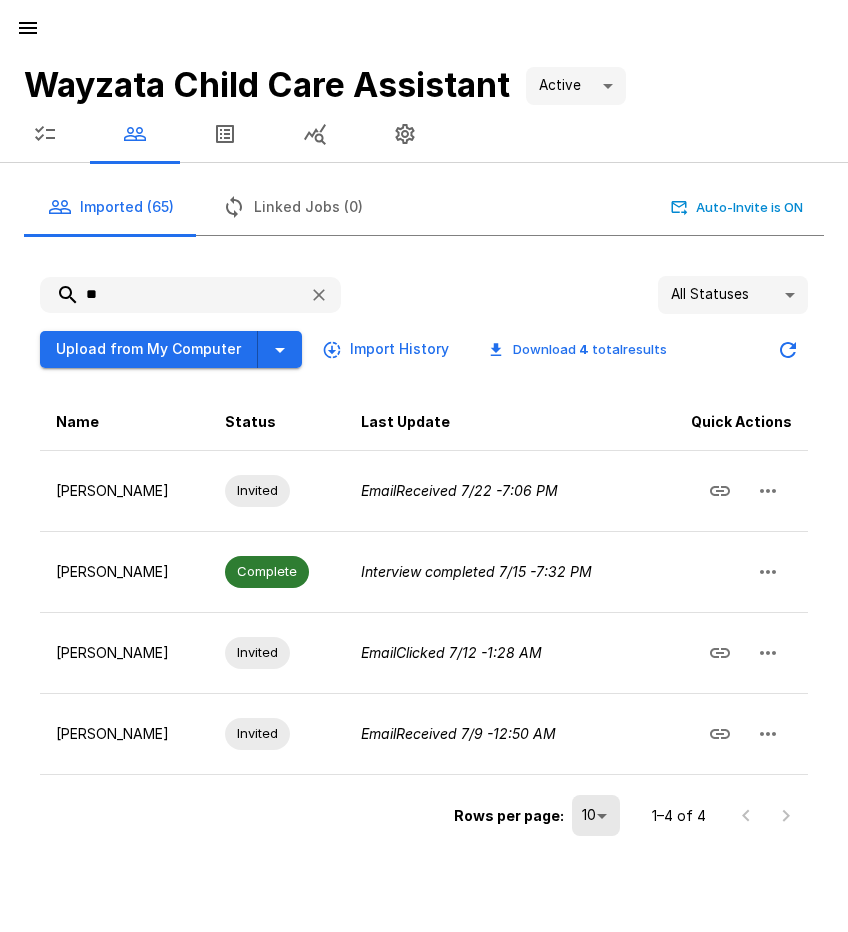 drag, startPoint x: 169, startPoint y: 296, endPoint x: 86, endPoint y: 292, distance: 83.09633 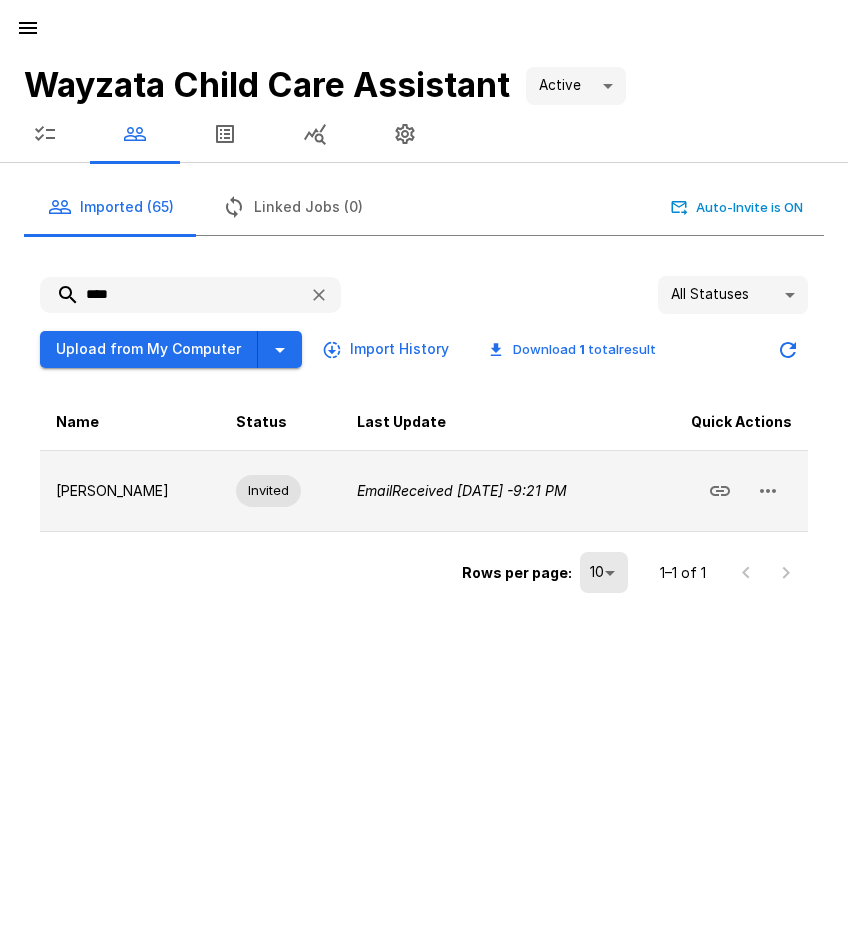 click 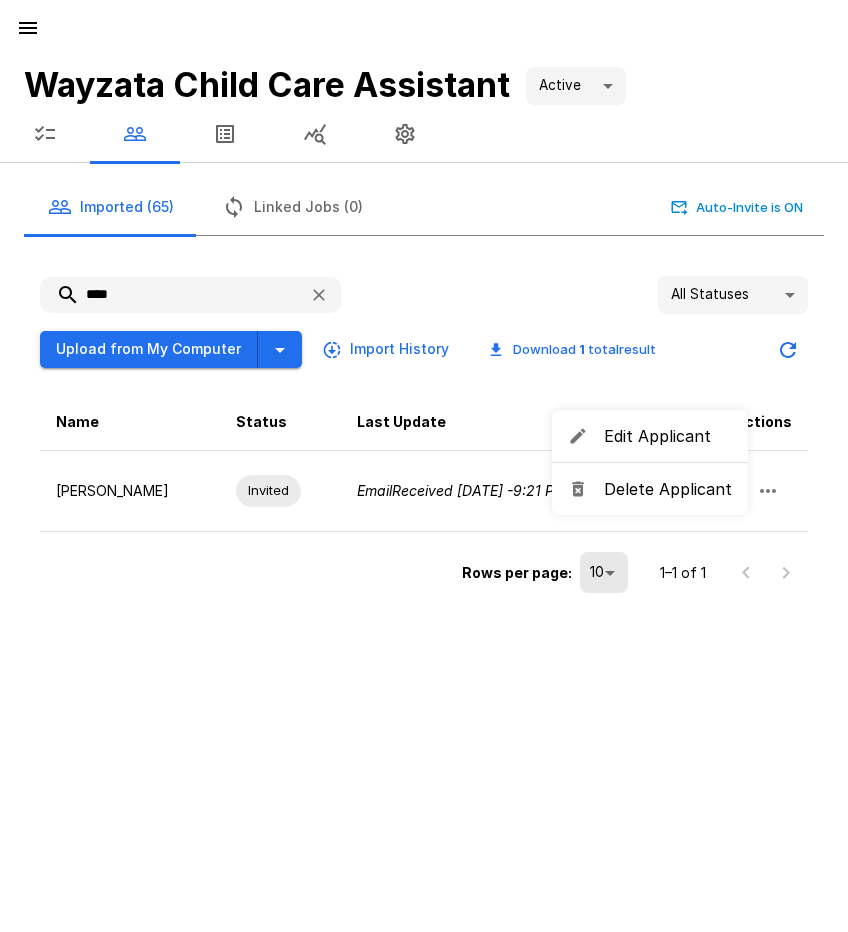 click on "Delete Applicant" at bounding box center (668, 489) 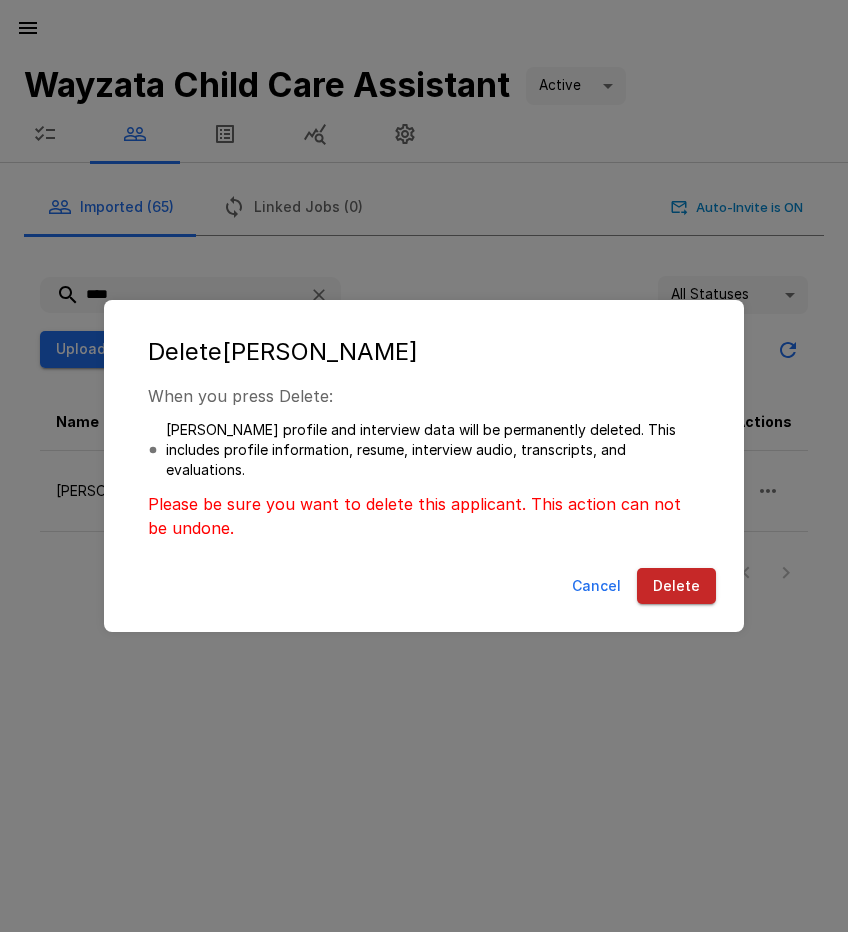 click on "Delete" at bounding box center (676, 586) 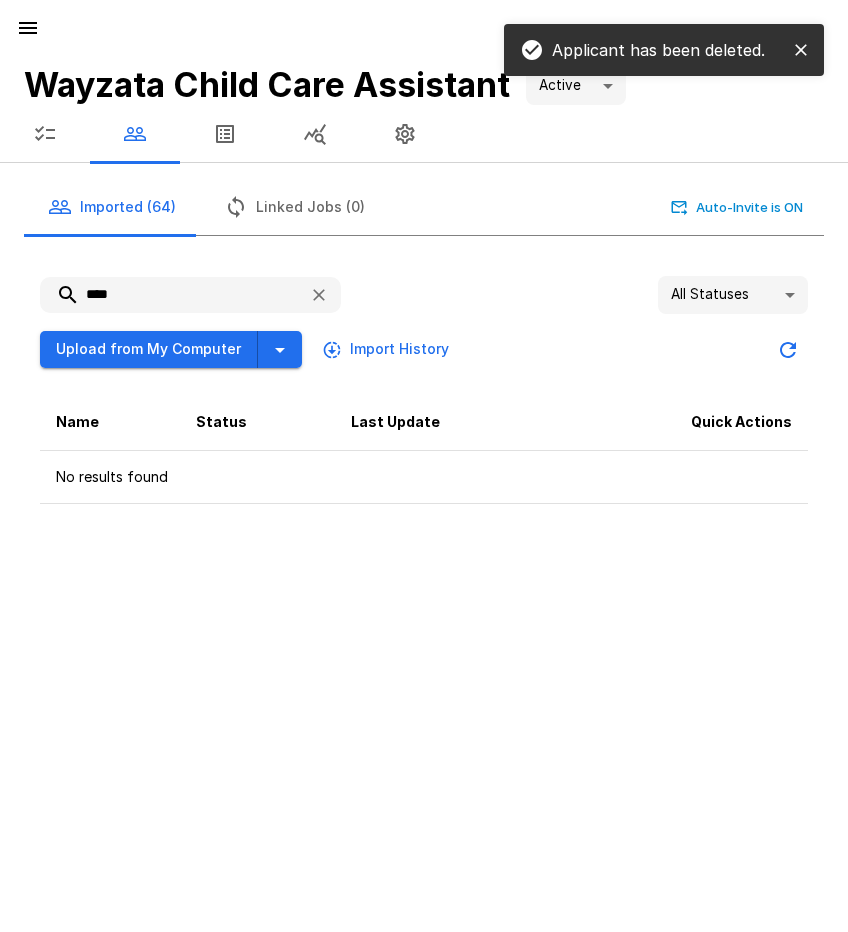 click on "****" at bounding box center [166, 295] 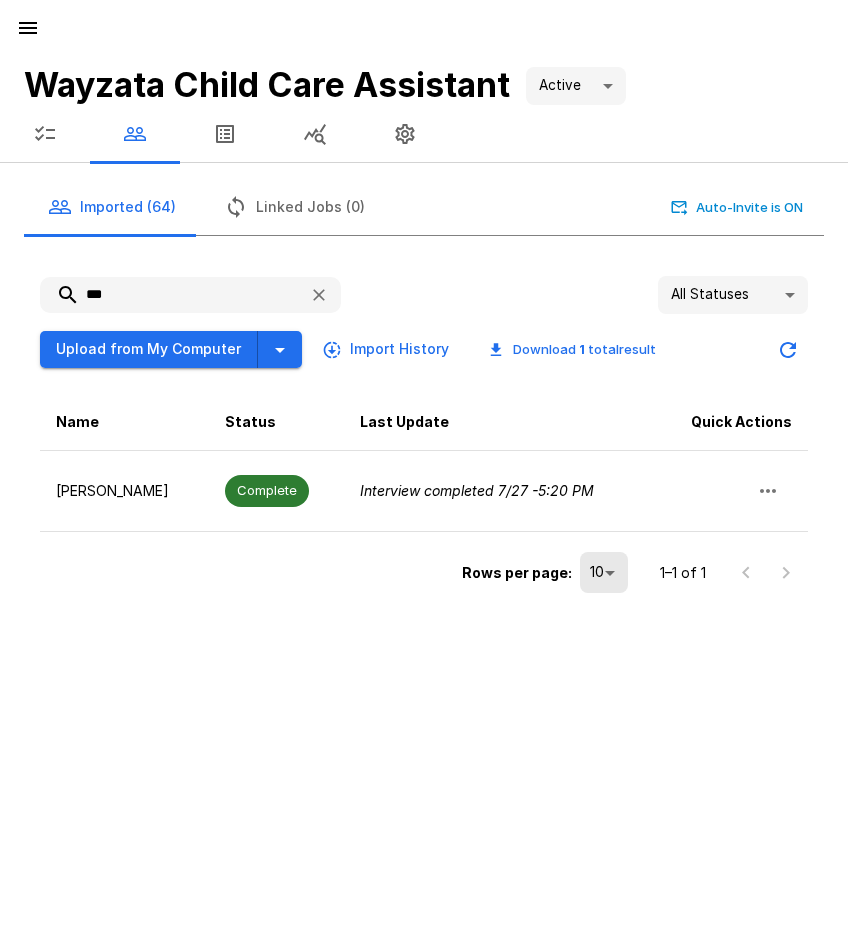 type on "***" 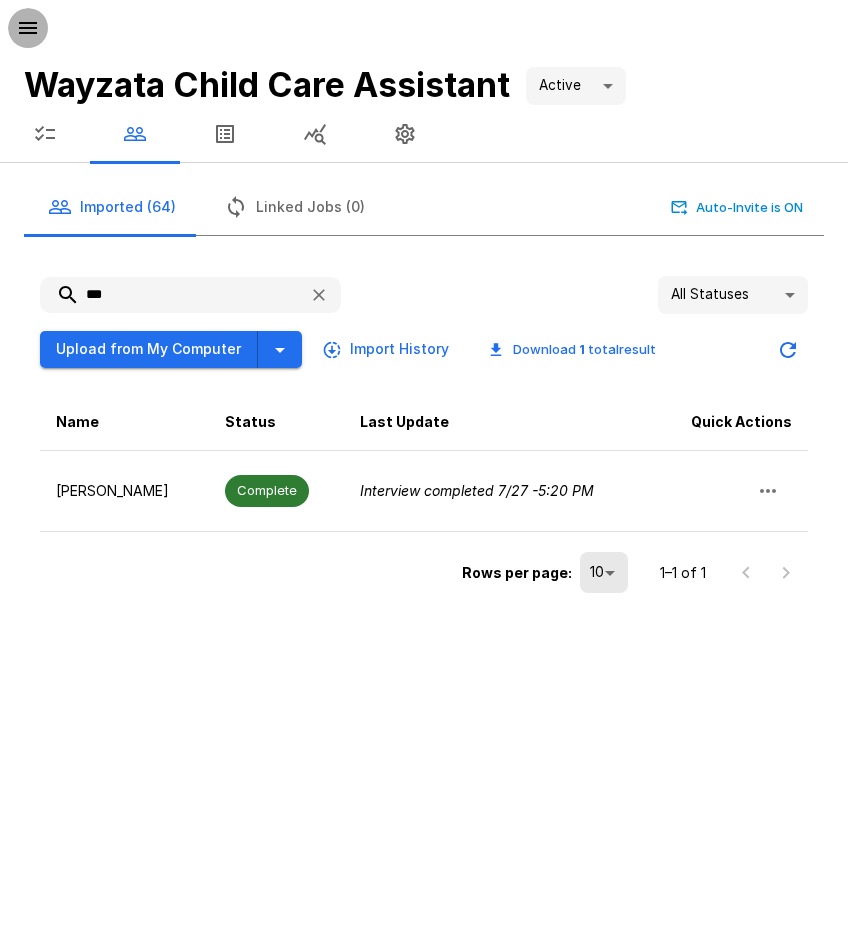 click 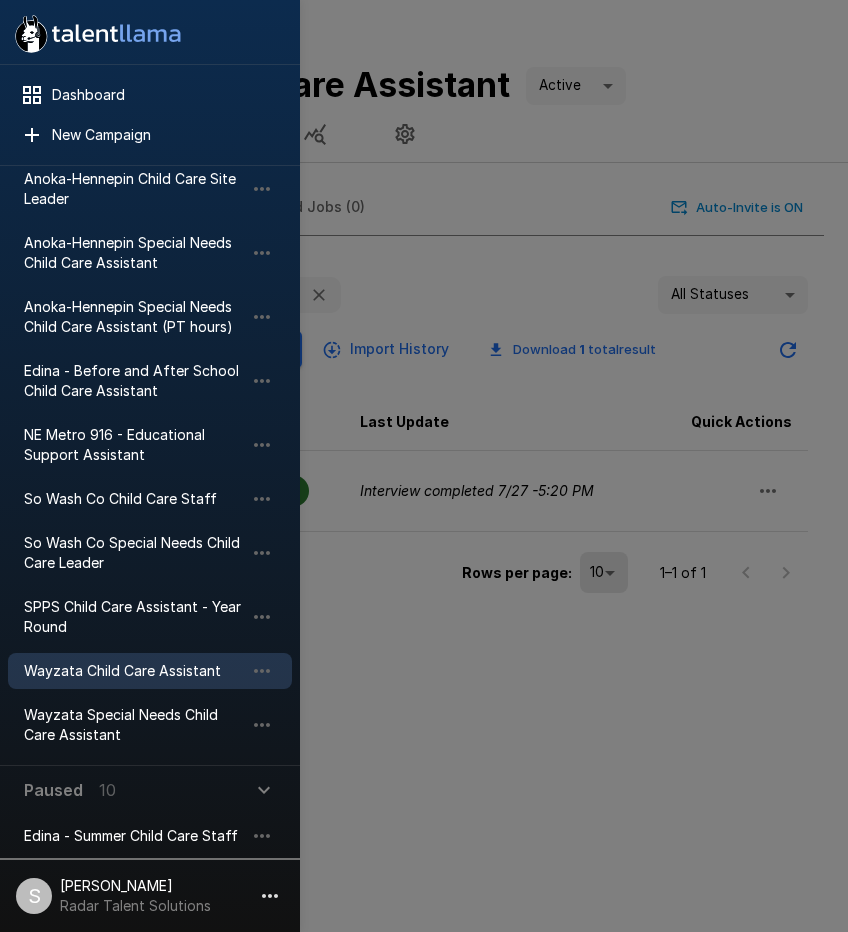 scroll, scrollTop: 200, scrollLeft: 0, axis: vertical 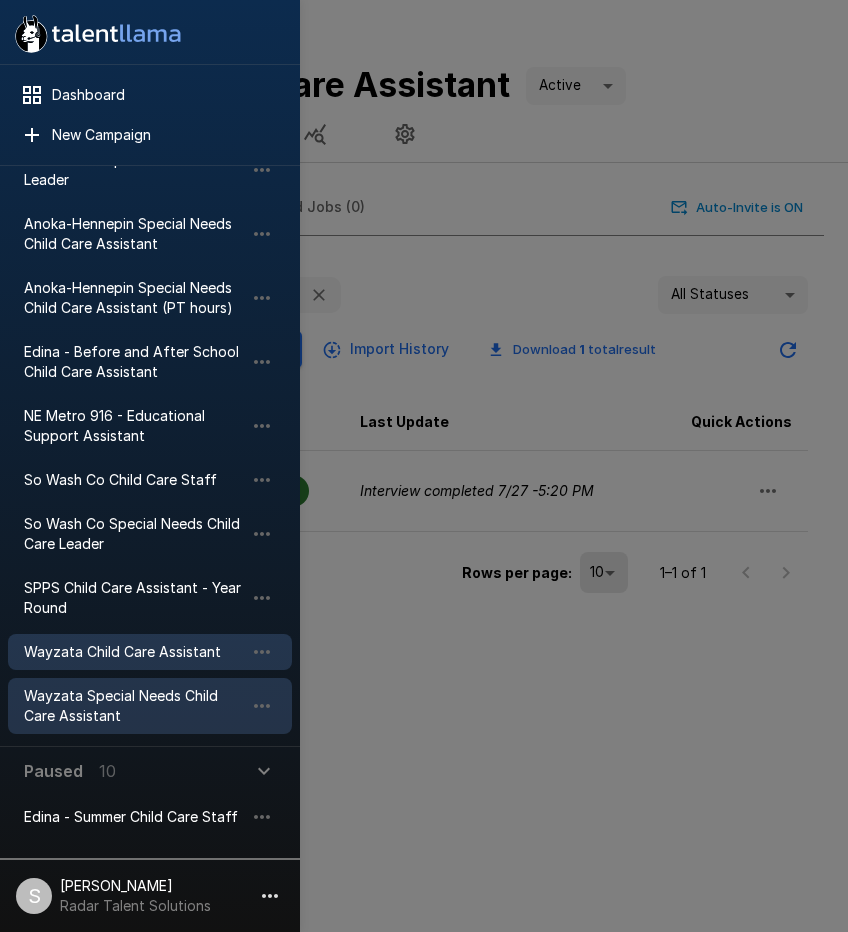 click on "Wayzata Special Needs Child Care Assistant" at bounding box center (134, 706) 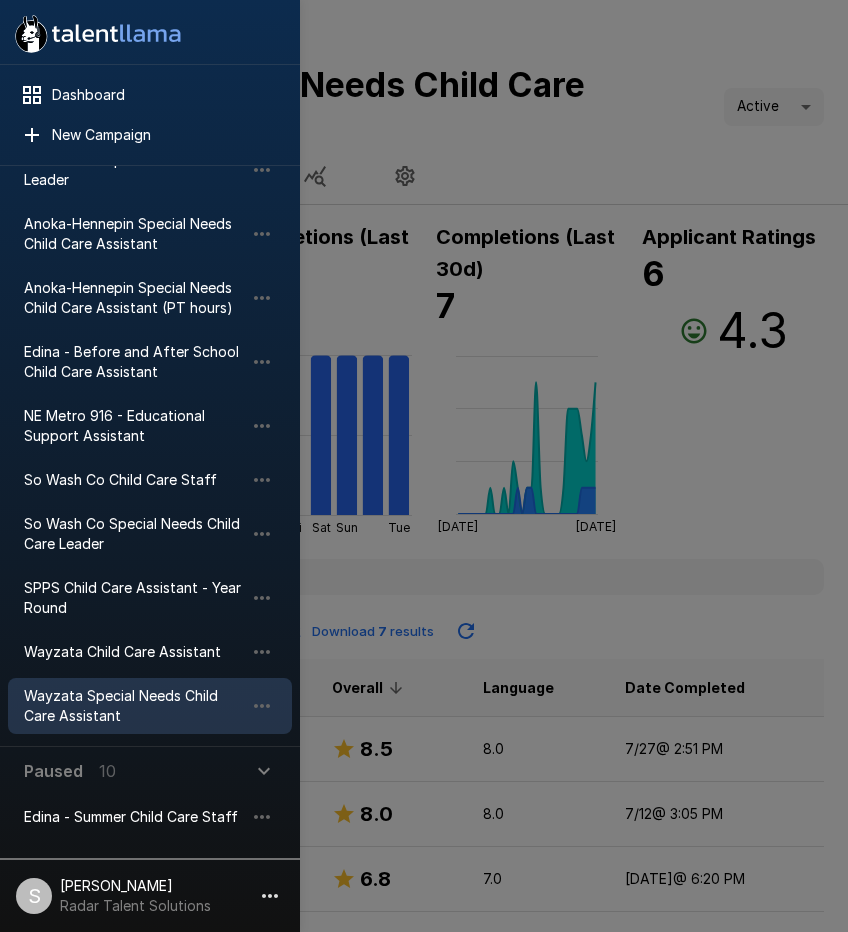 click at bounding box center (424, 466) 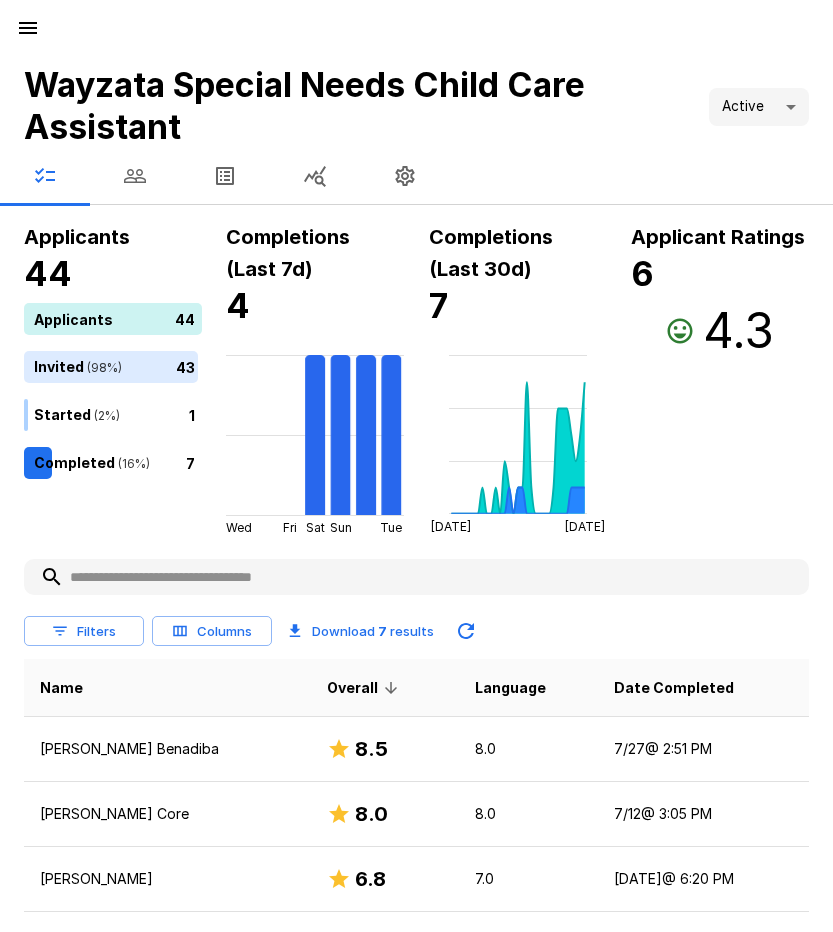 click 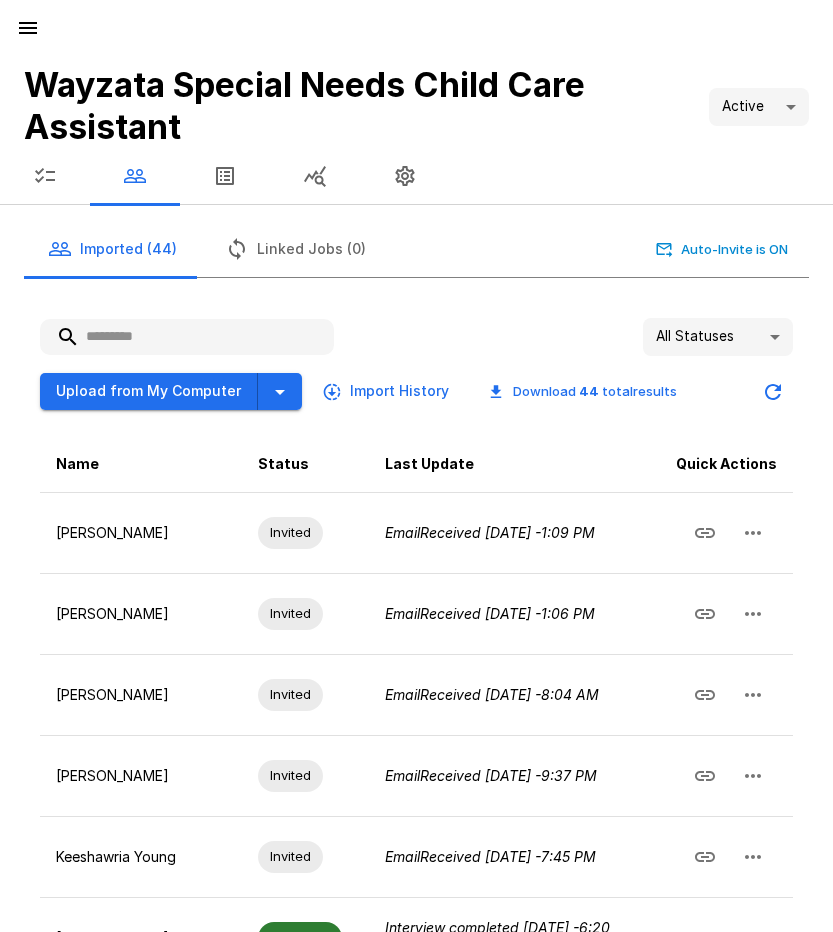 click at bounding box center [187, 337] 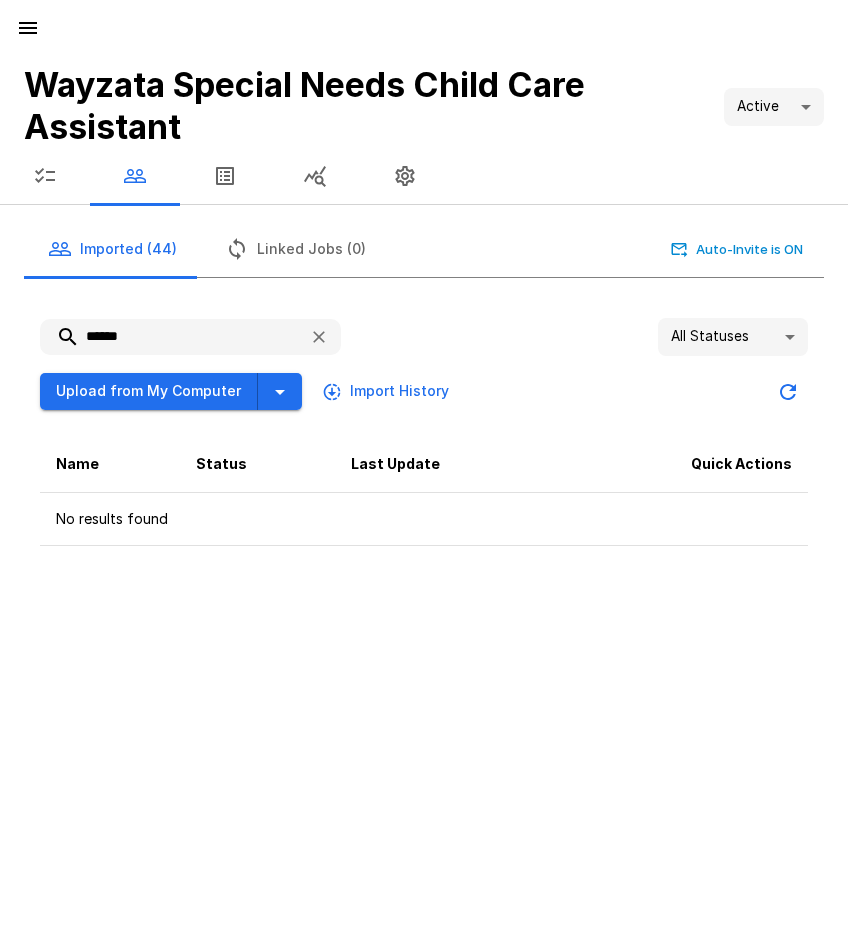 drag, startPoint x: 174, startPoint y: 340, endPoint x: 28, endPoint y: 331, distance: 146.27713 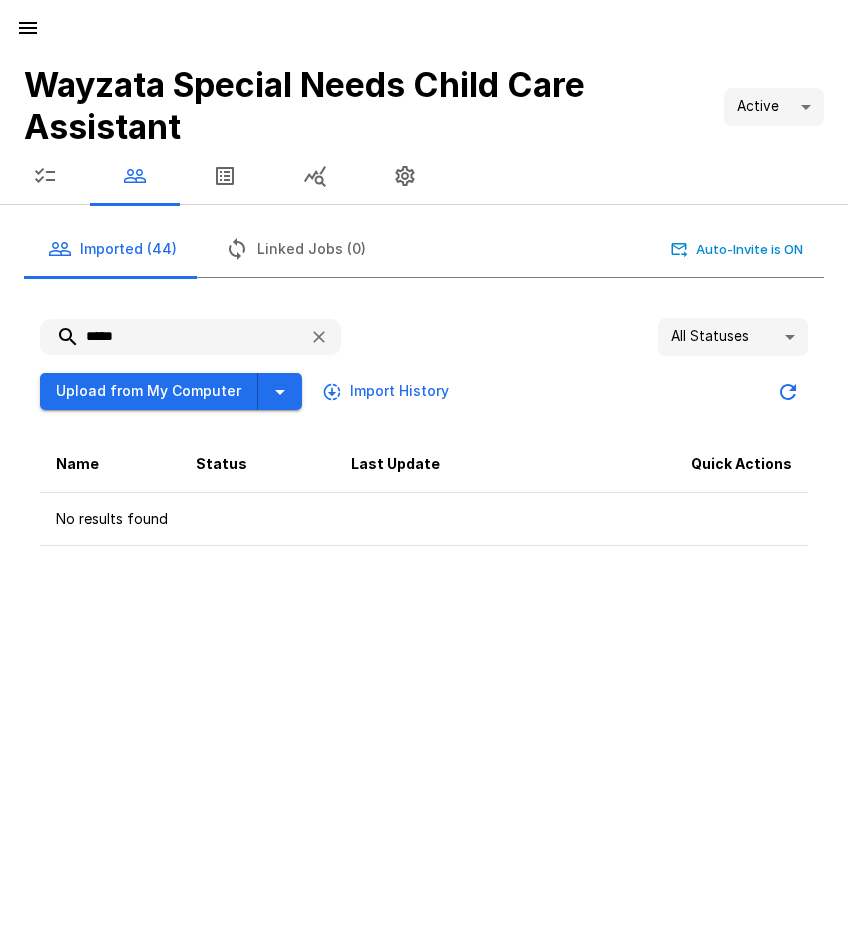 drag, startPoint x: 196, startPoint y: 340, endPoint x: 60, endPoint y: 333, distance: 136.18002 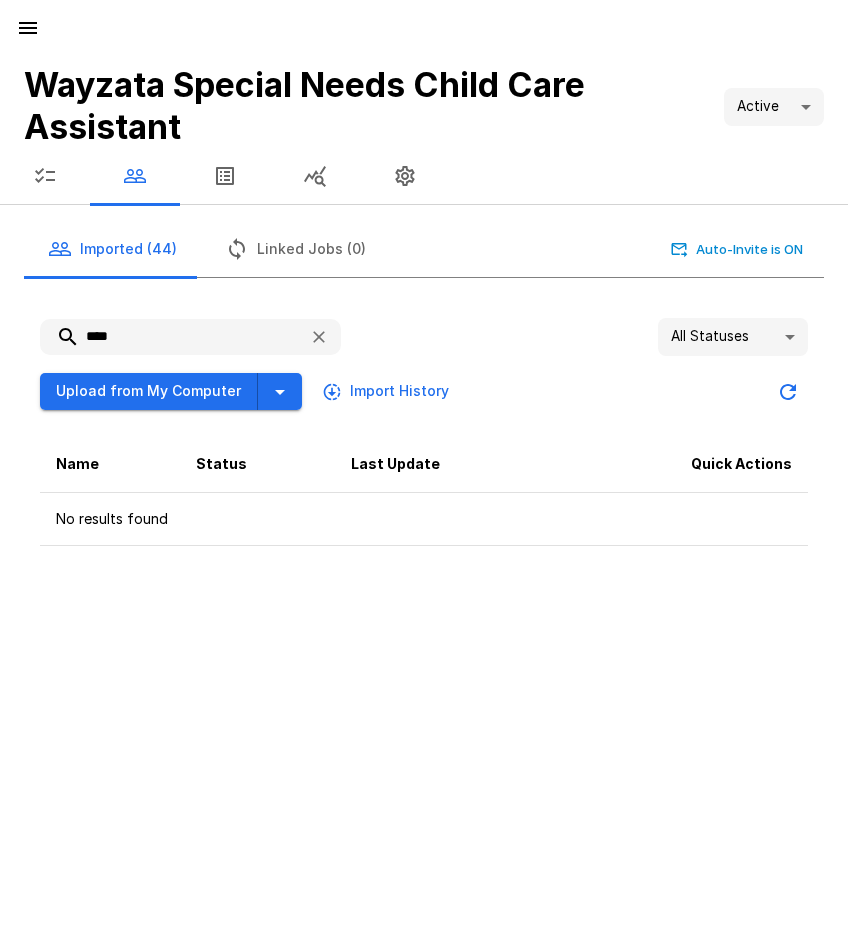 type on "****" 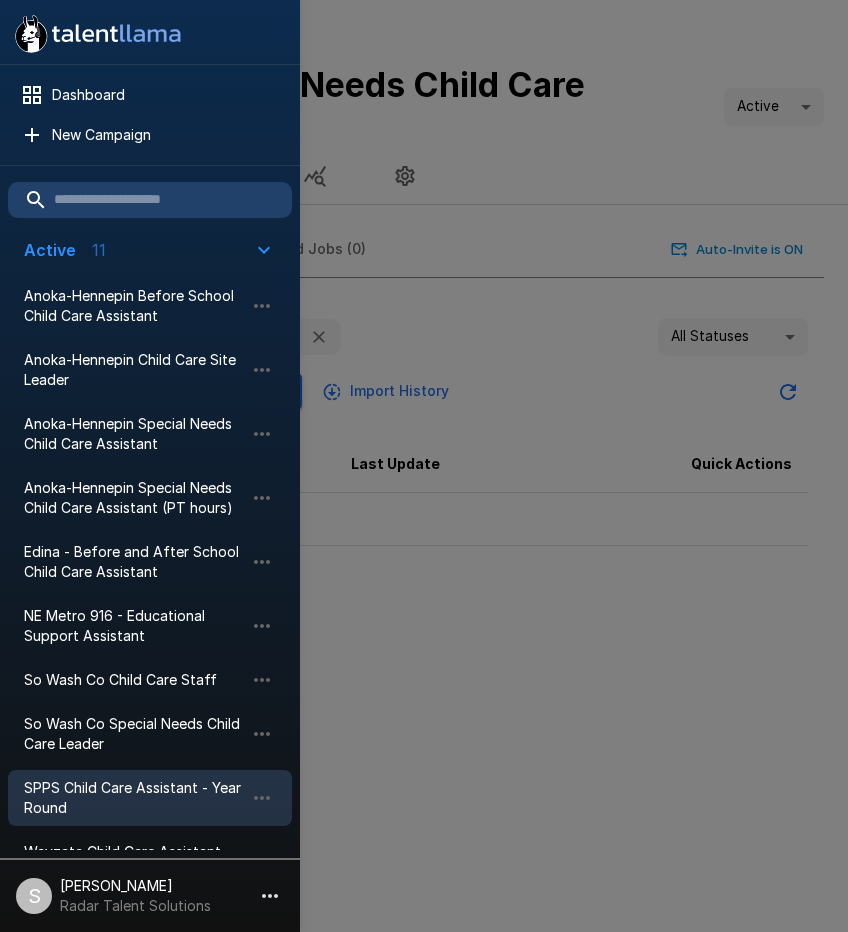 scroll, scrollTop: 100, scrollLeft: 0, axis: vertical 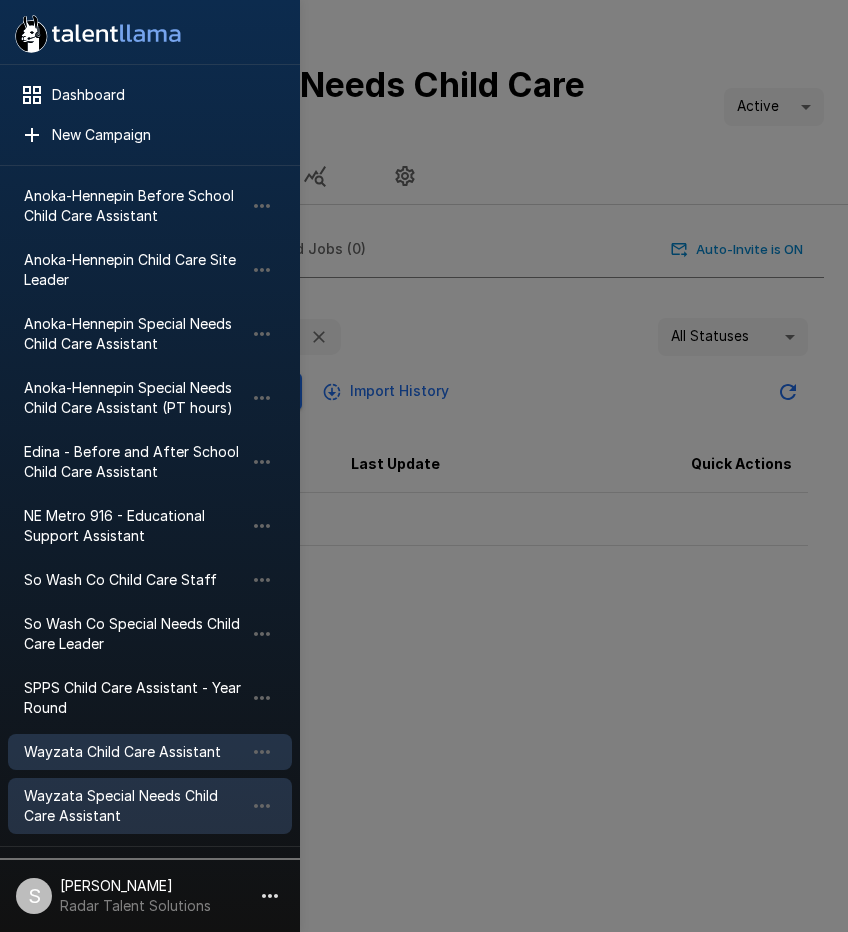 click on "Wayzata Child Care Assistant" at bounding box center [134, 752] 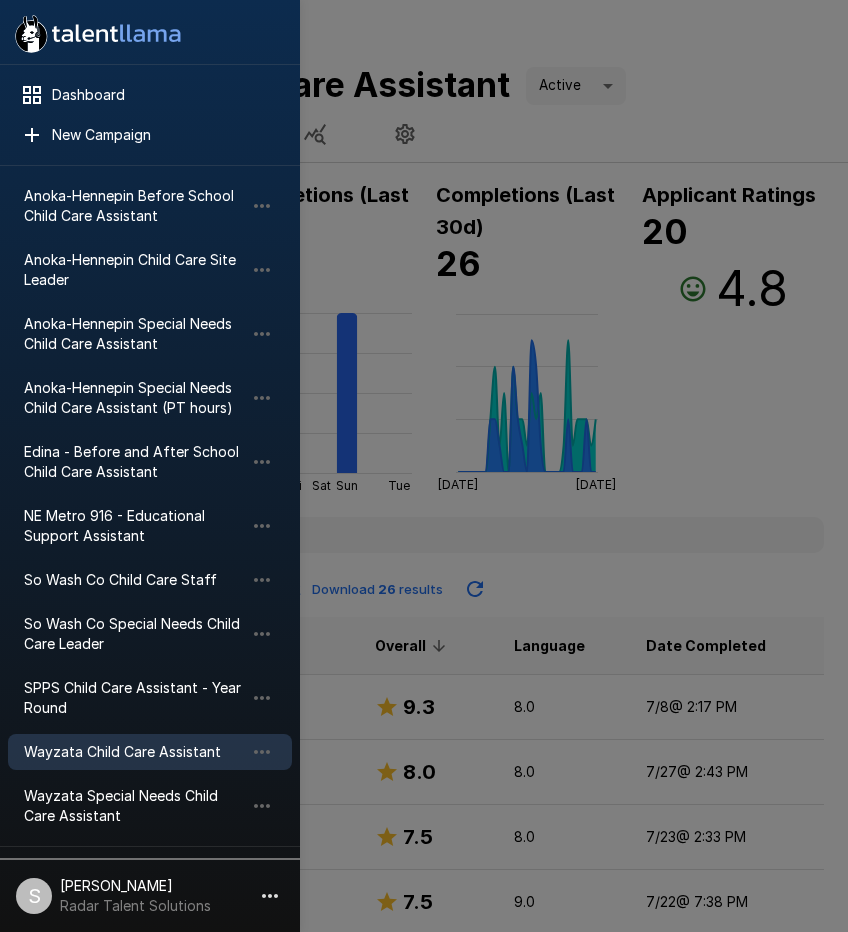 click at bounding box center [424, 466] 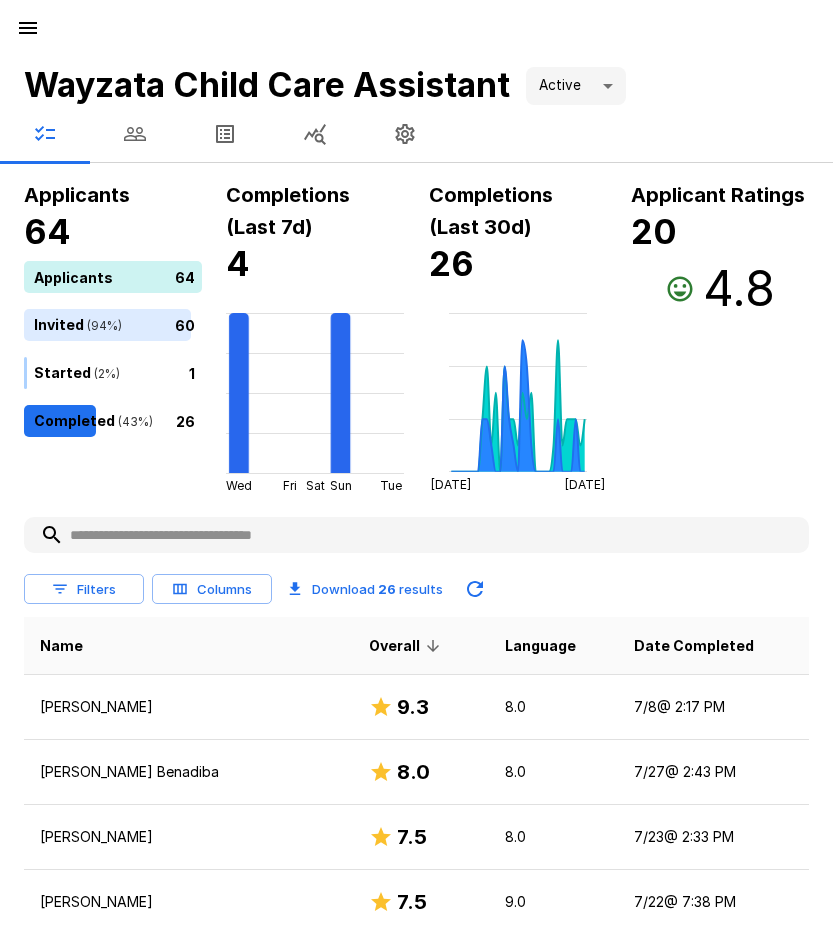 click 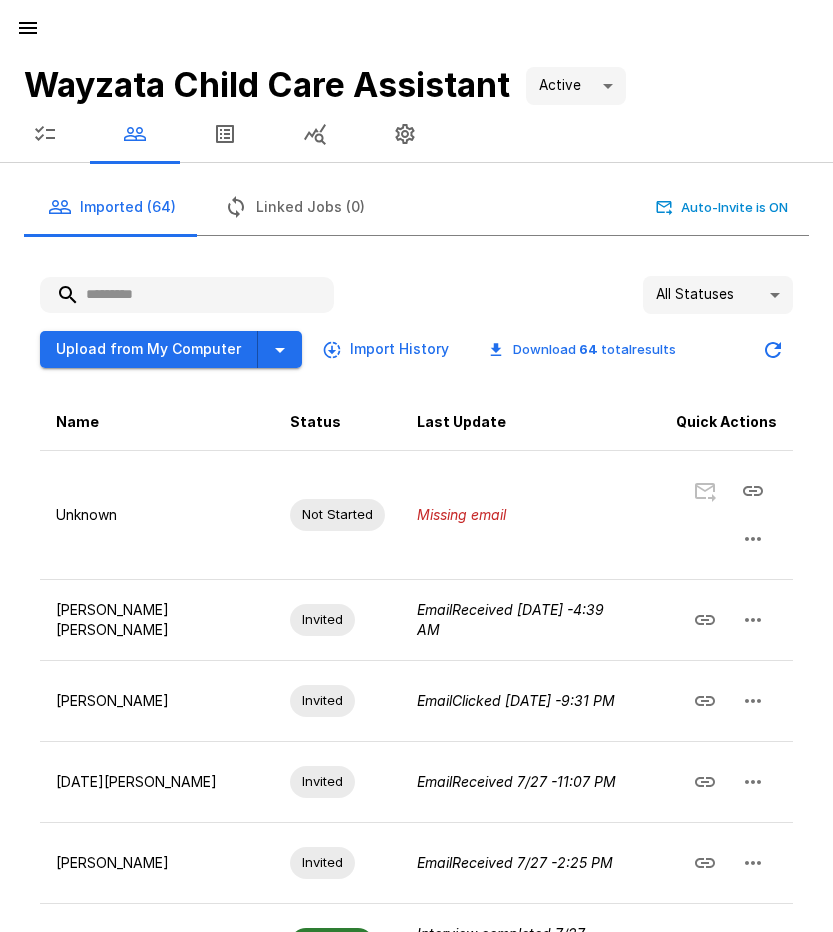 click at bounding box center (187, 295) 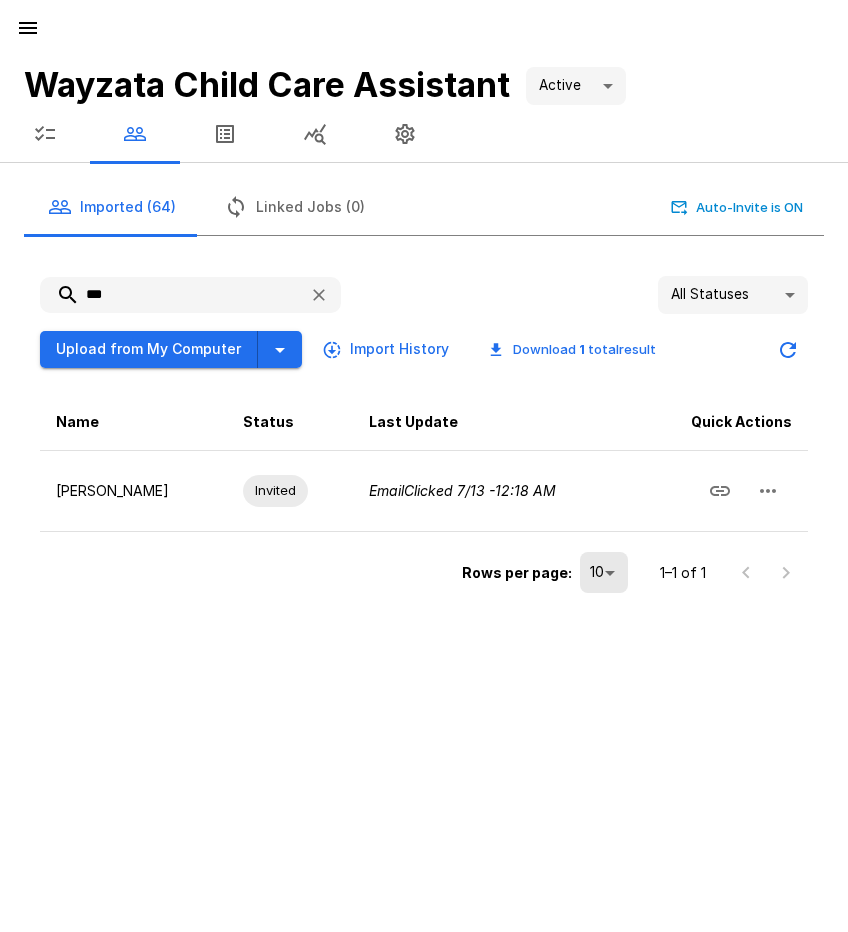 drag, startPoint x: 112, startPoint y: 297, endPoint x: 24, endPoint y: 288, distance: 88.45903 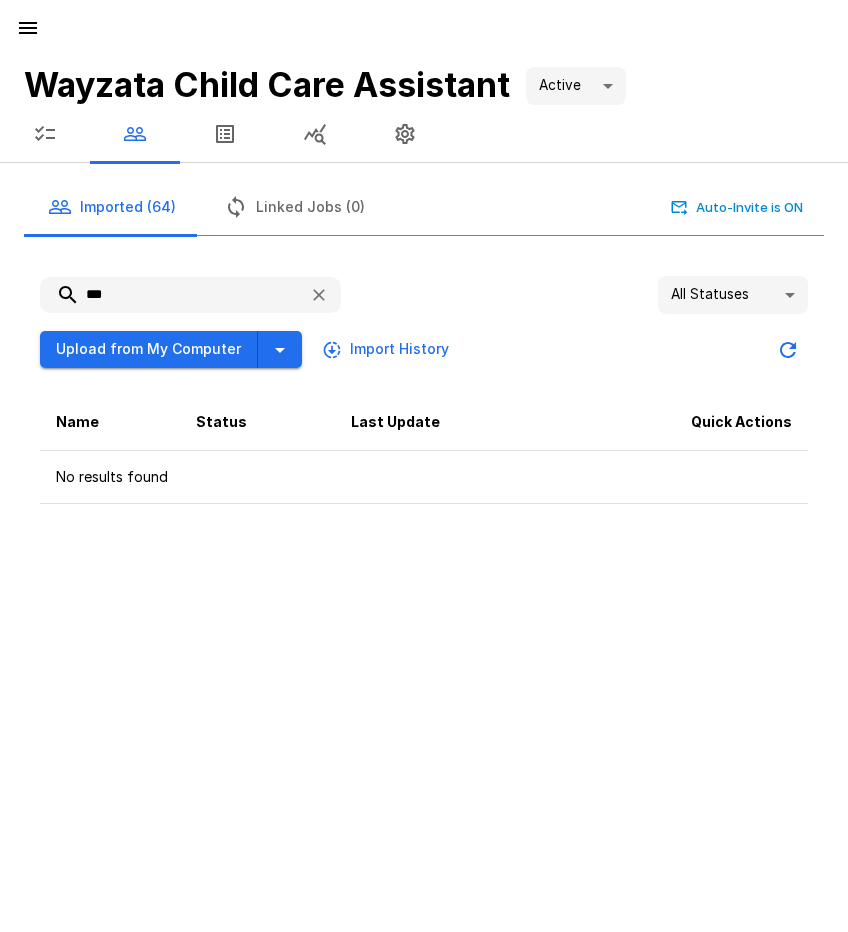 drag, startPoint x: 139, startPoint y: 301, endPoint x: 52, endPoint y: 301, distance: 87 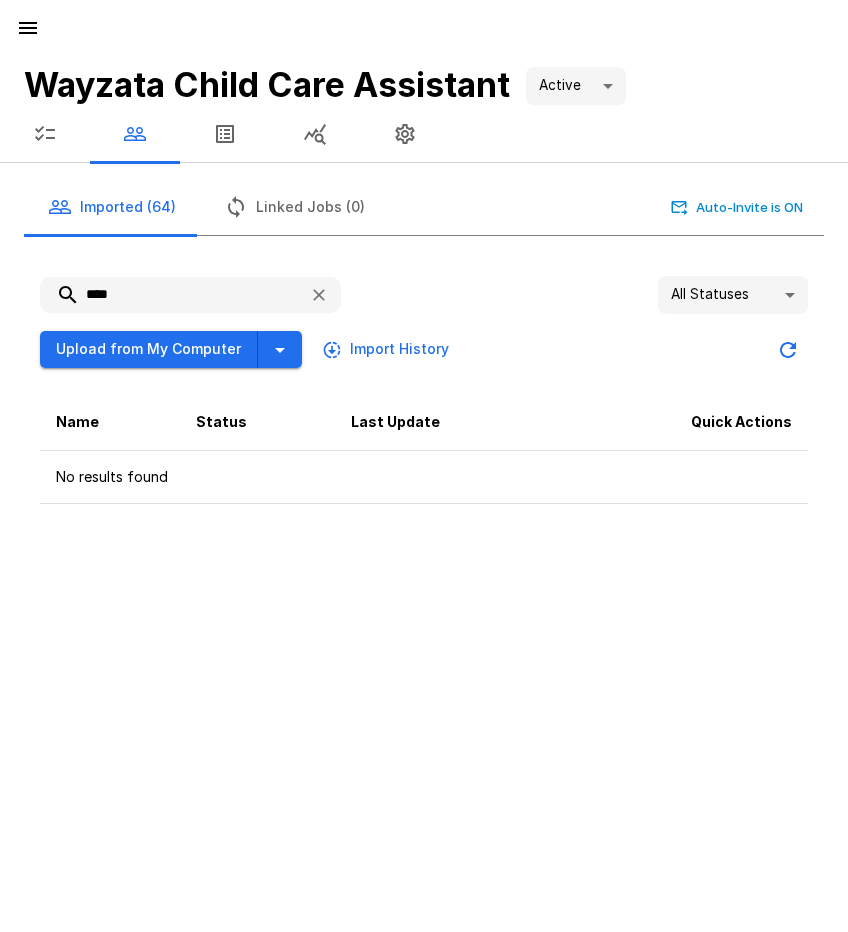 drag, startPoint x: 160, startPoint y: 298, endPoint x: 23, endPoint y: 286, distance: 137.52454 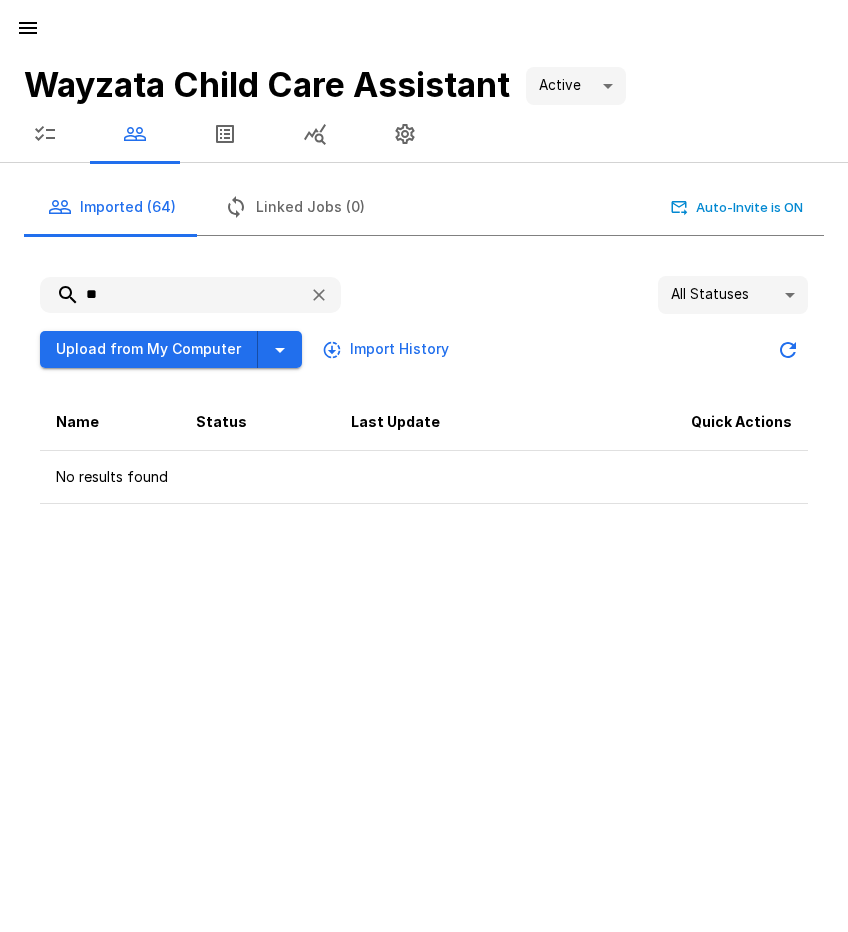 type on "*" 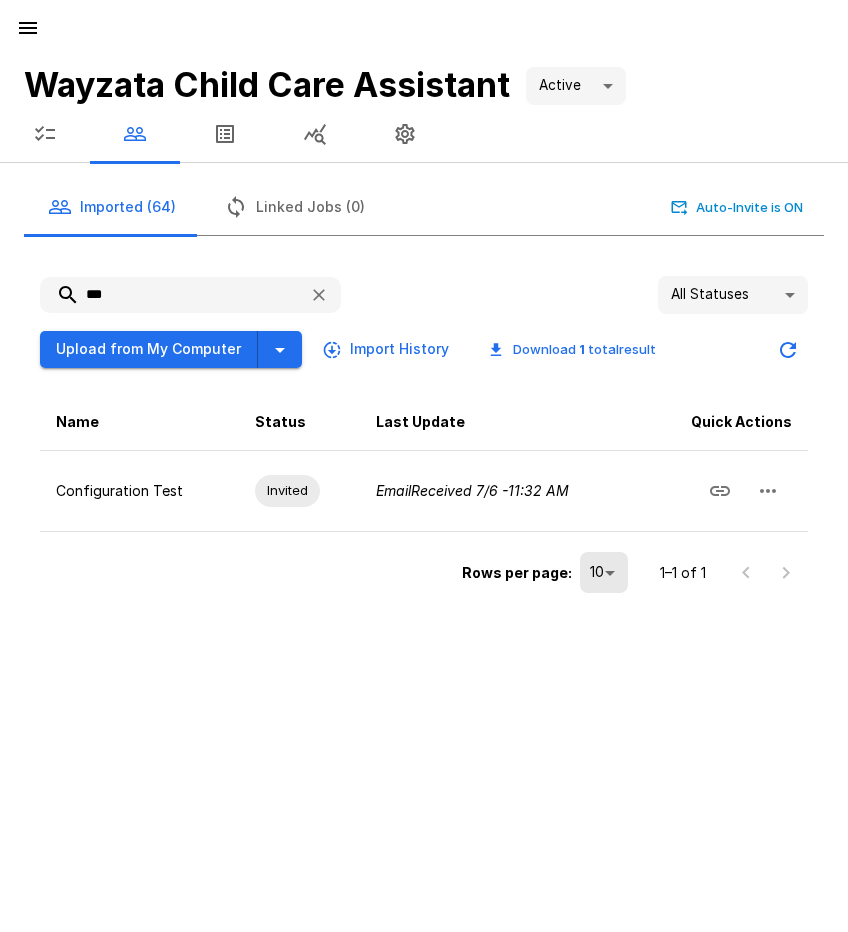 type on "***" 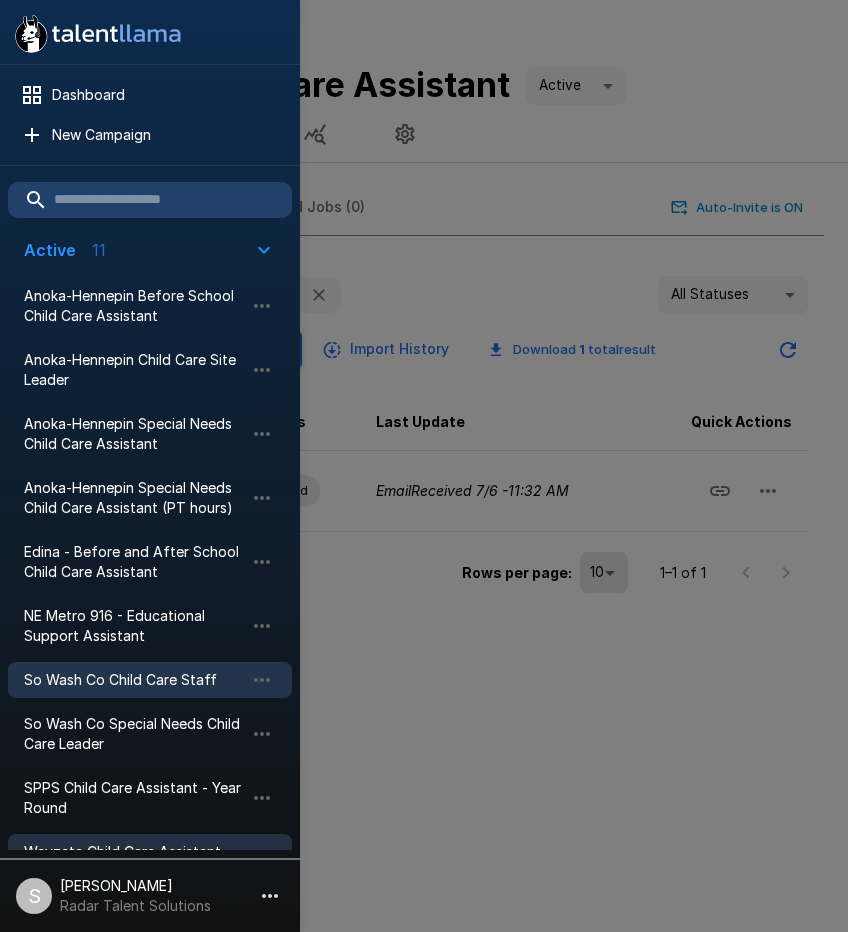 scroll, scrollTop: 100, scrollLeft: 0, axis: vertical 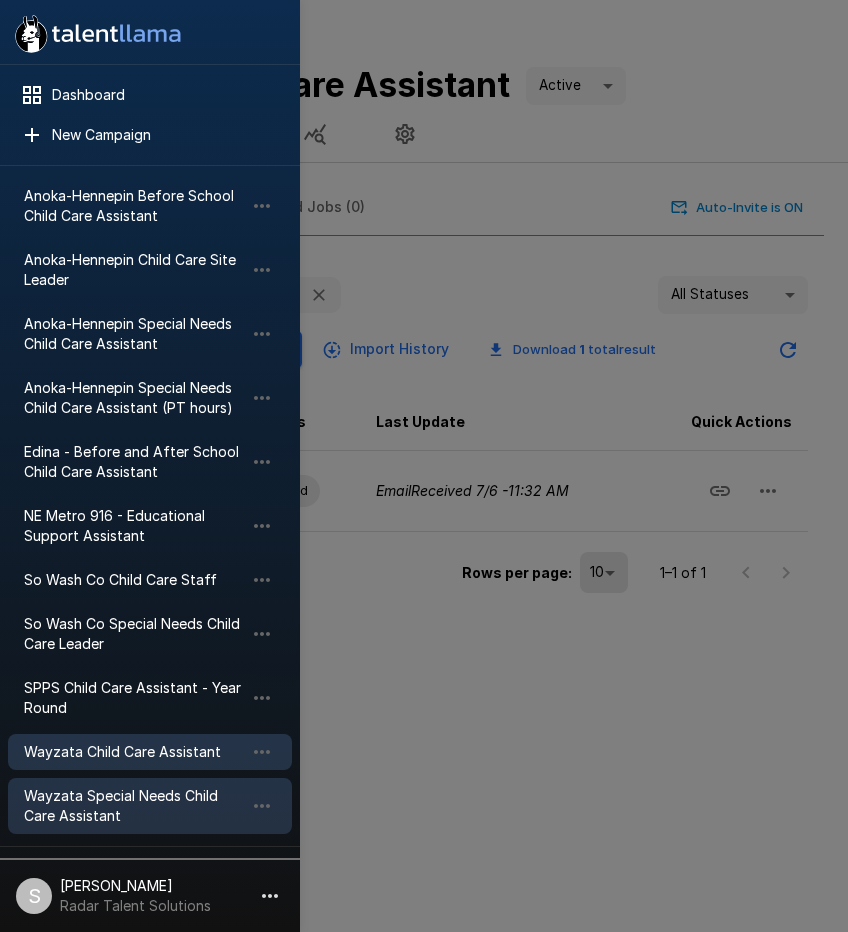 click on "Wayzata Special Needs Child Care Assistant" at bounding box center [150, 806] 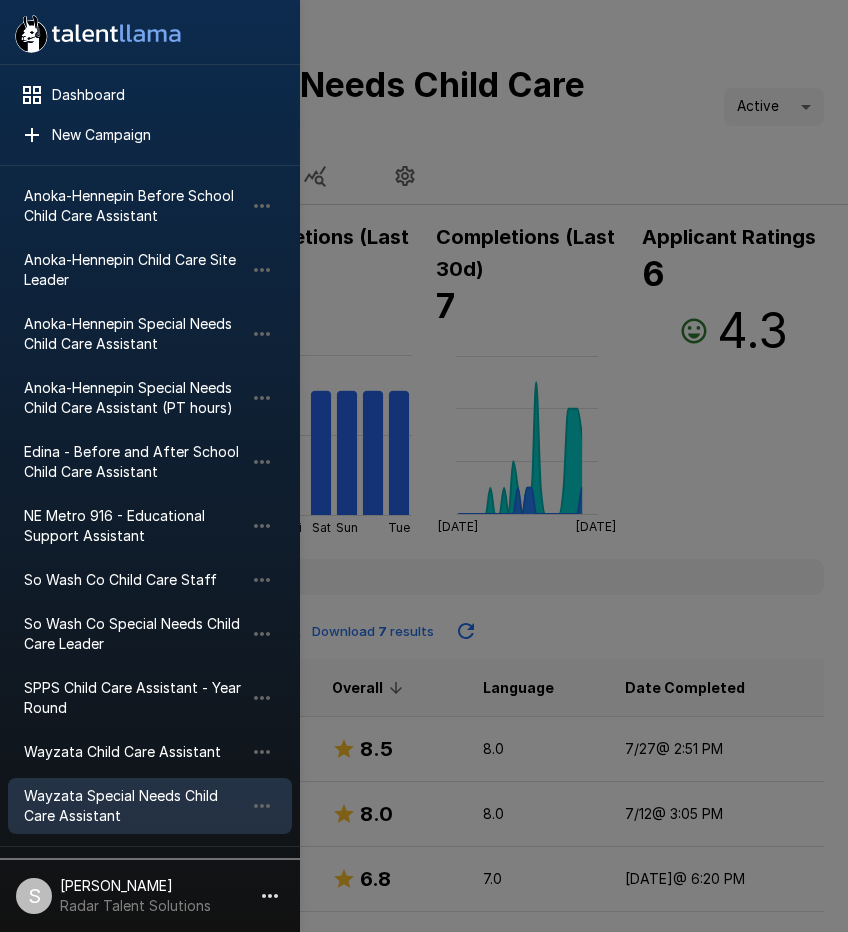 click at bounding box center (424, 466) 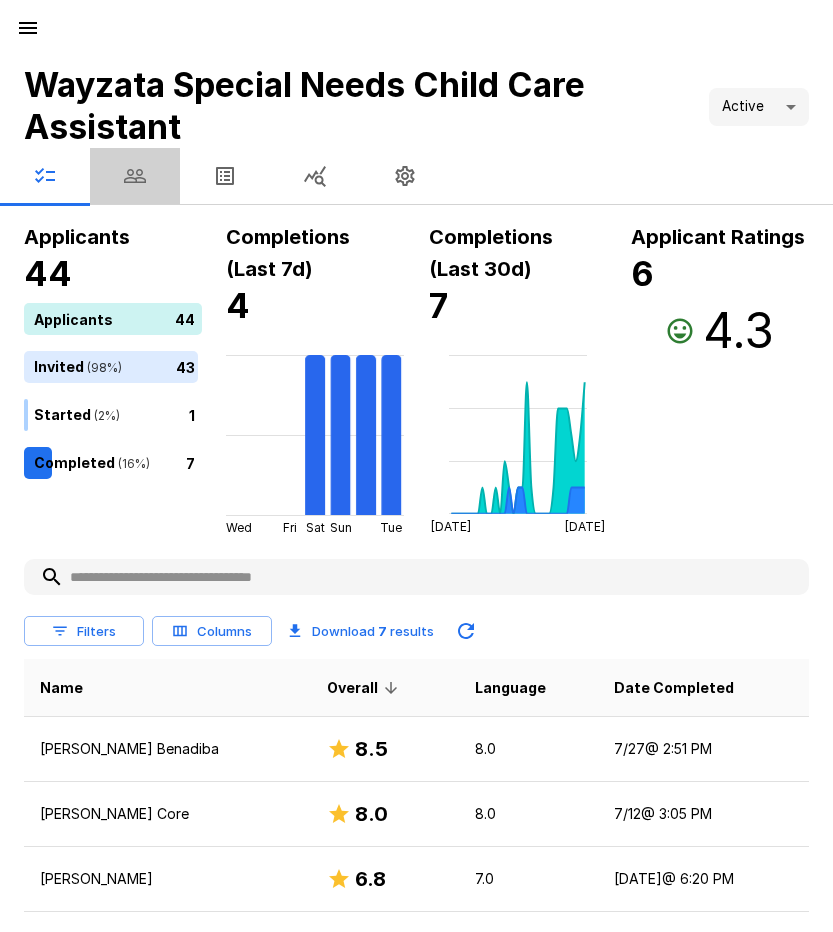 click at bounding box center [135, 176] 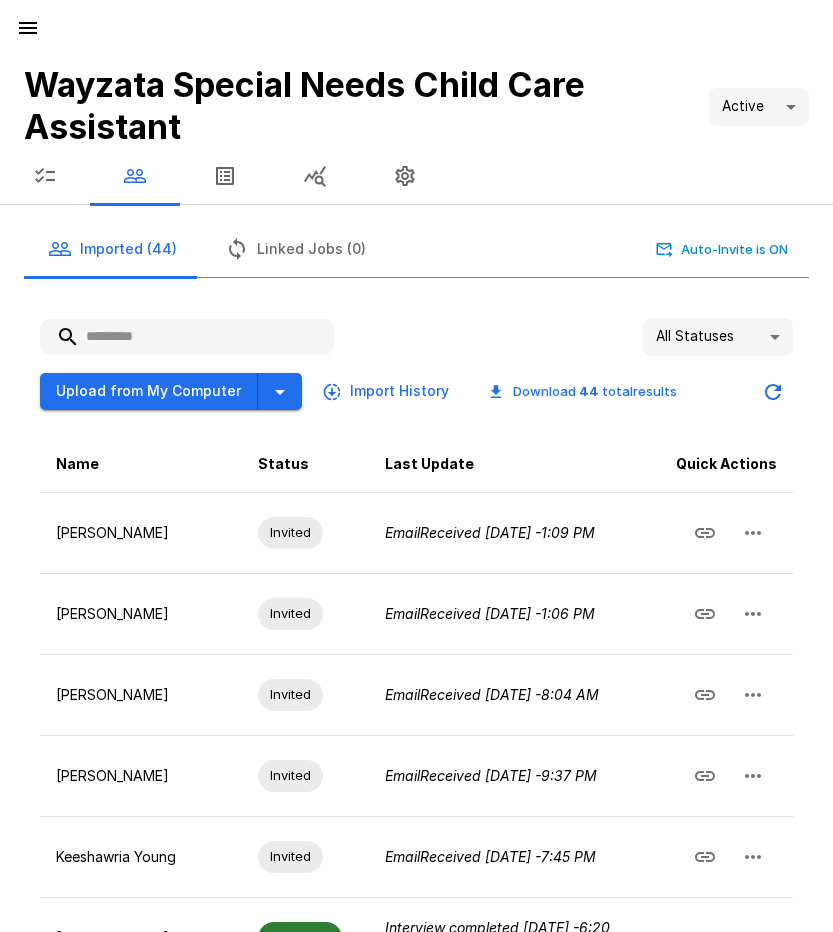 click at bounding box center (187, 337) 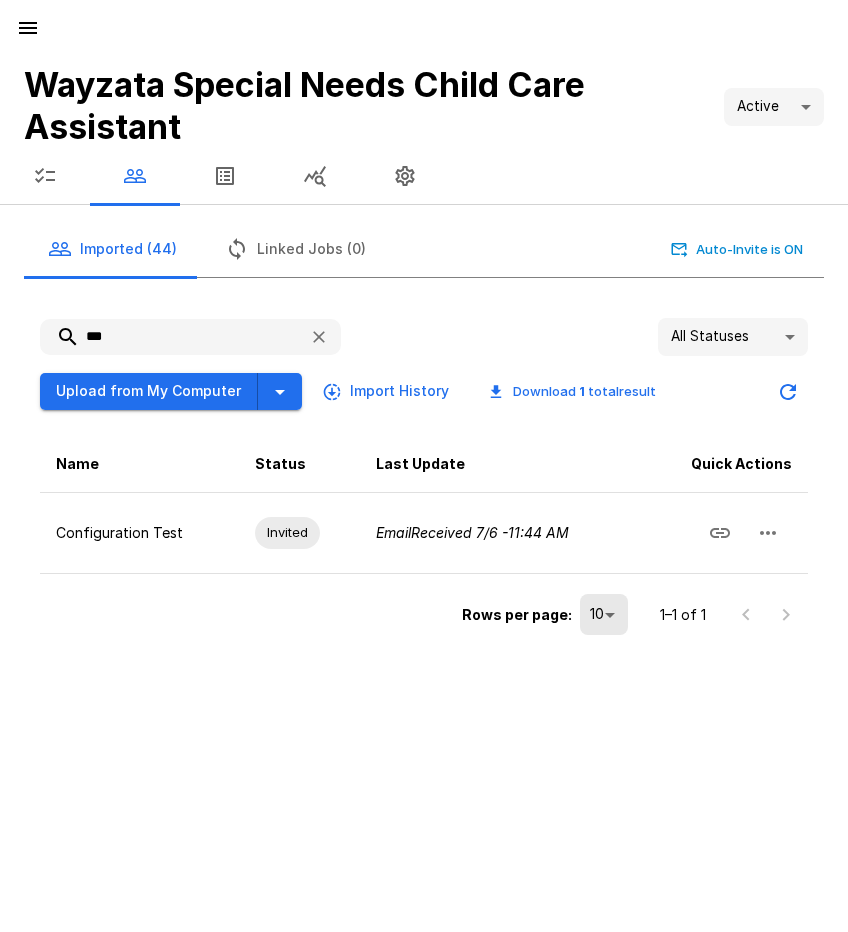 drag, startPoint x: 124, startPoint y: 343, endPoint x: 49, endPoint y: 344, distance: 75.00667 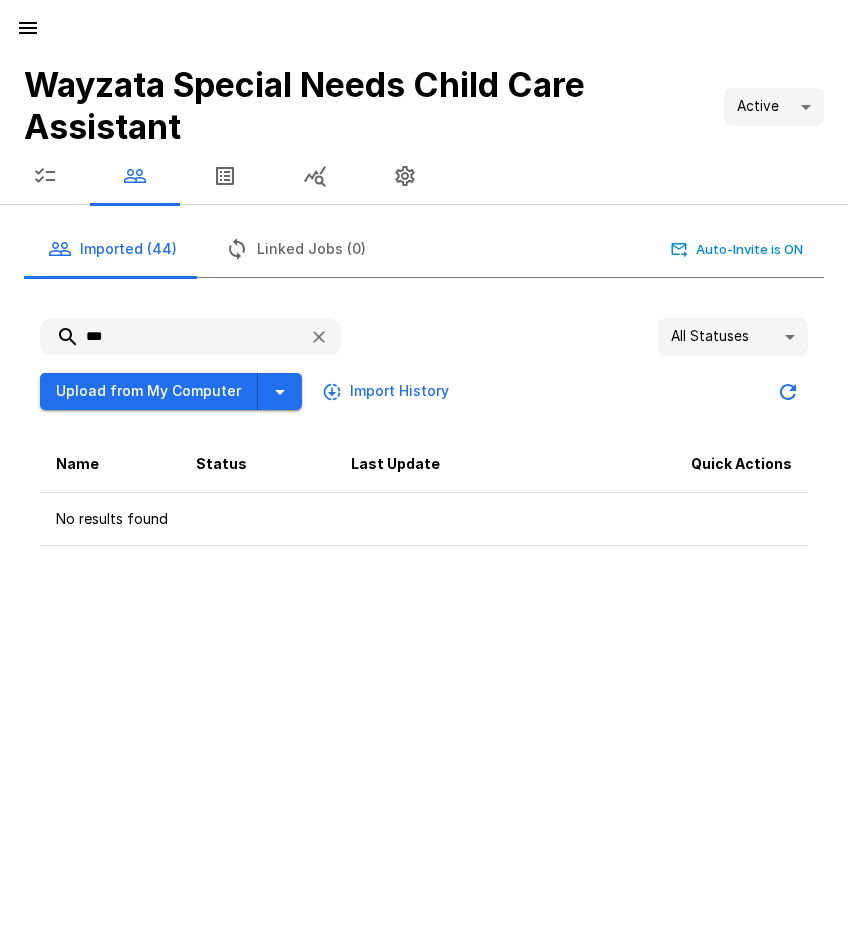 drag, startPoint x: 147, startPoint y: 333, endPoint x: 17, endPoint y: 331, distance: 130.01538 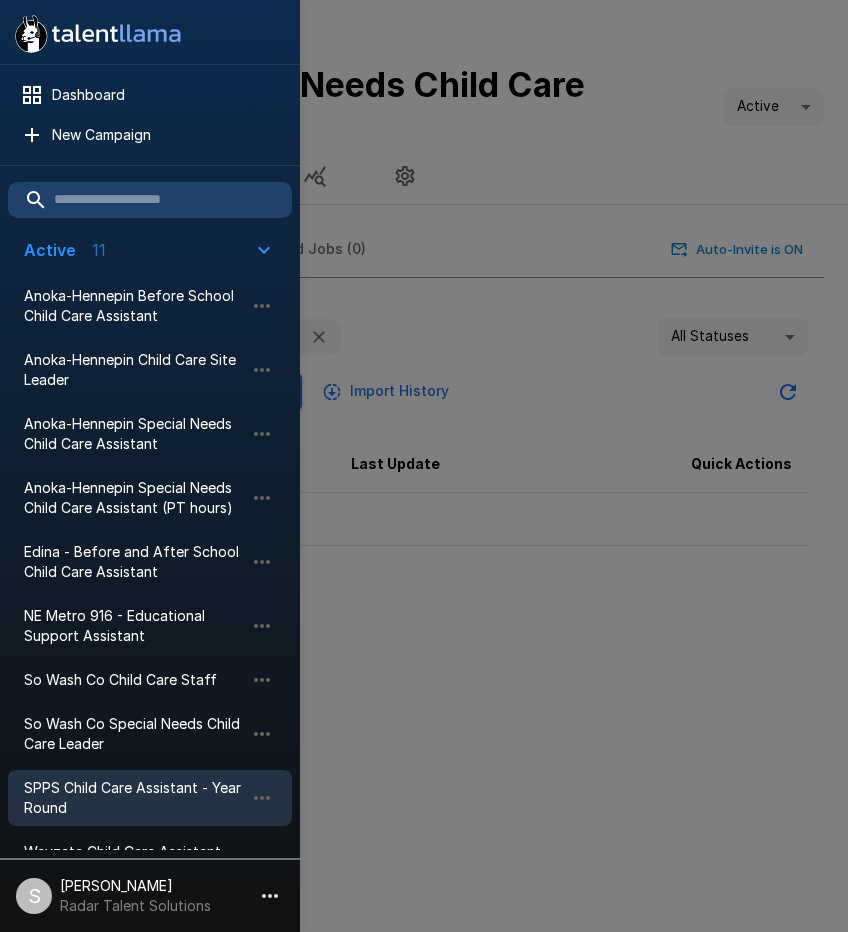 scroll, scrollTop: 100, scrollLeft: 0, axis: vertical 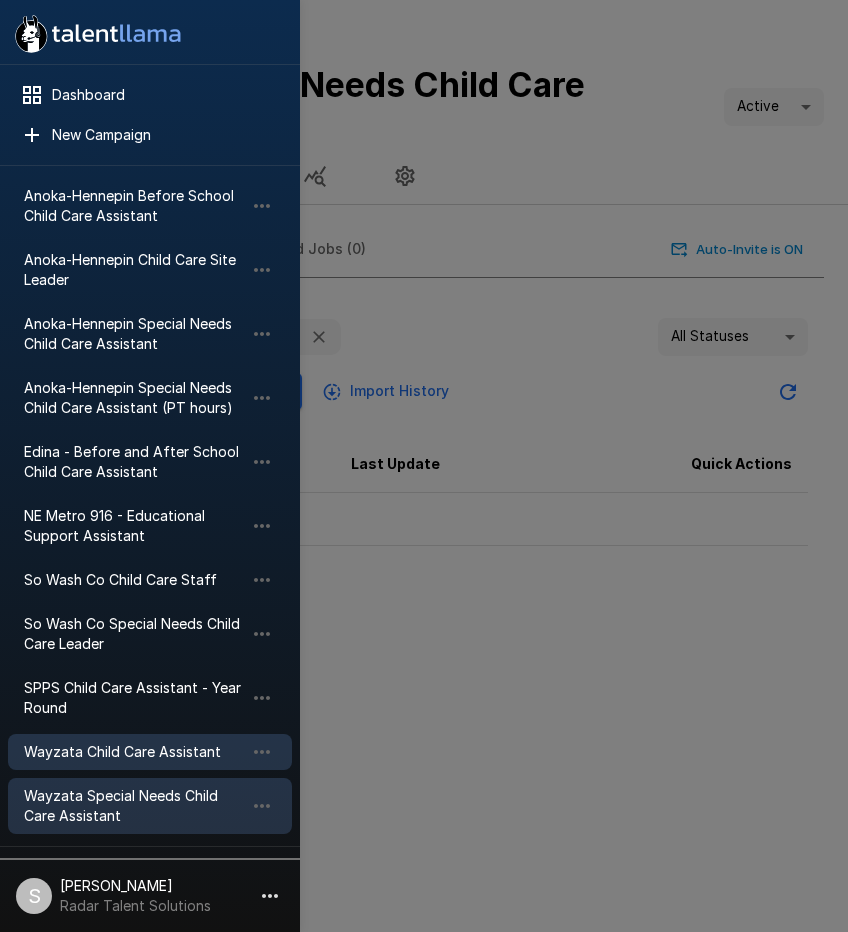 click on "Wayzata Child Care Assistant" at bounding box center [134, 752] 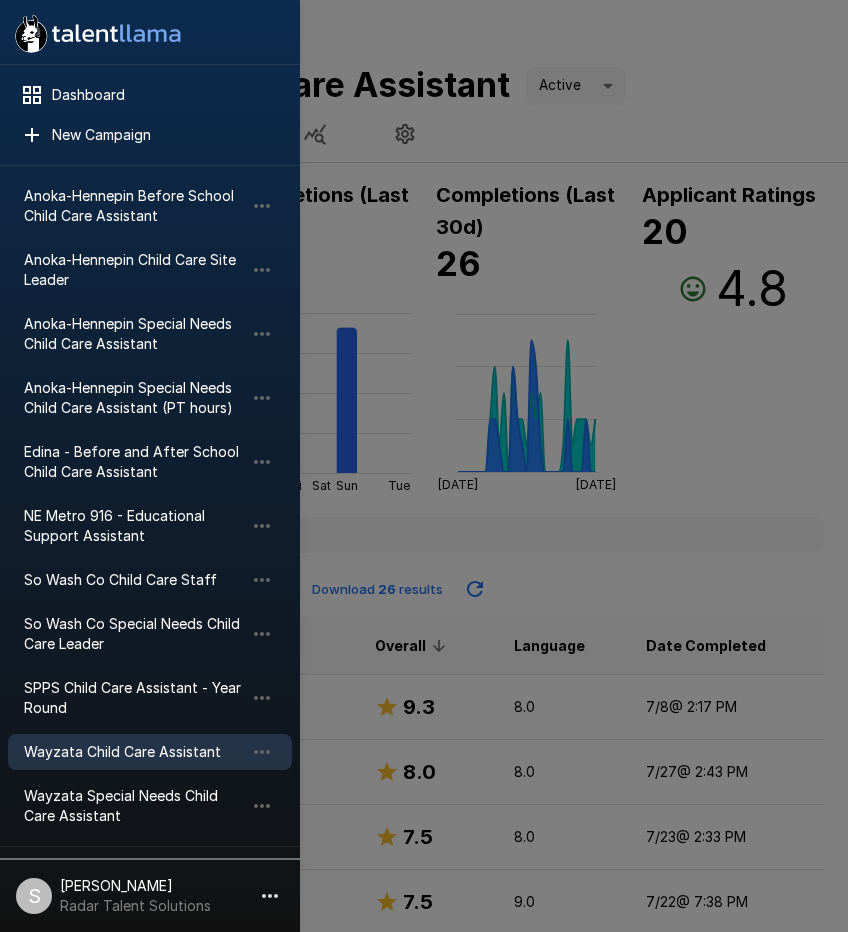 click at bounding box center [424, 466] 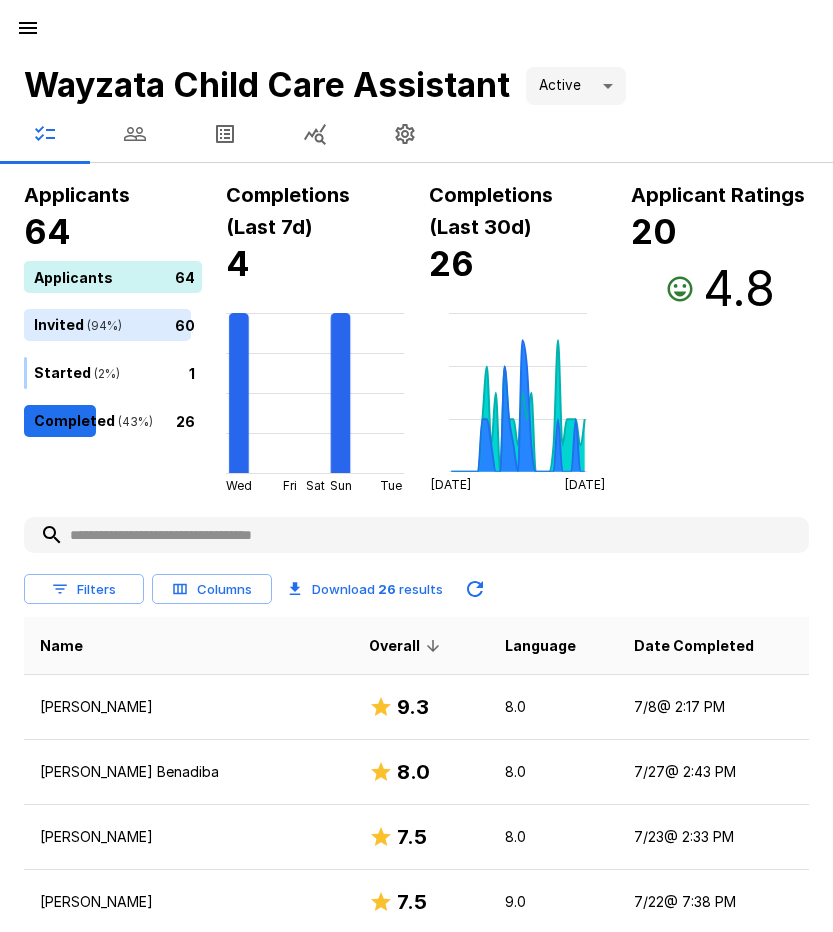 click 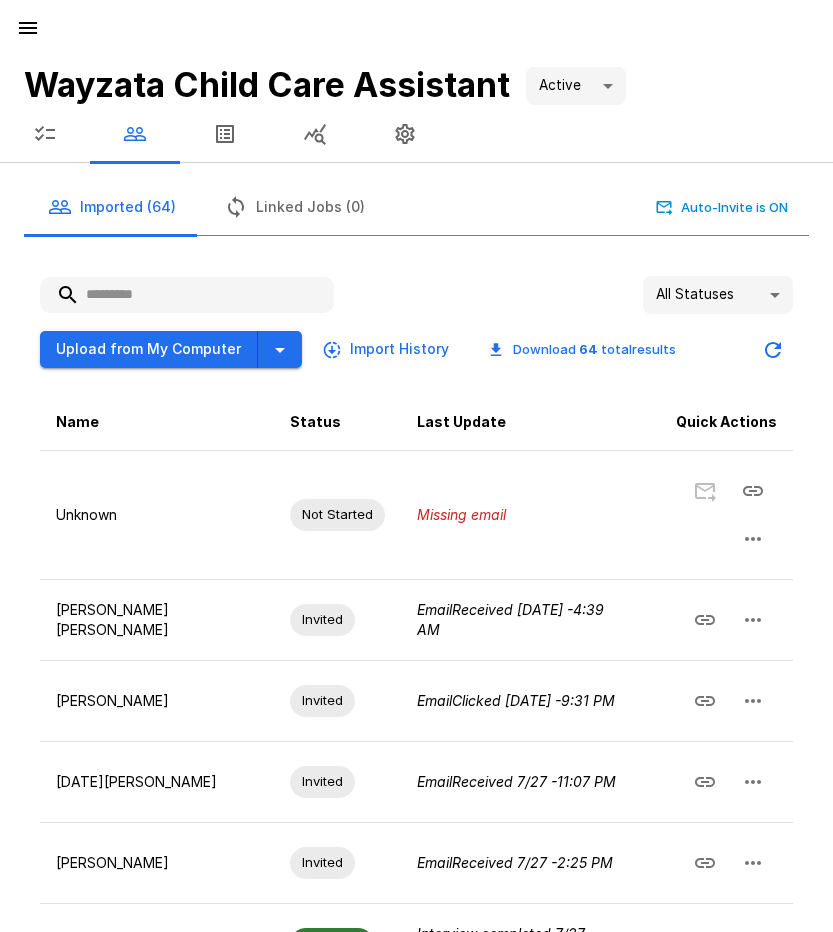 click at bounding box center [187, 295] 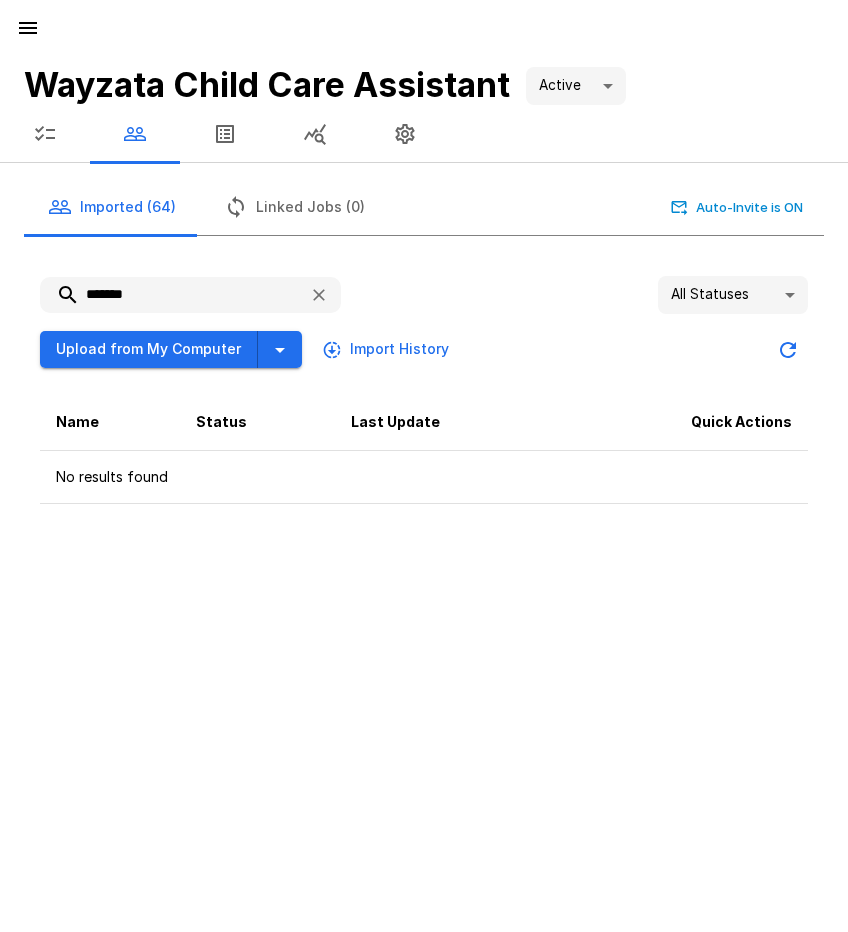 type on "*******" 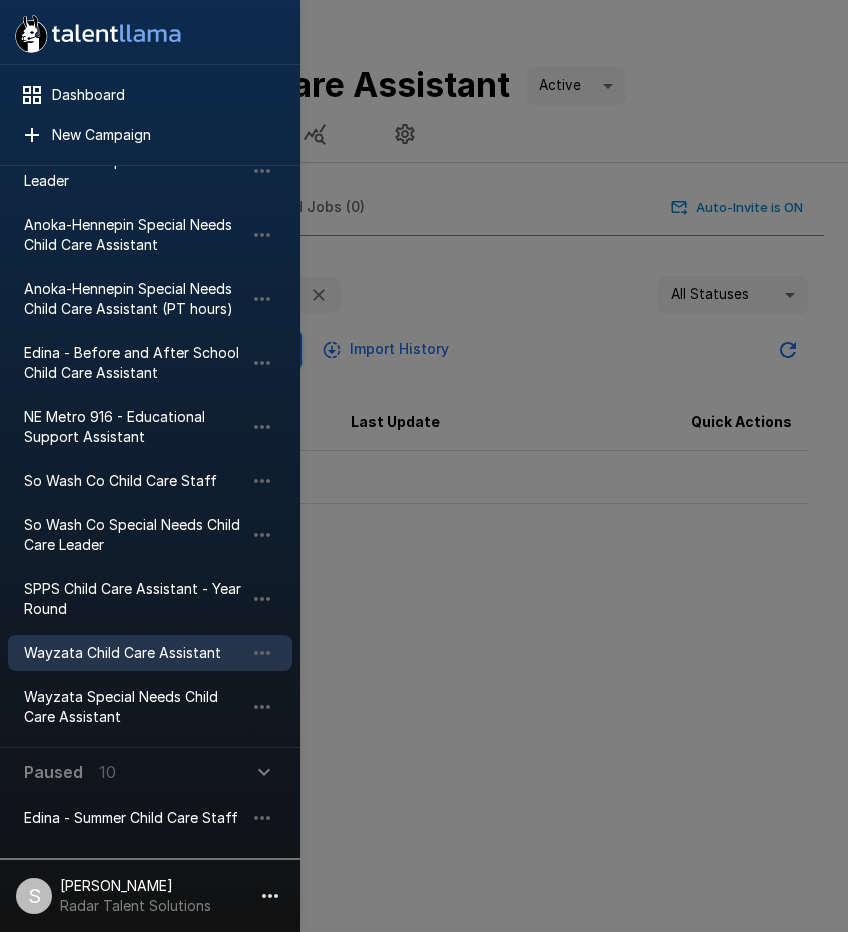 scroll, scrollTop: 200, scrollLeft: 0, axis: vertical 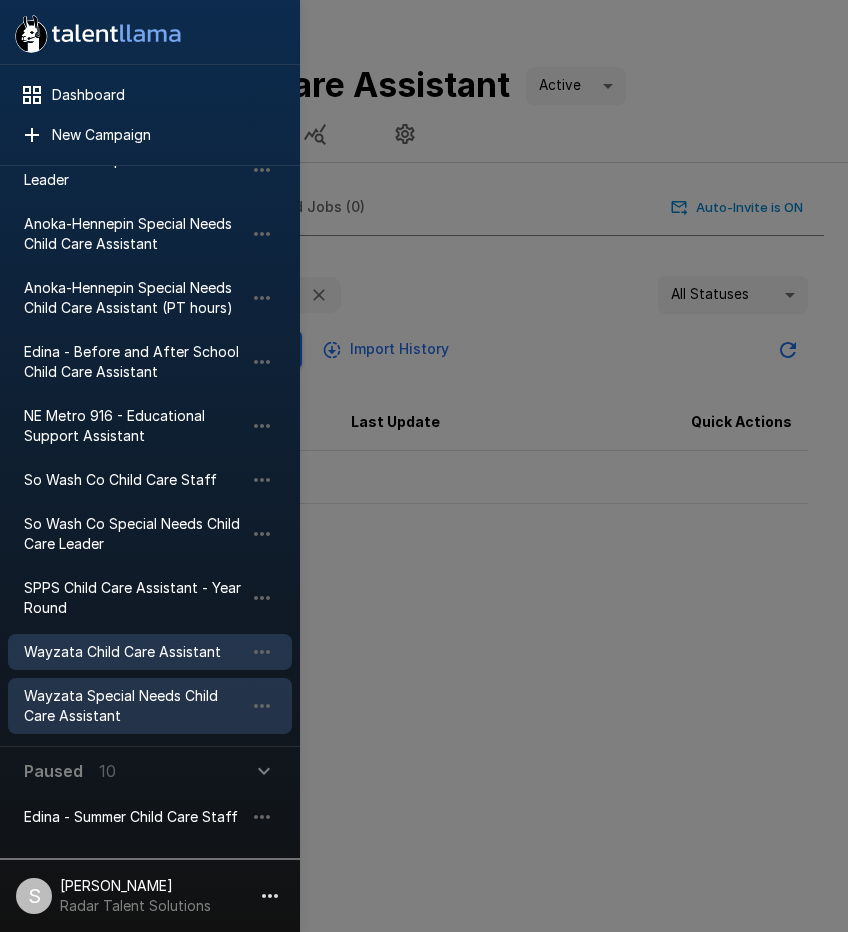 click on "Wayzata Special Needs Child Care Assistant" at bounding box center [134, 706] 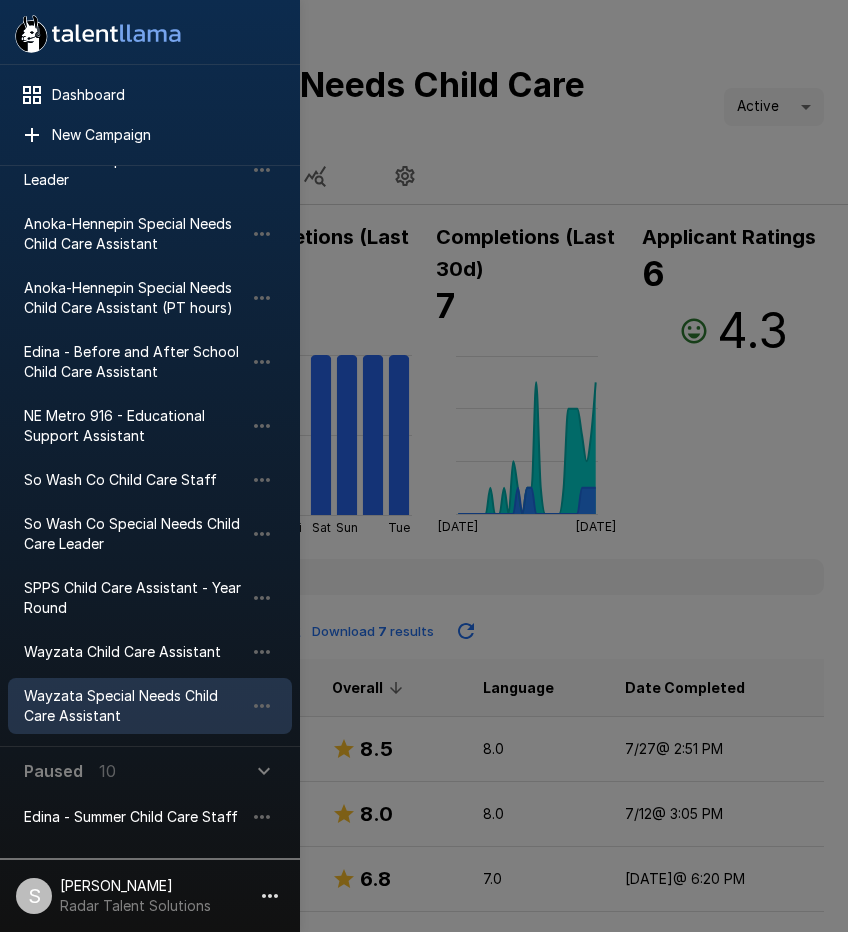 click at bounding box center (424, 466) 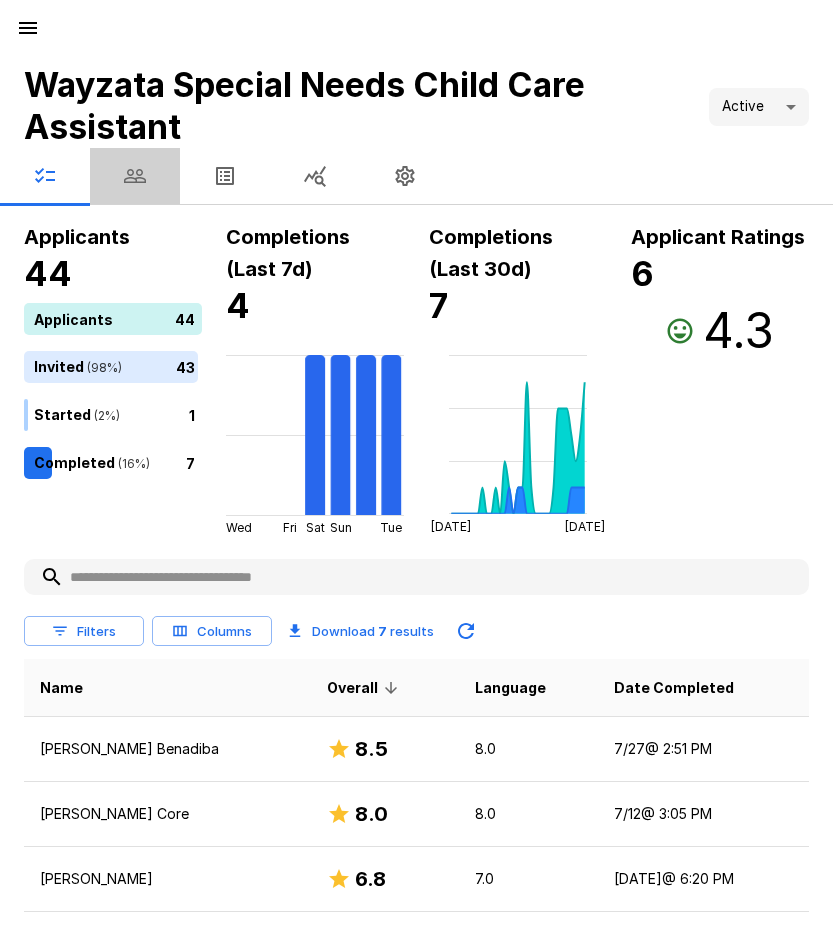 click 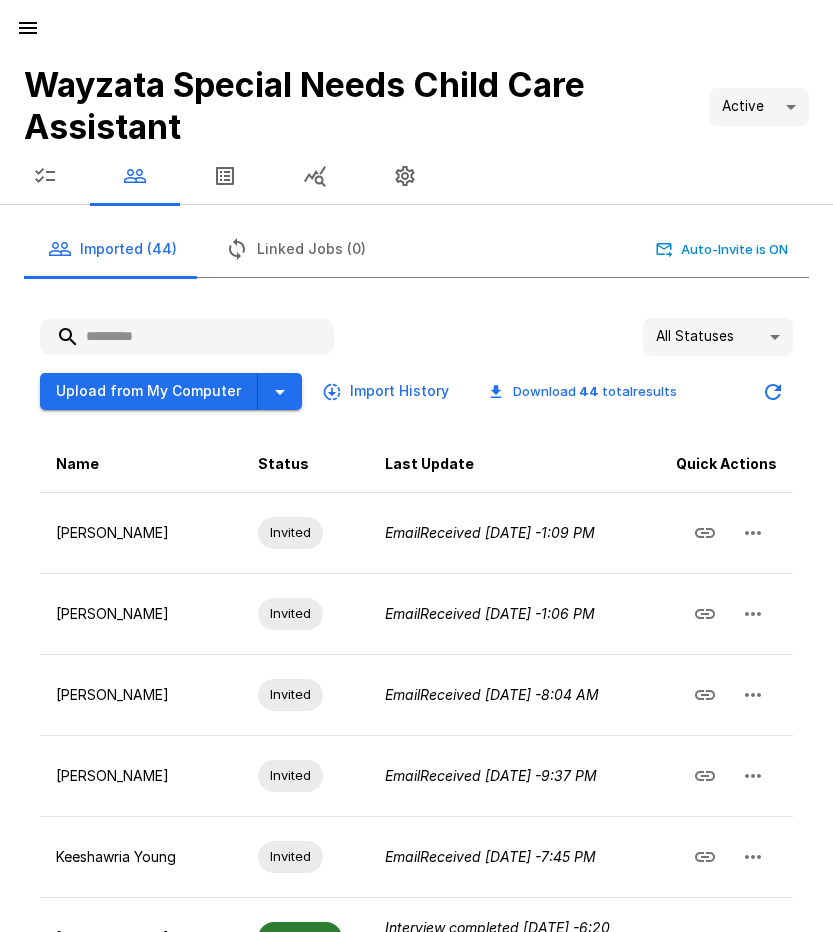 click at bounding box center [187, 337] 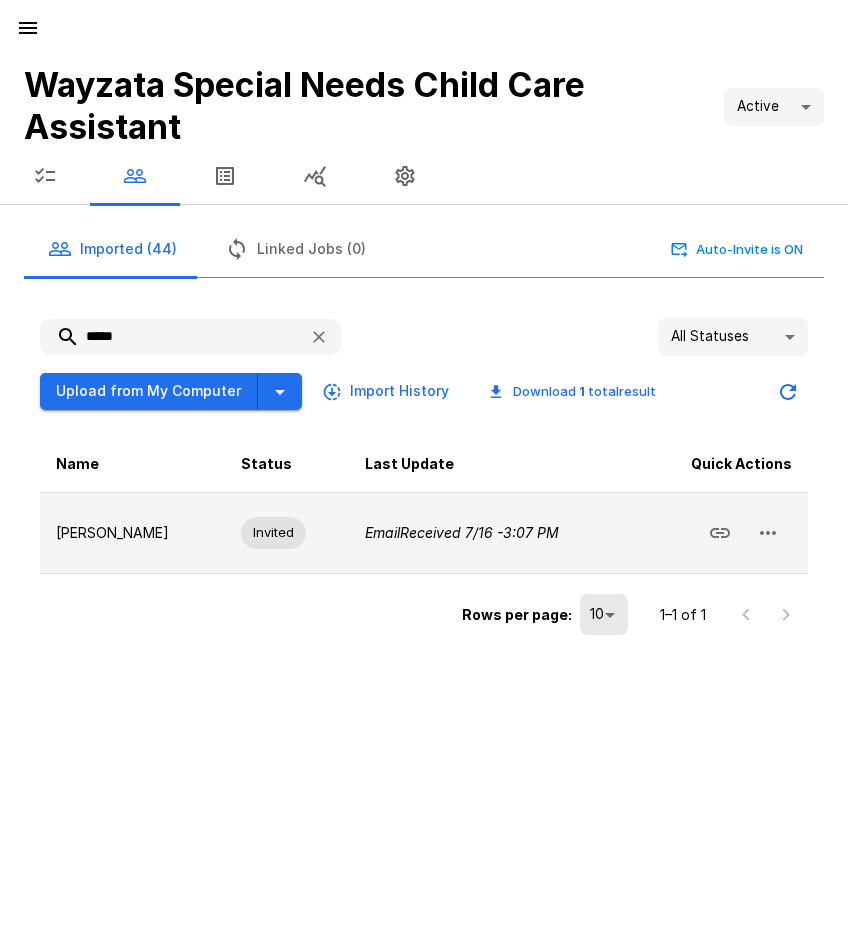 type on "*****" 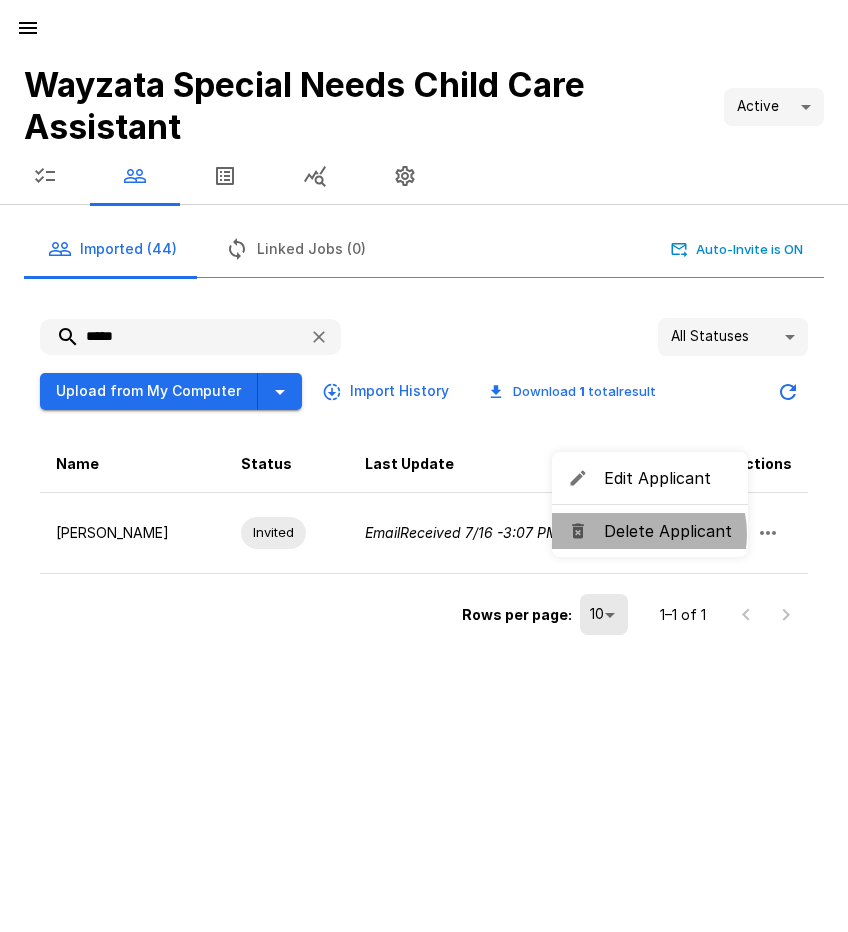 click on "Delete Applicant" at bounding box center [668, 531] 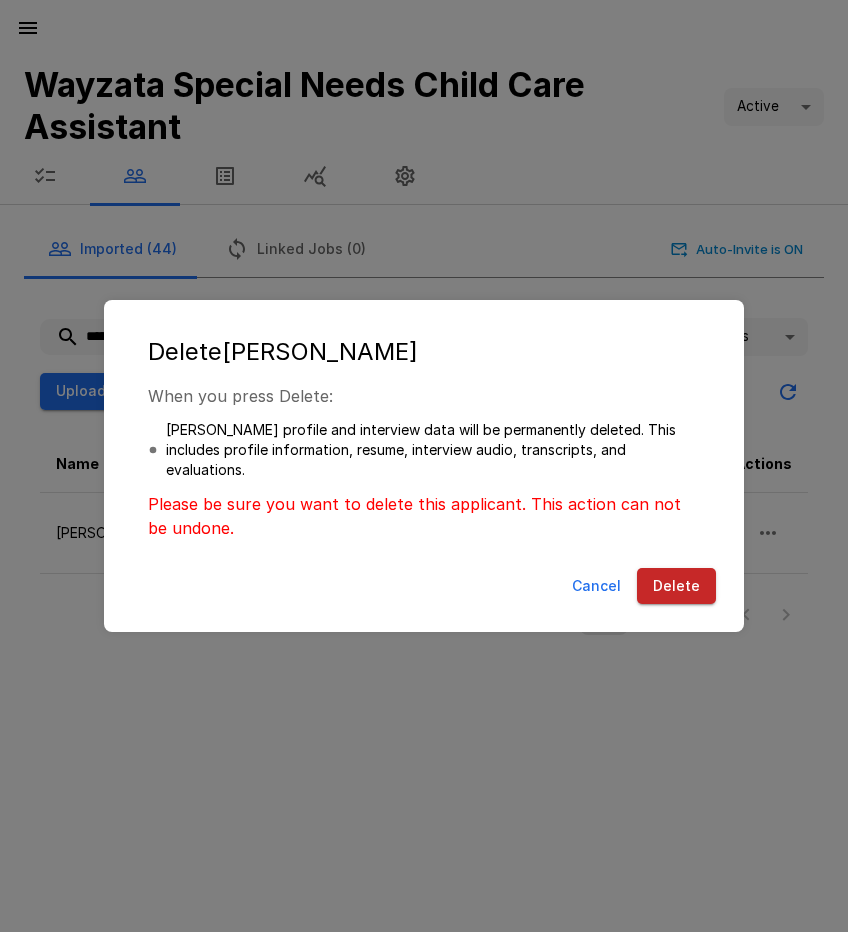 click on "Delete" at bounding box center [676, 586] 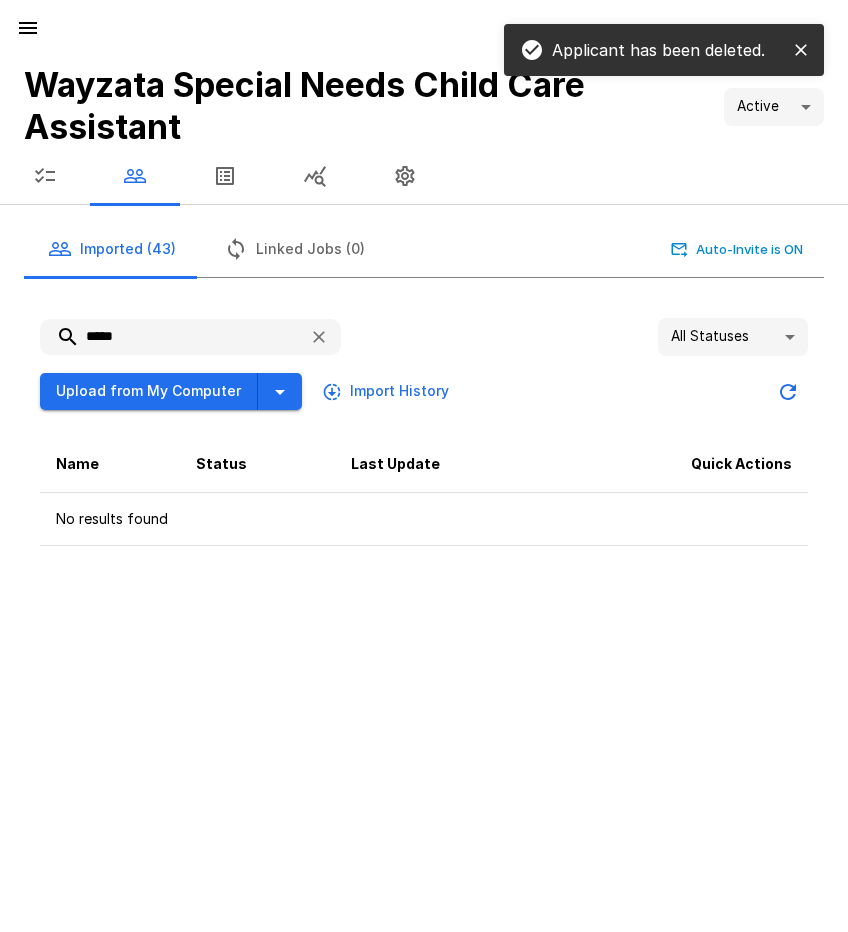 click 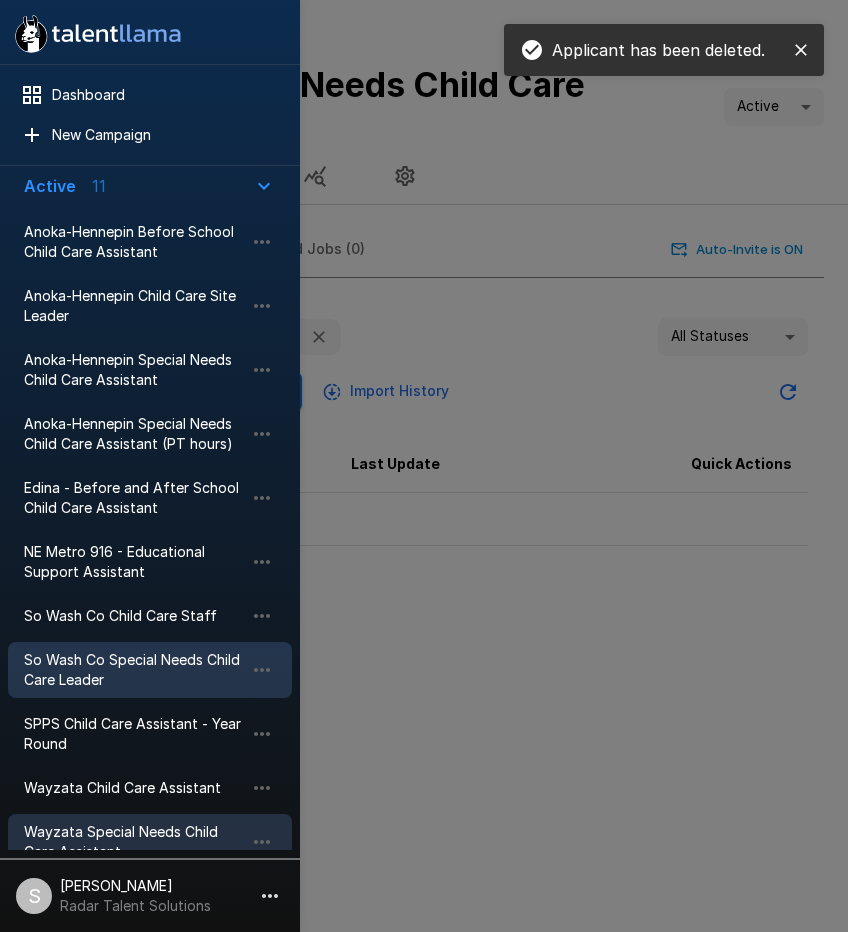 scroll, scrollTop: 100, scrollLeft: 0, axis: vertical 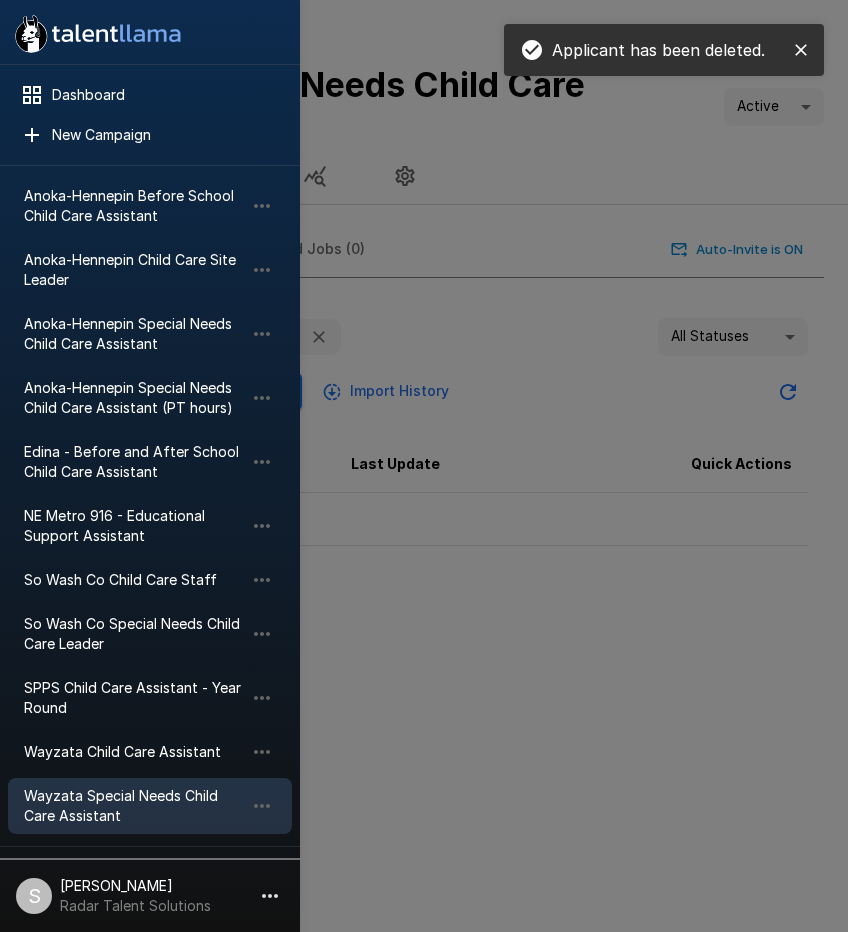 click on "Wayzata Child Care Assistant" at bounding box center (134, 752) 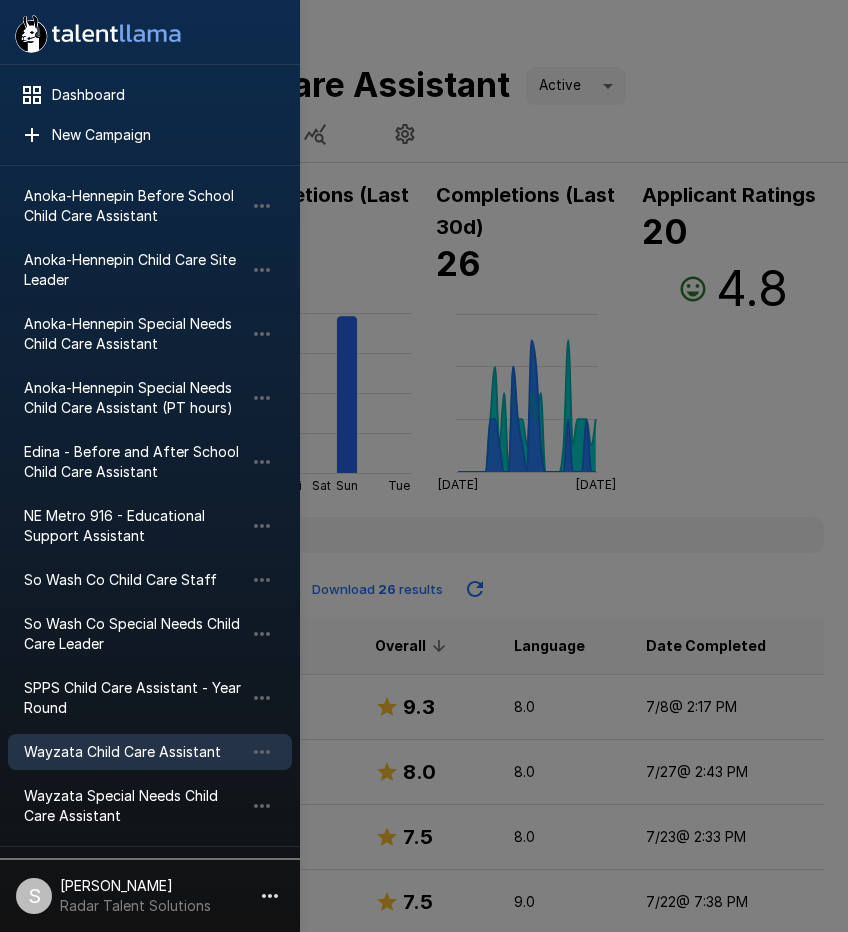 click at bounding box center [424, 466] 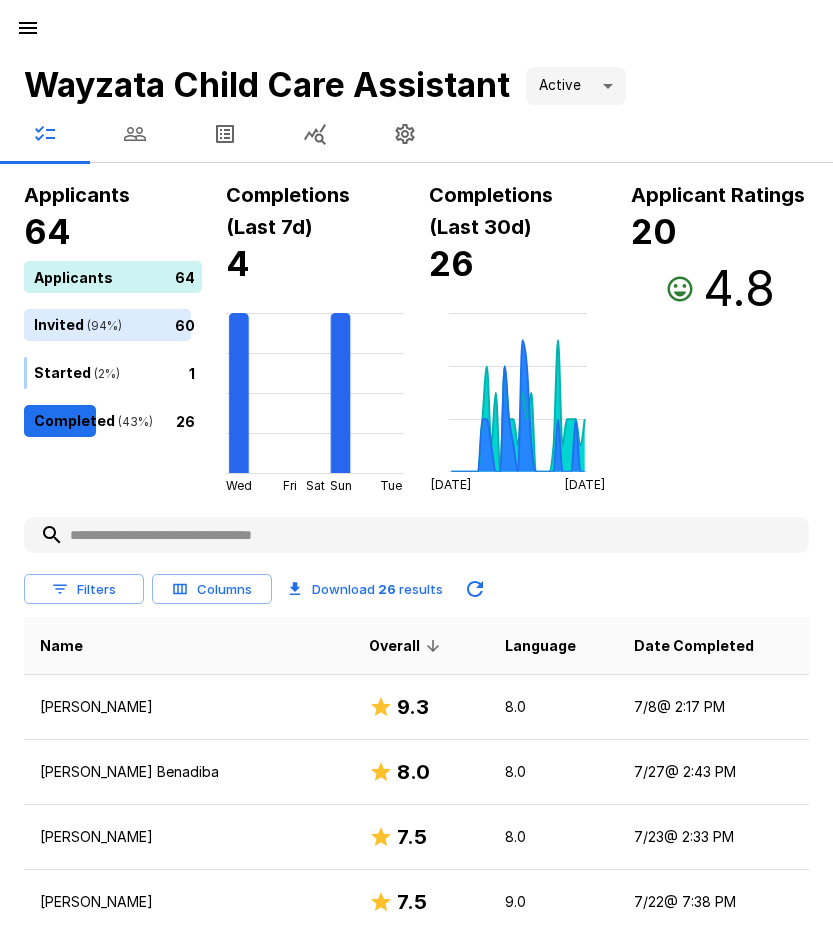 click 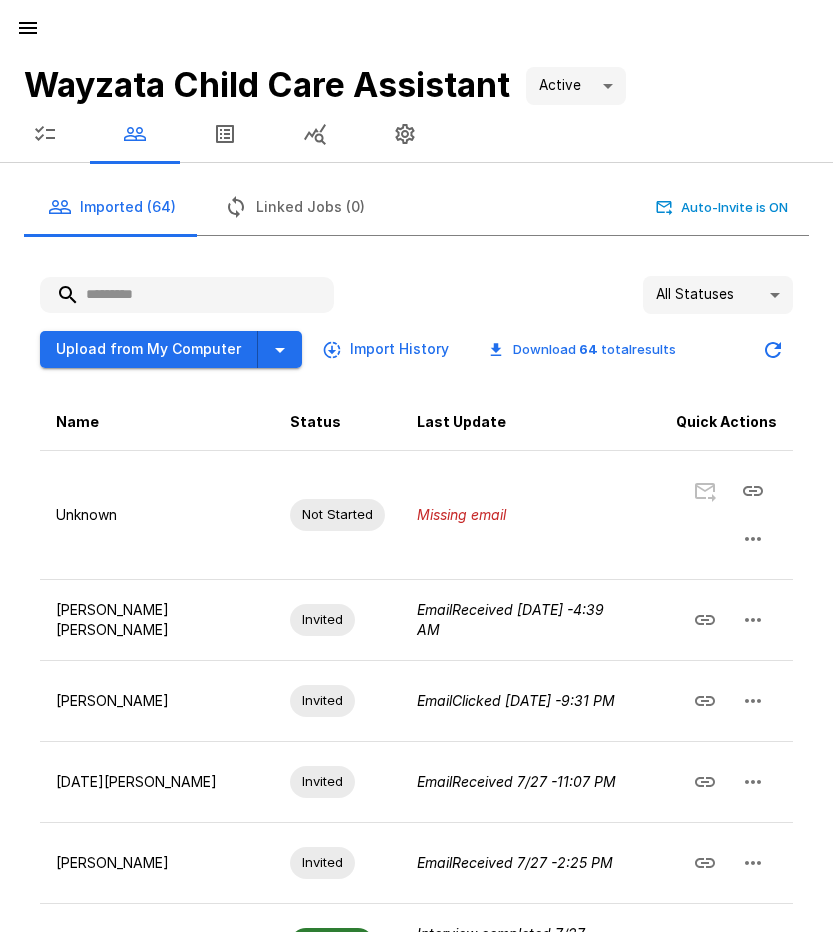 click at bounding box center [187, 295] 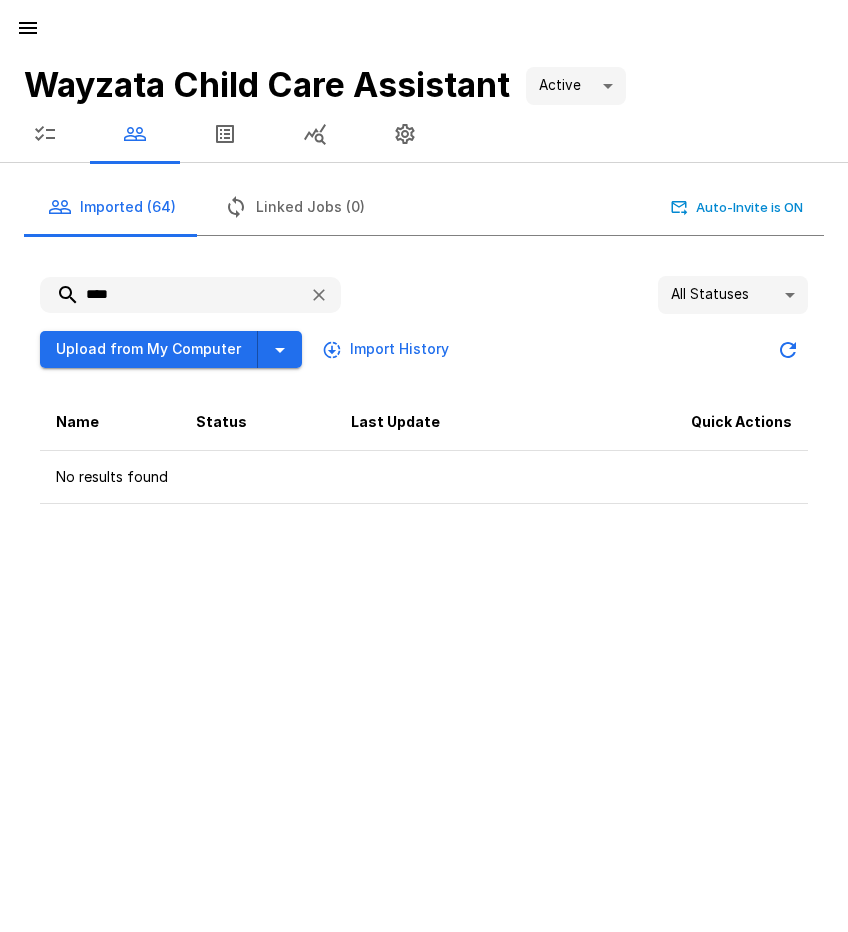 type on "****" 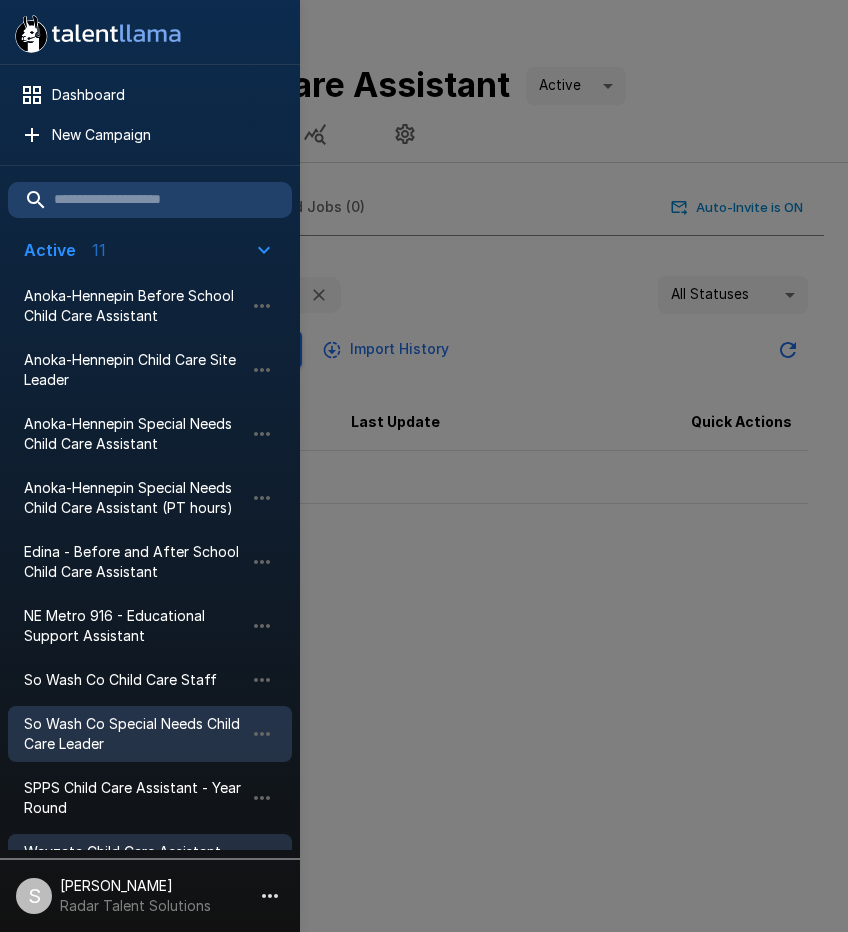 scroll, scrollTop: 200, scrollLeft: 0, axis: vertical 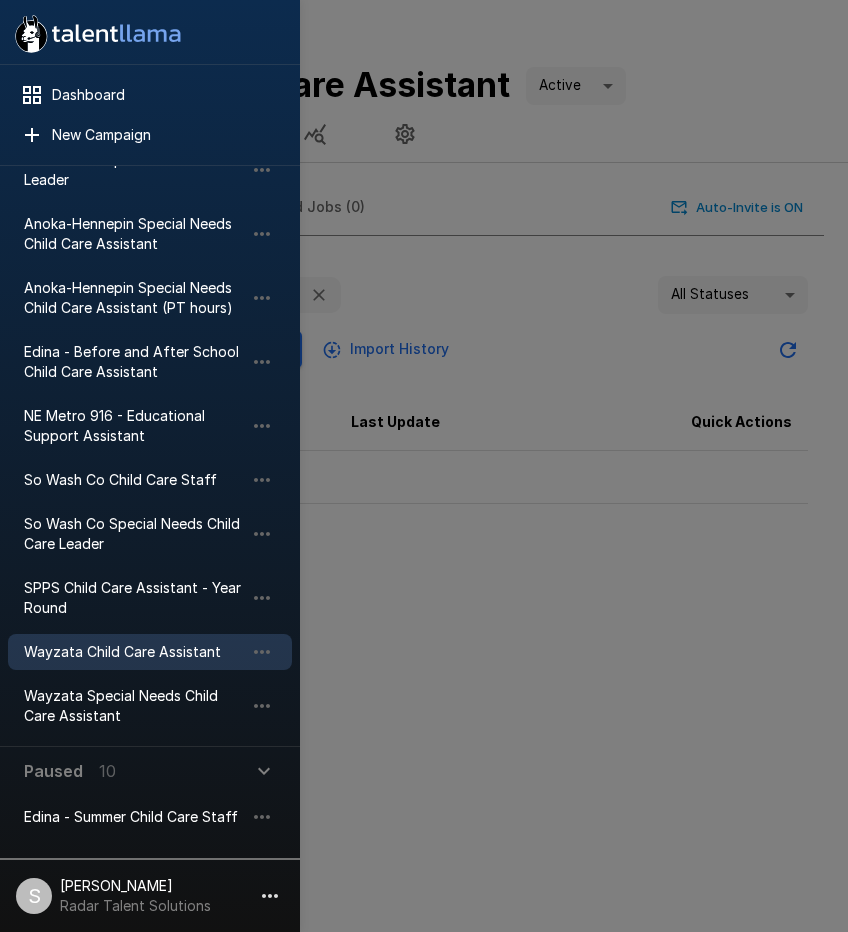 click on "Wayzata Special Needs Child Care Assistant" at bounding box center (134, 706) 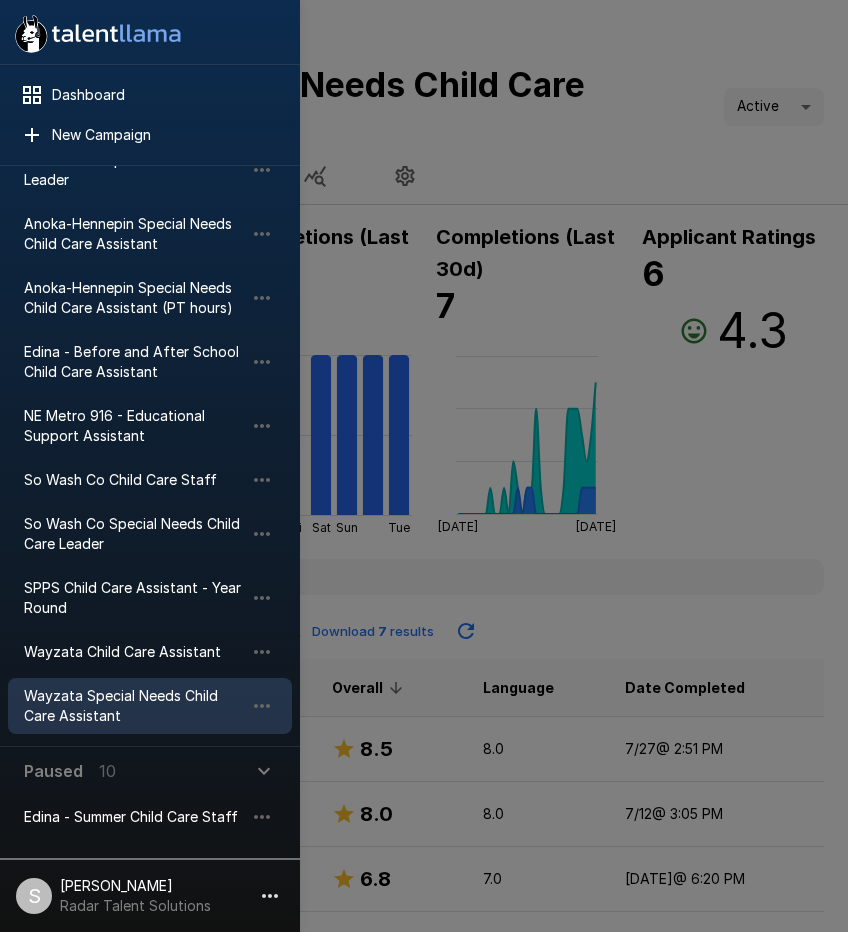 click at bounding box center (424, 466) 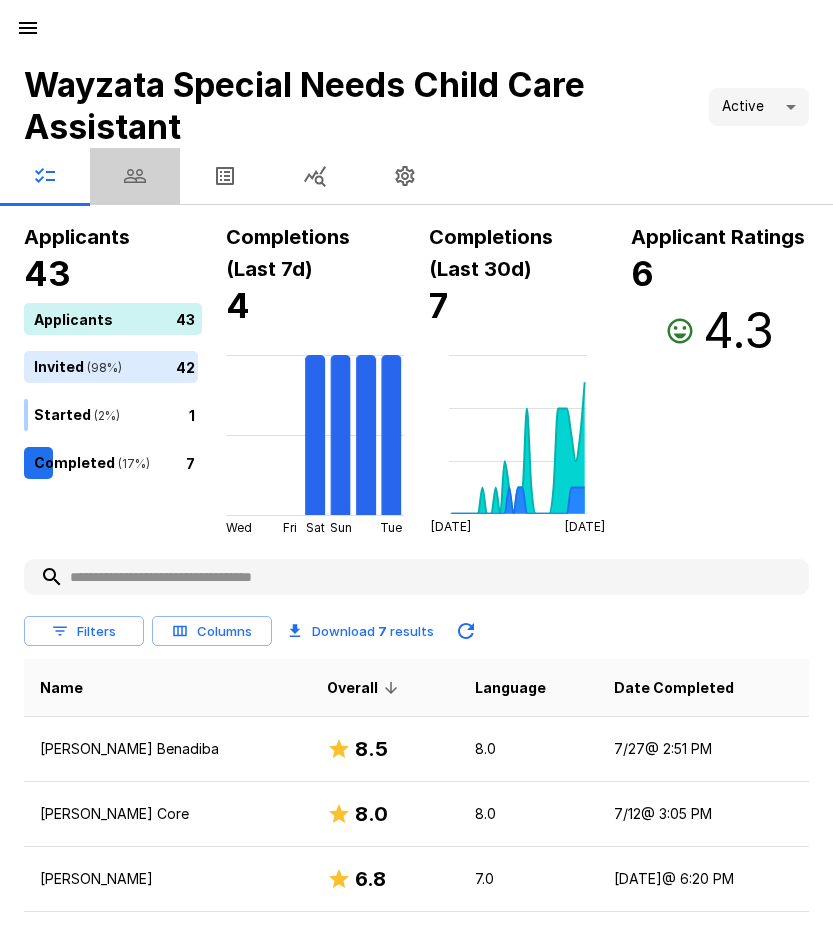 click 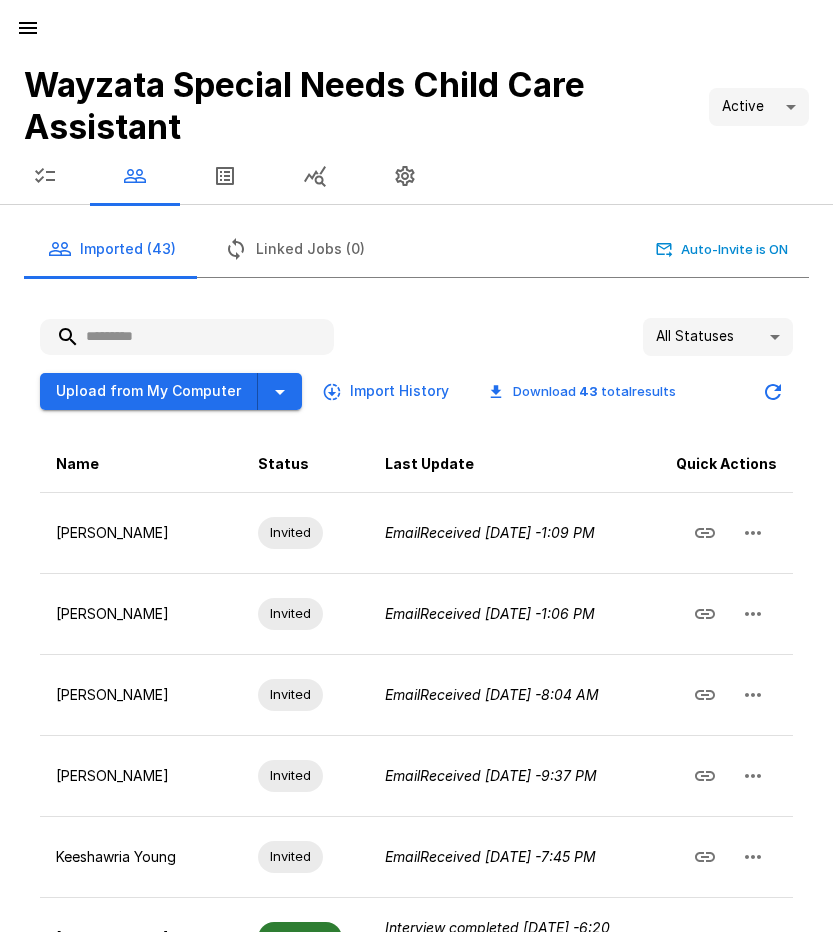 click at bounding box center (187, 337) 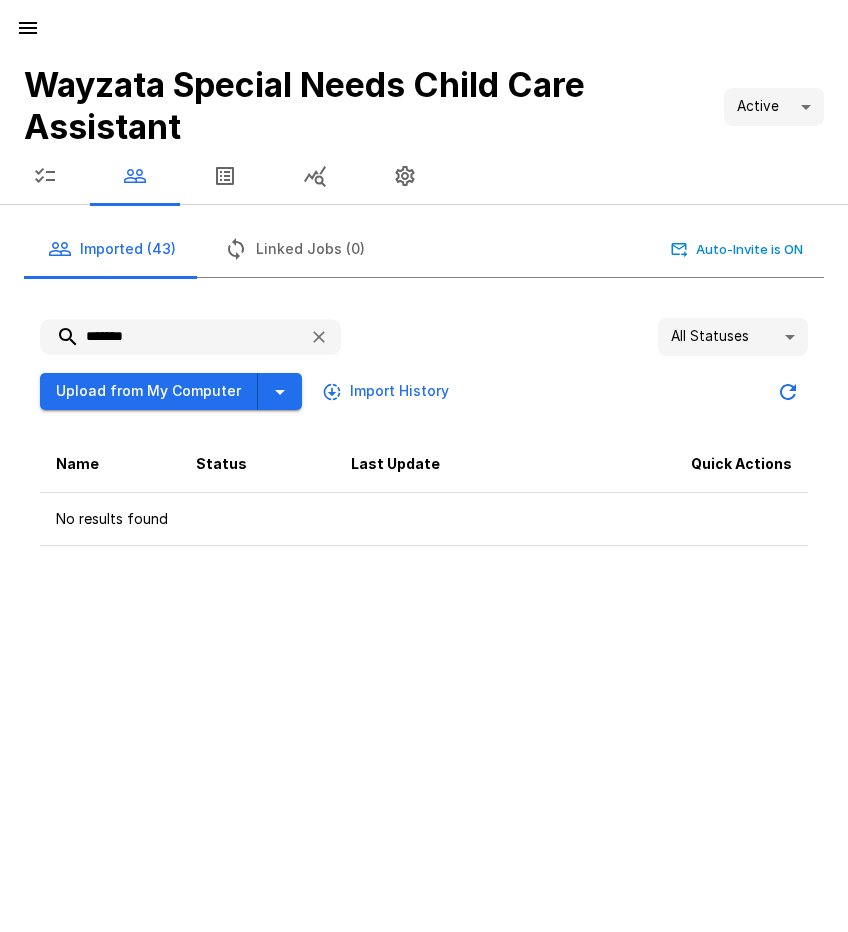 drag, startPoint x: 166, startPoint y: 331, endPoint x: 88, endPoint y: 330, distance: 78.00641 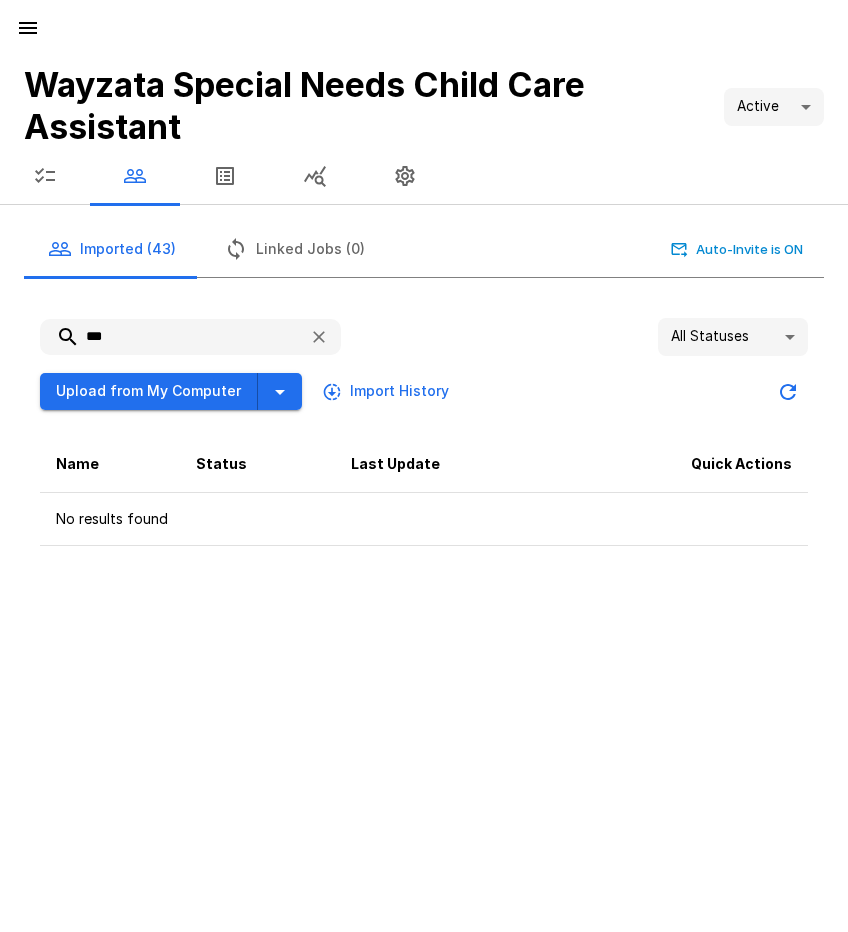 drag, startPoint x: 111, startPoint y: 334, endPoint x: 50, endPoint y: 336, distance: 61.03278 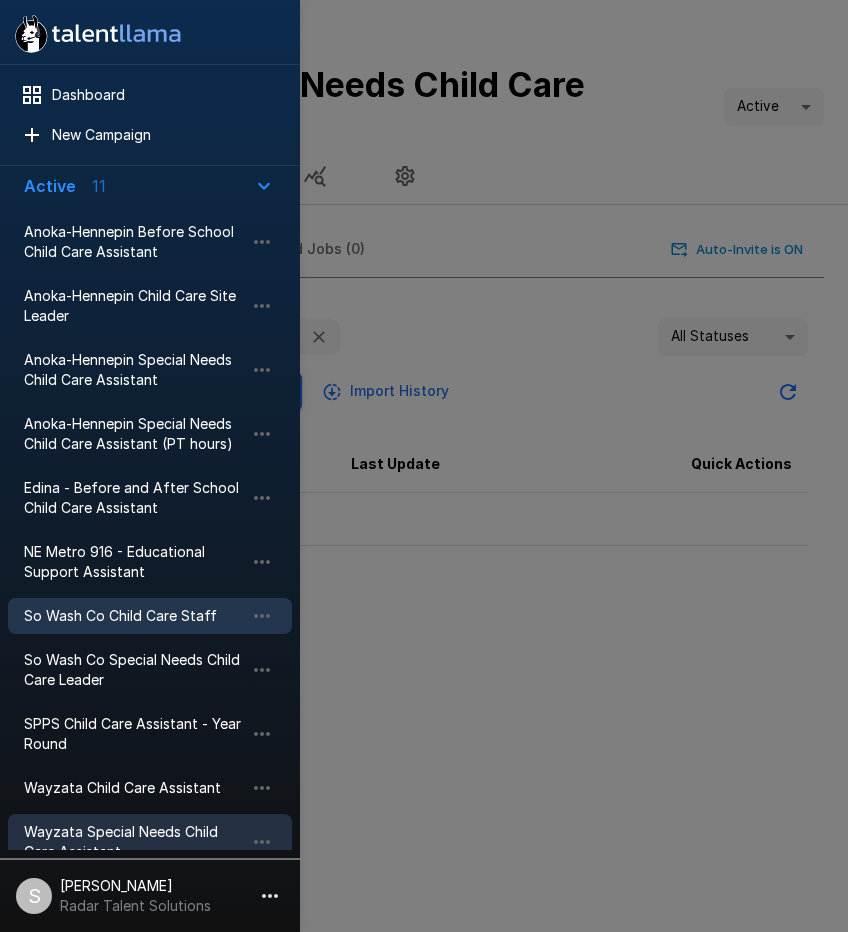 scroll, scrollTop: 100, scrollLeft: 0, axis: vertical 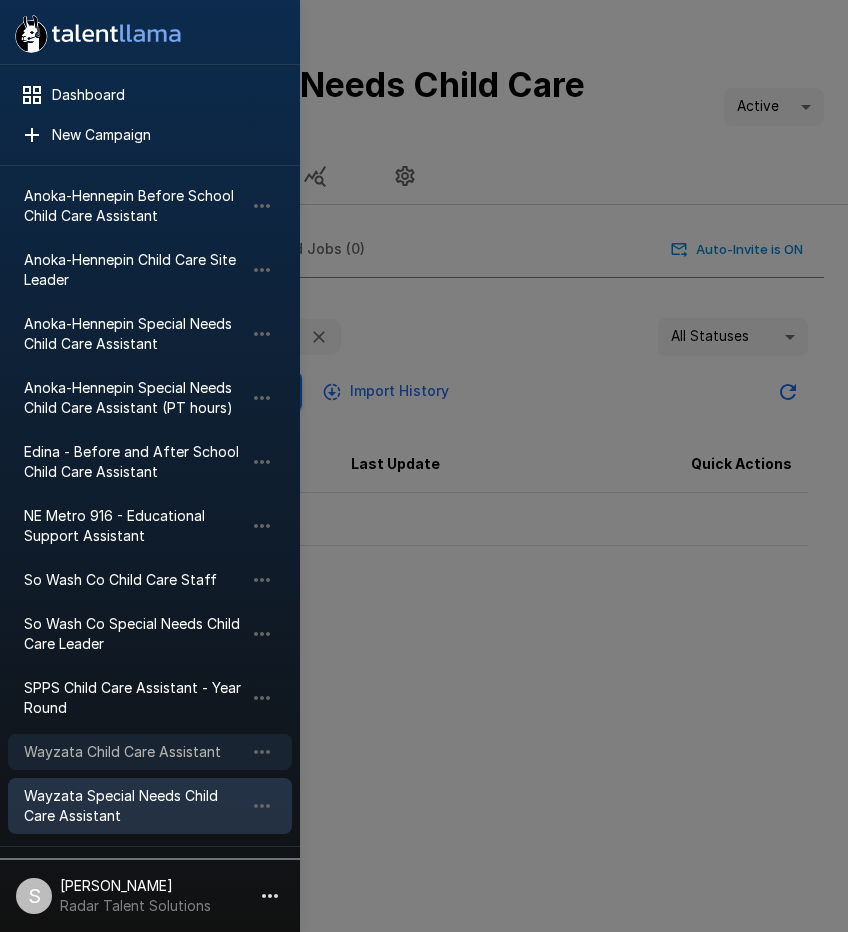 click on "Wayzata Child Care Assistant" at bounding box center [134, 752] 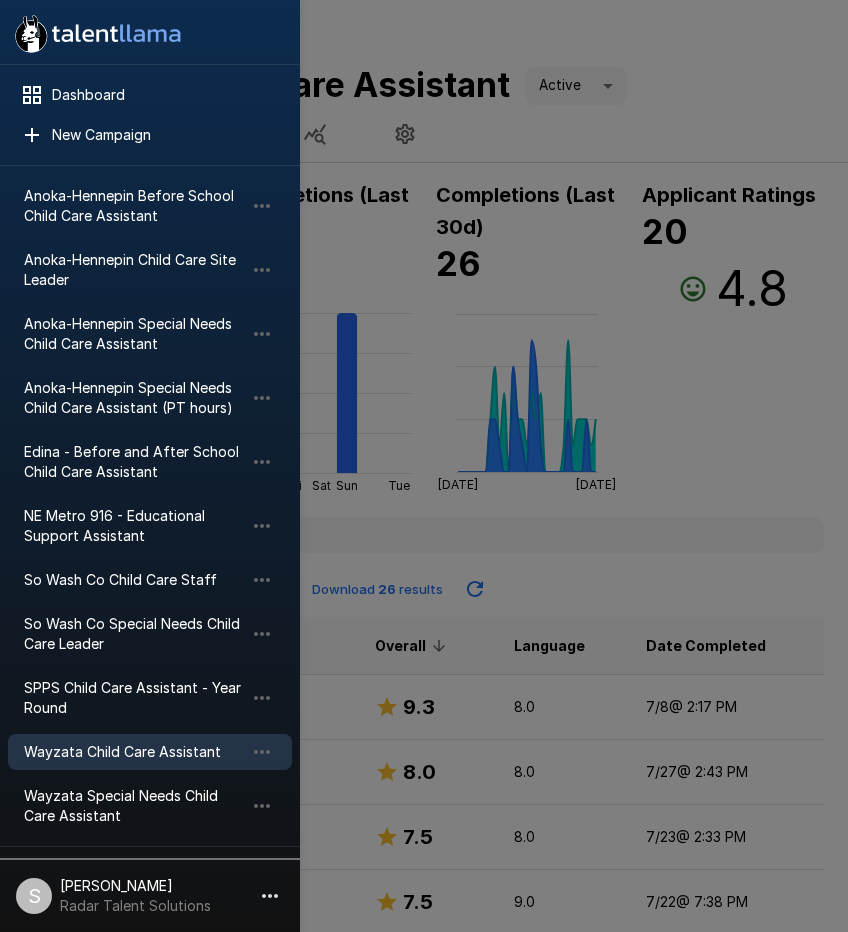 click at bounding box center (424, 466) 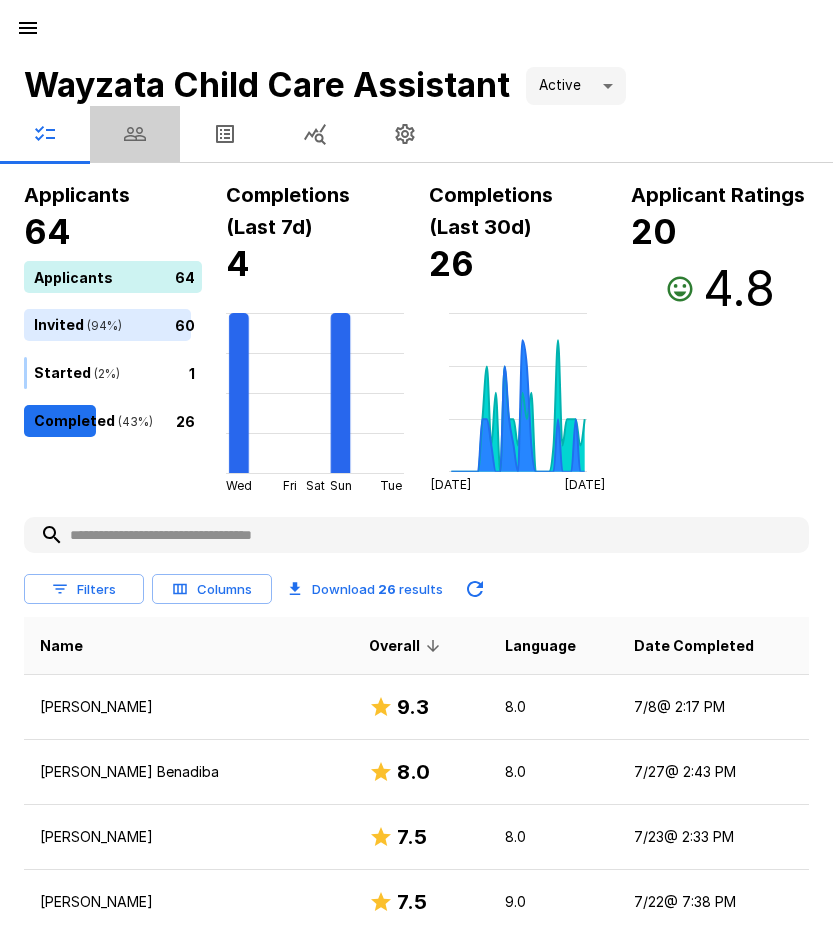 click 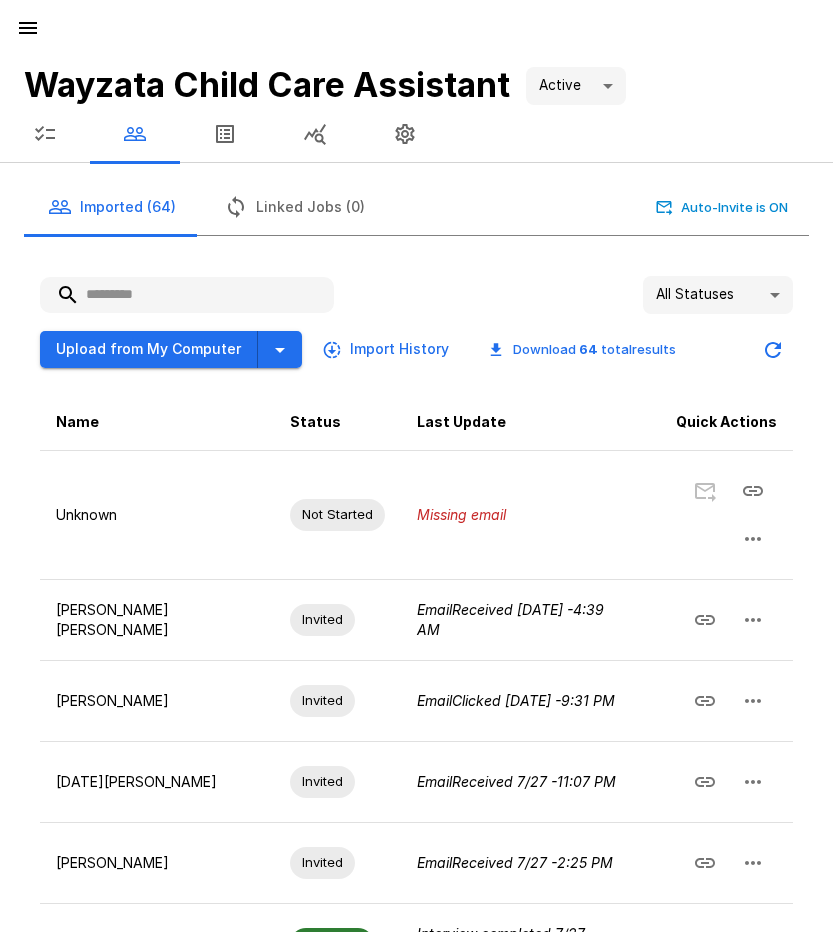 click at bounding box center (187, 295) 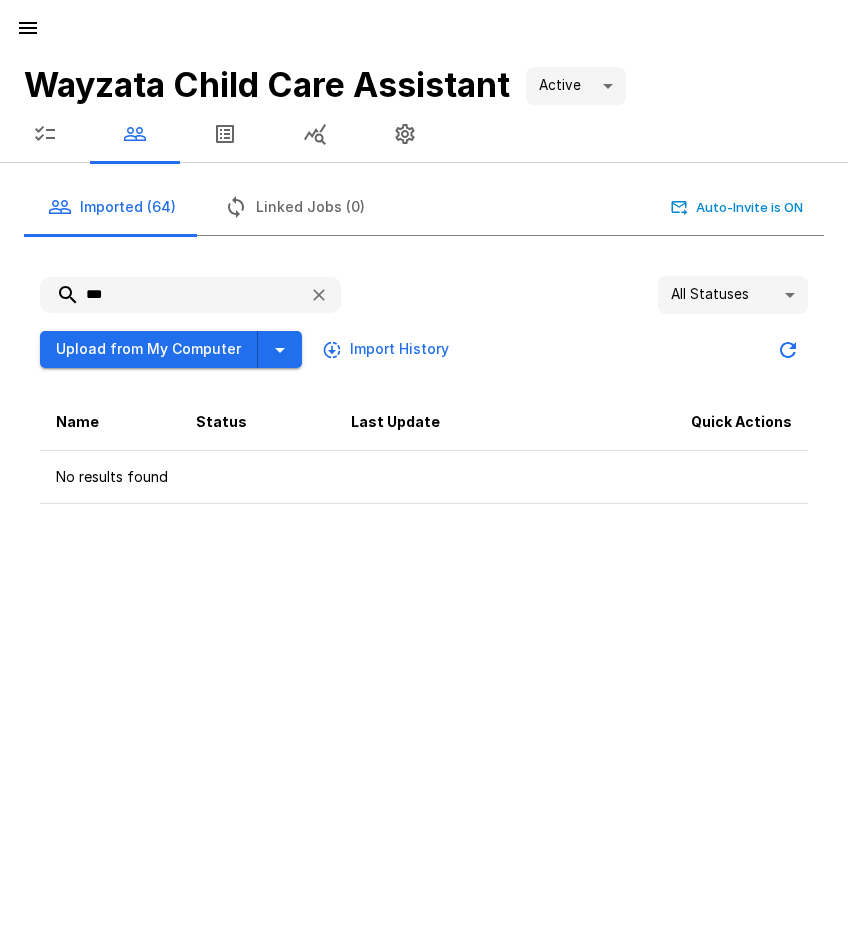 drag, startPoint x: 121, startPoint y: 287, endPoint x: 59, endPoint y: 288, distance: 62.008064 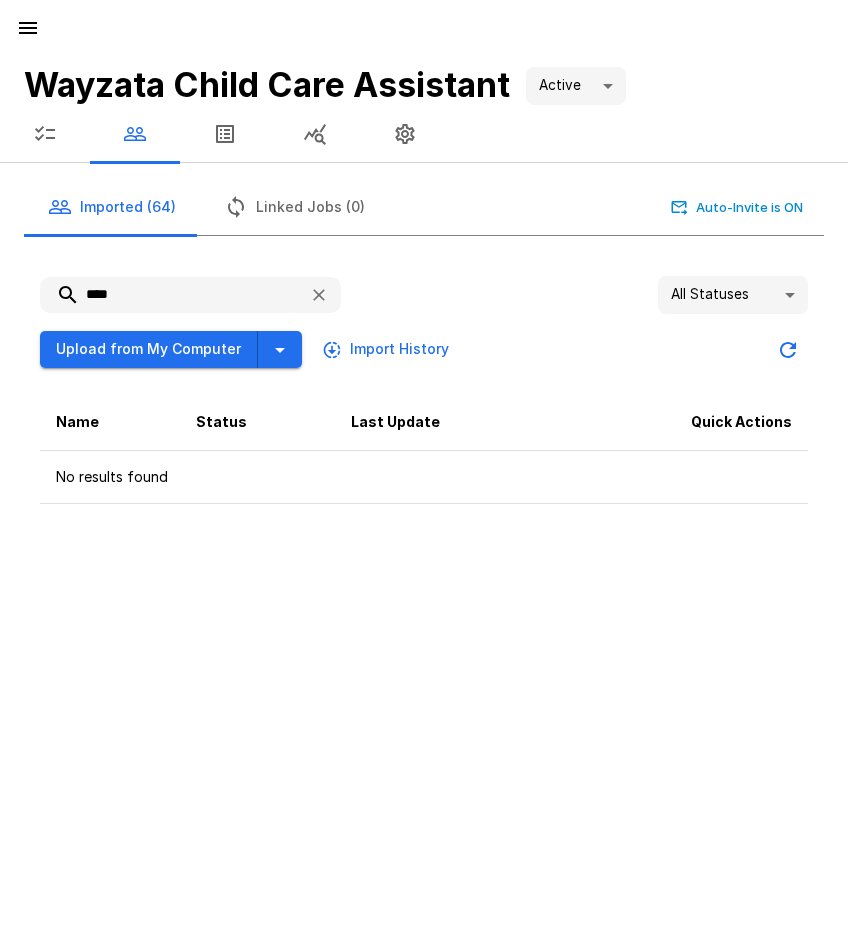 type on "****" 